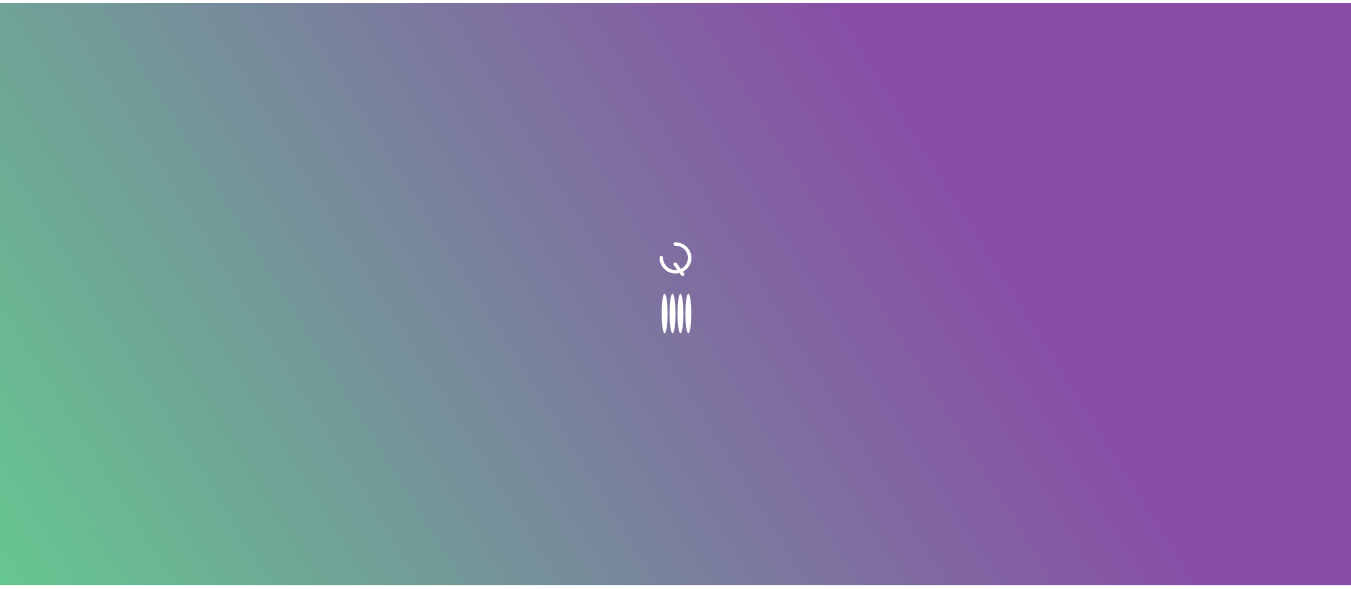 scroll, scrollTop: 0, scrollLeft: 0, axis: both 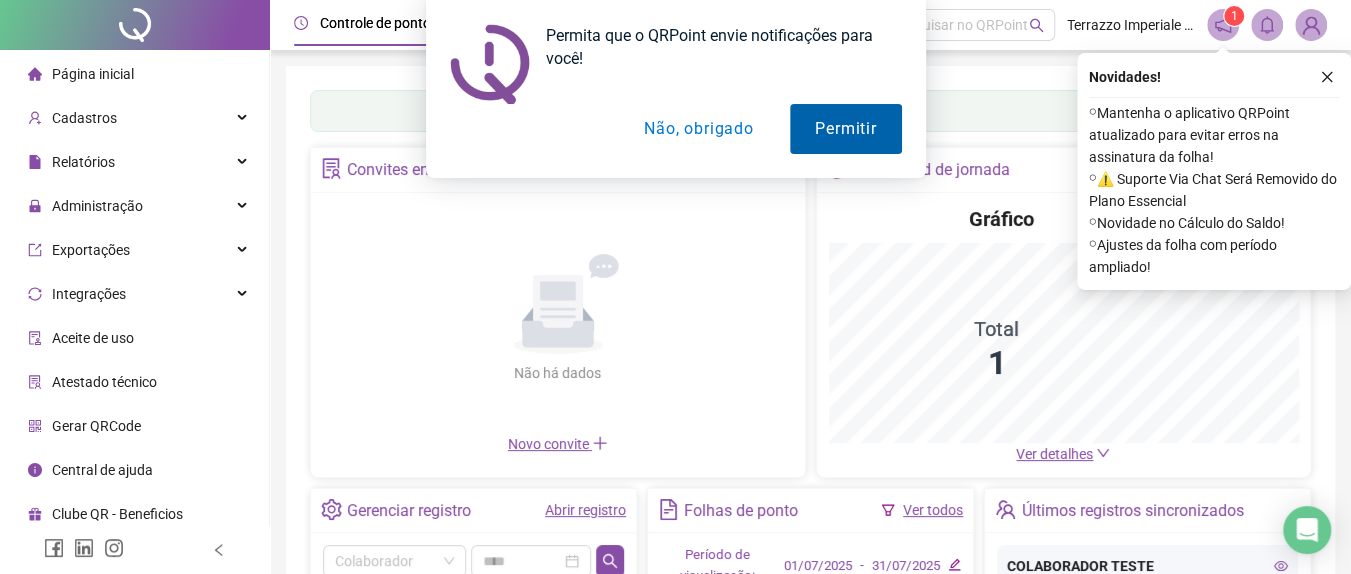click on "Permitir" at bounding box center [845, 129] 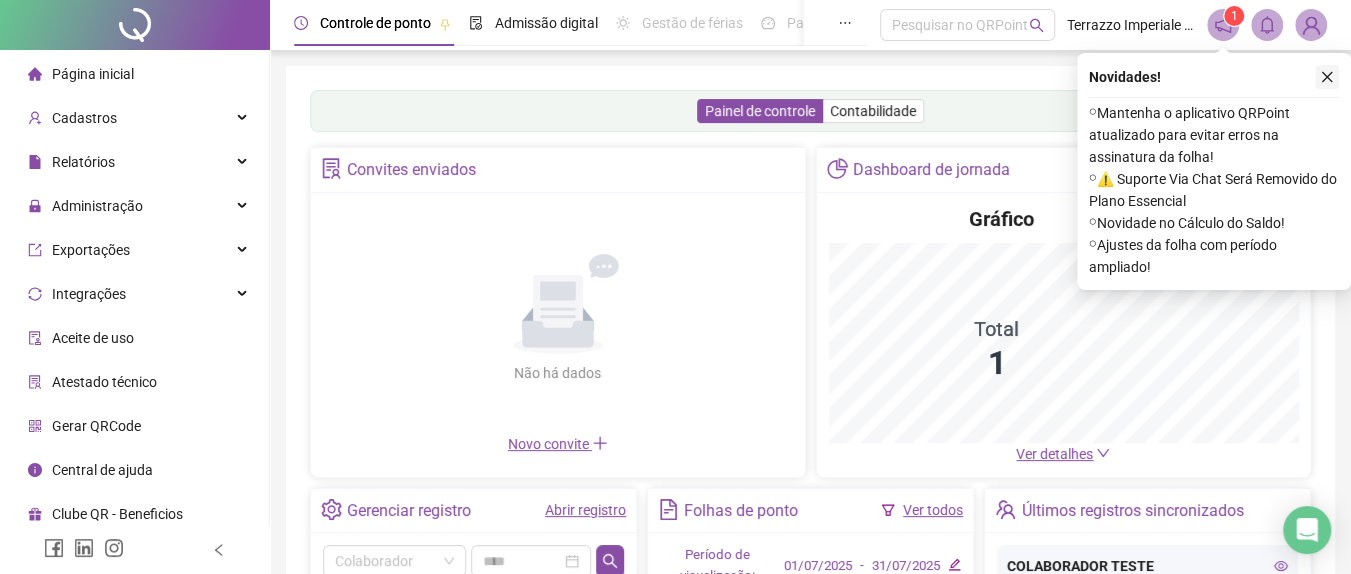 click 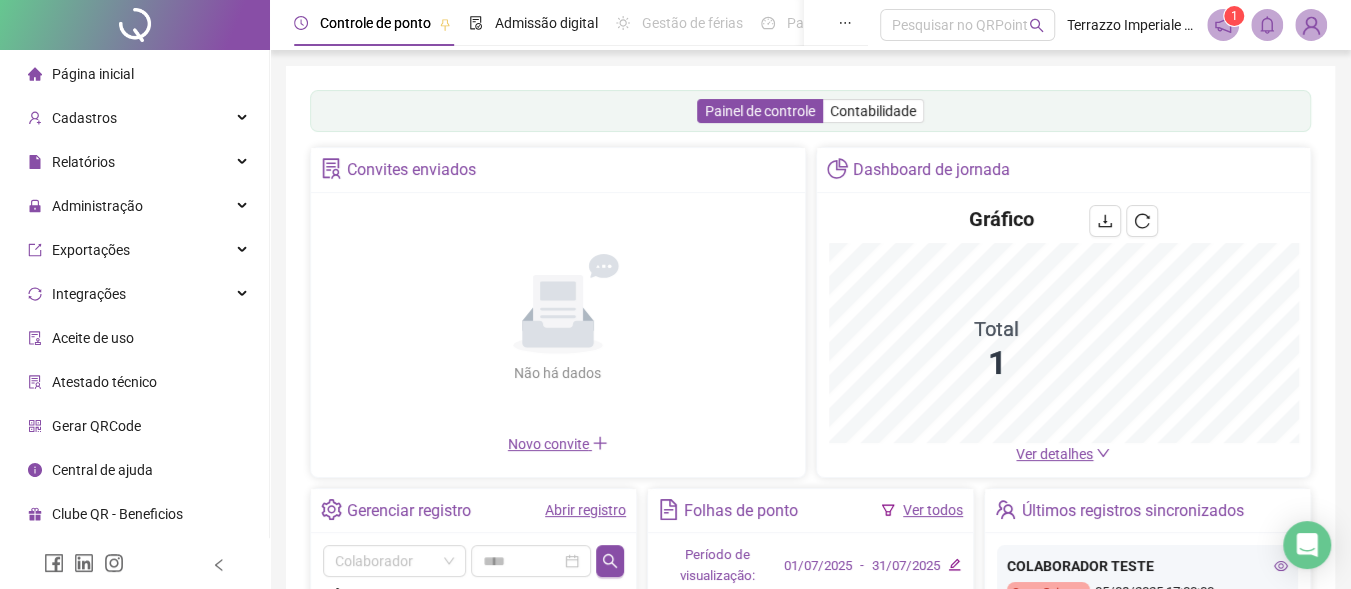 click at bounding box center (1311, 25) 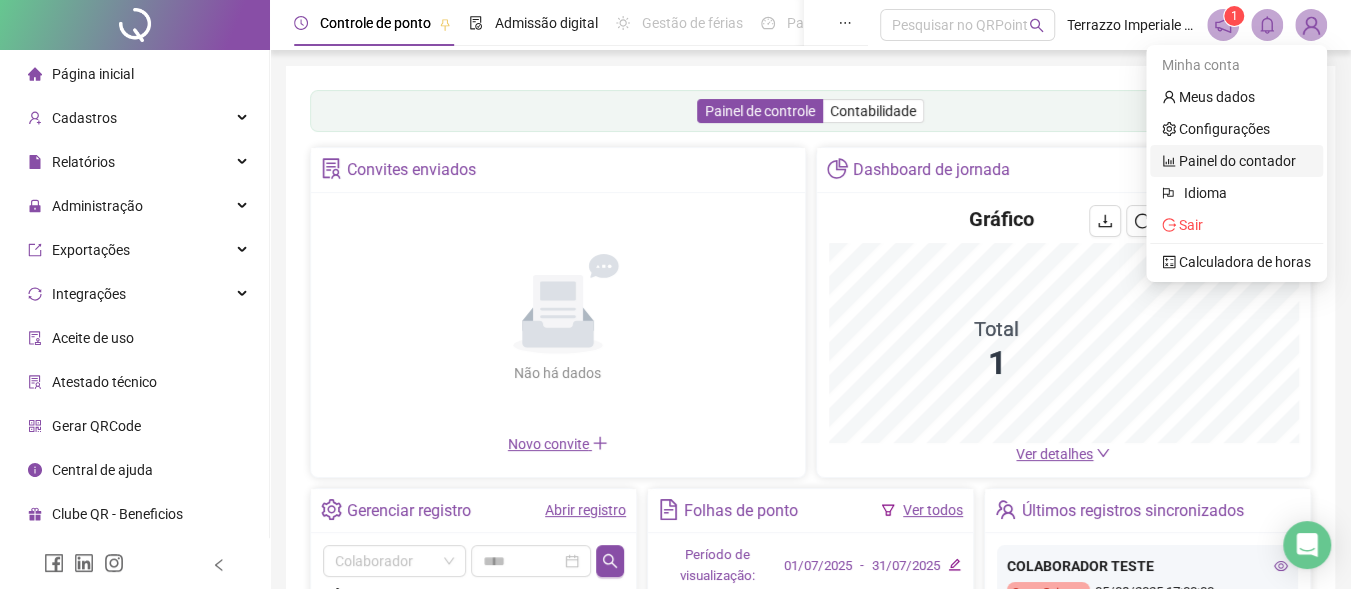 click on "Painel do contador" at bounding box center (1229, 161) 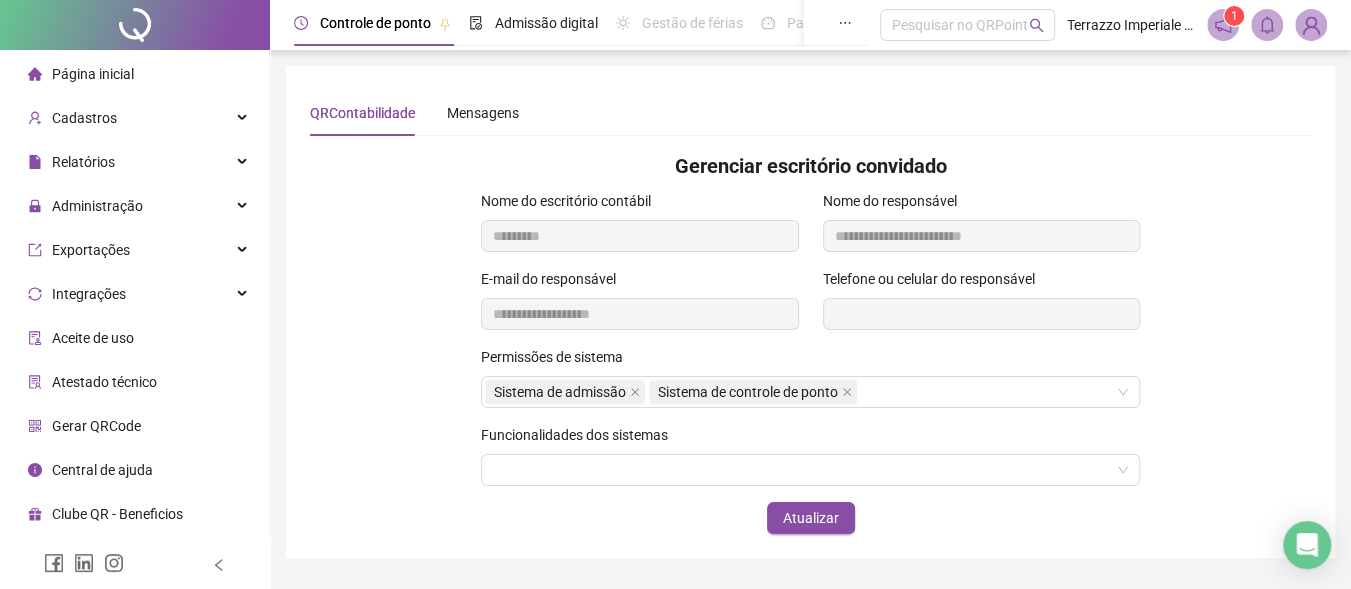 click on "Permissões de sistema" at bounding box center (558, 357) 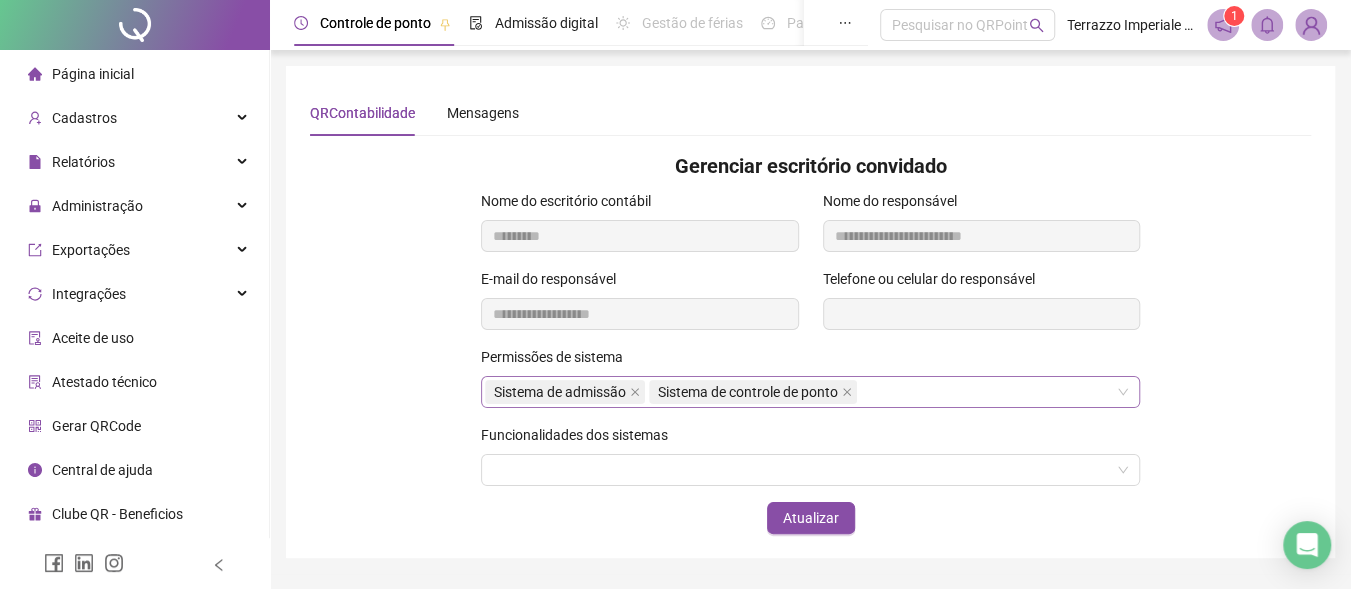 click on "Sistema de admissão Sistema de controle de ponto" at bounding box center [810, 392] 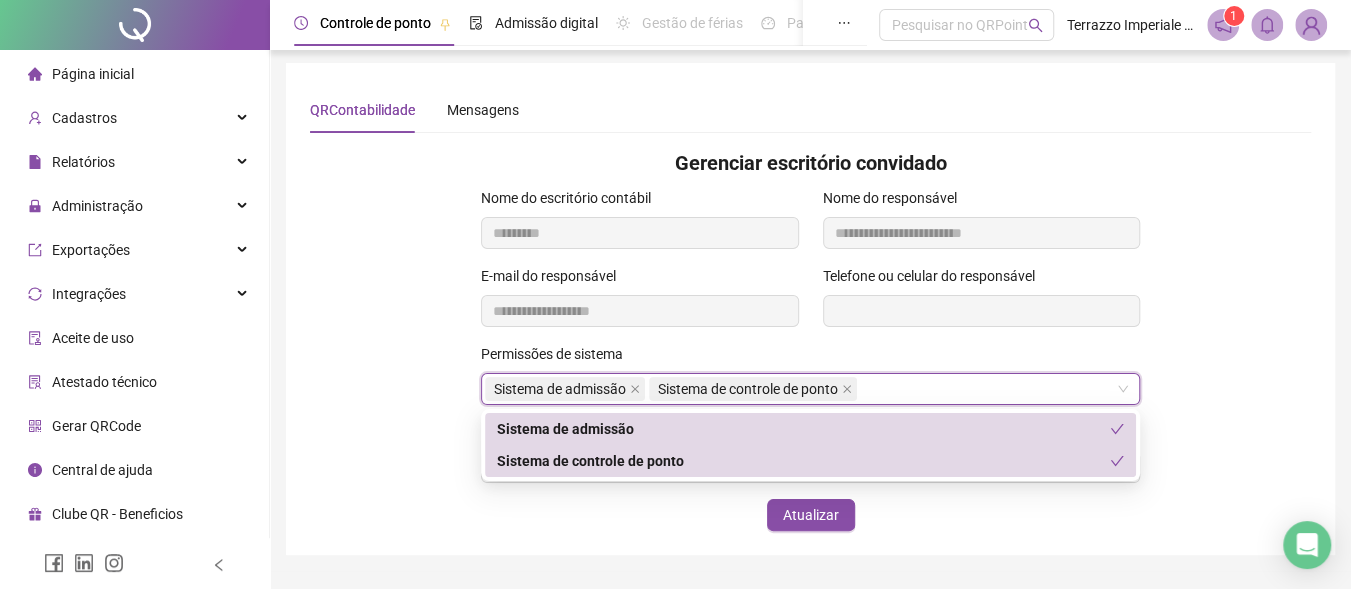 scroll, scrollTop: 54, scrollLeft: 0, axis: vertical 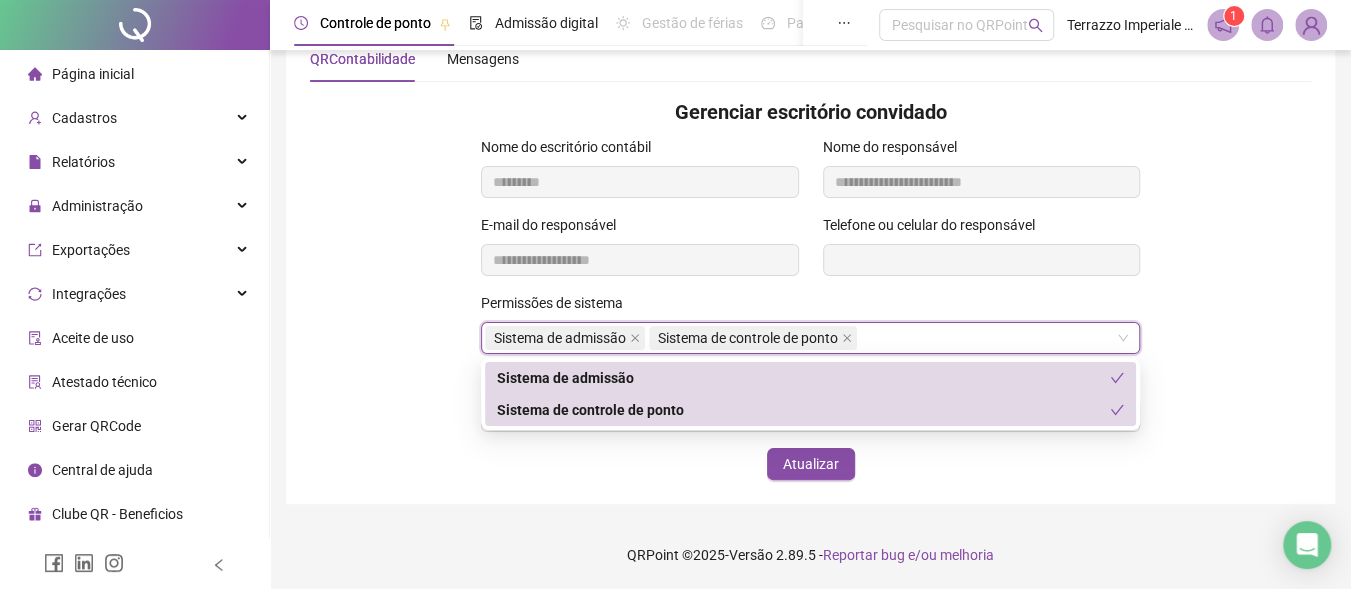 click on "**********" at bounding box center (810, 253) 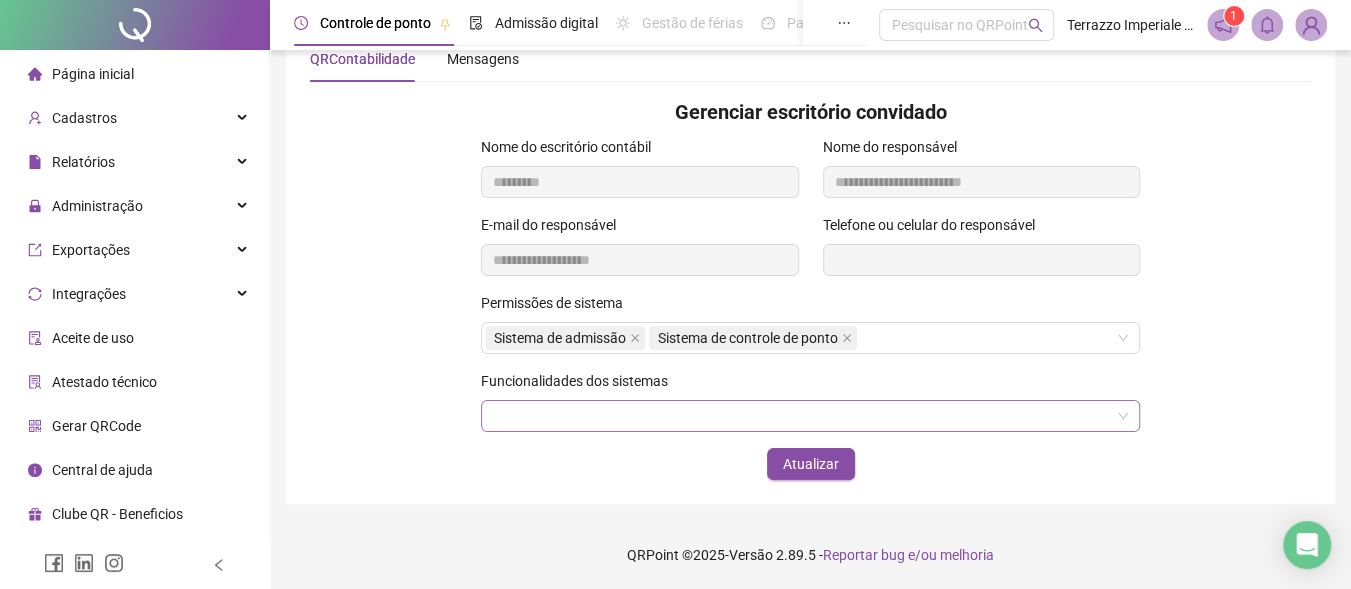 click at bounding box center [810, 416] 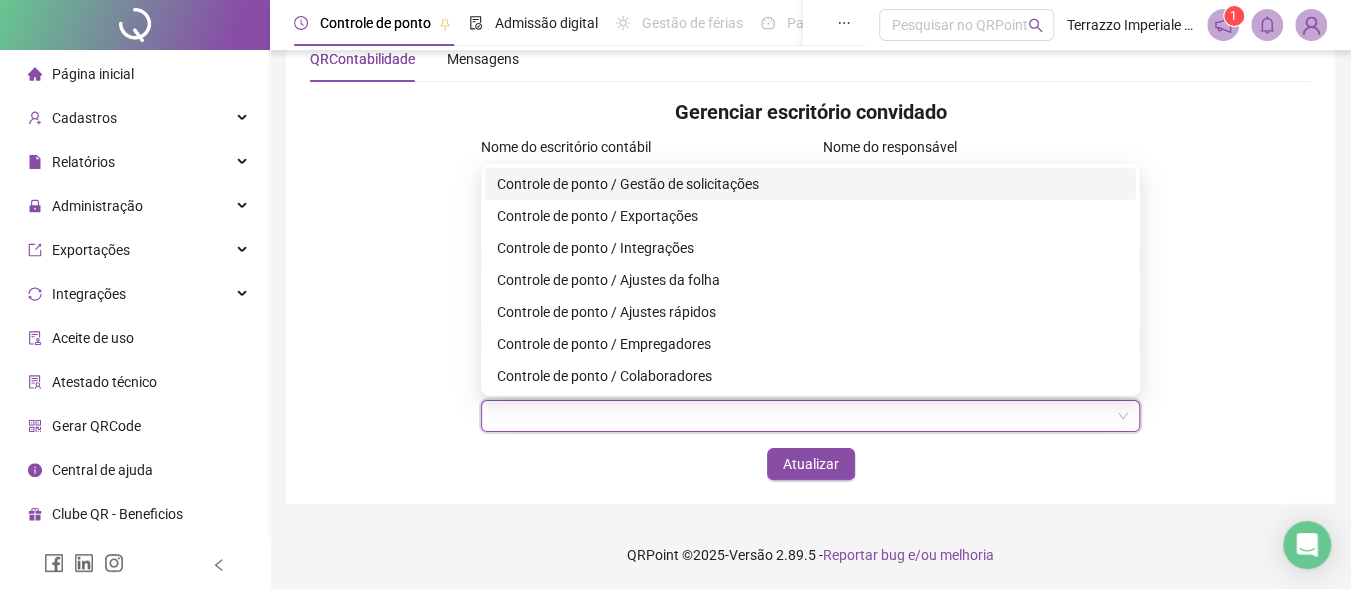 click on "Controle de ponto / Gestão de solicitações" at bounding box center [810, 184] 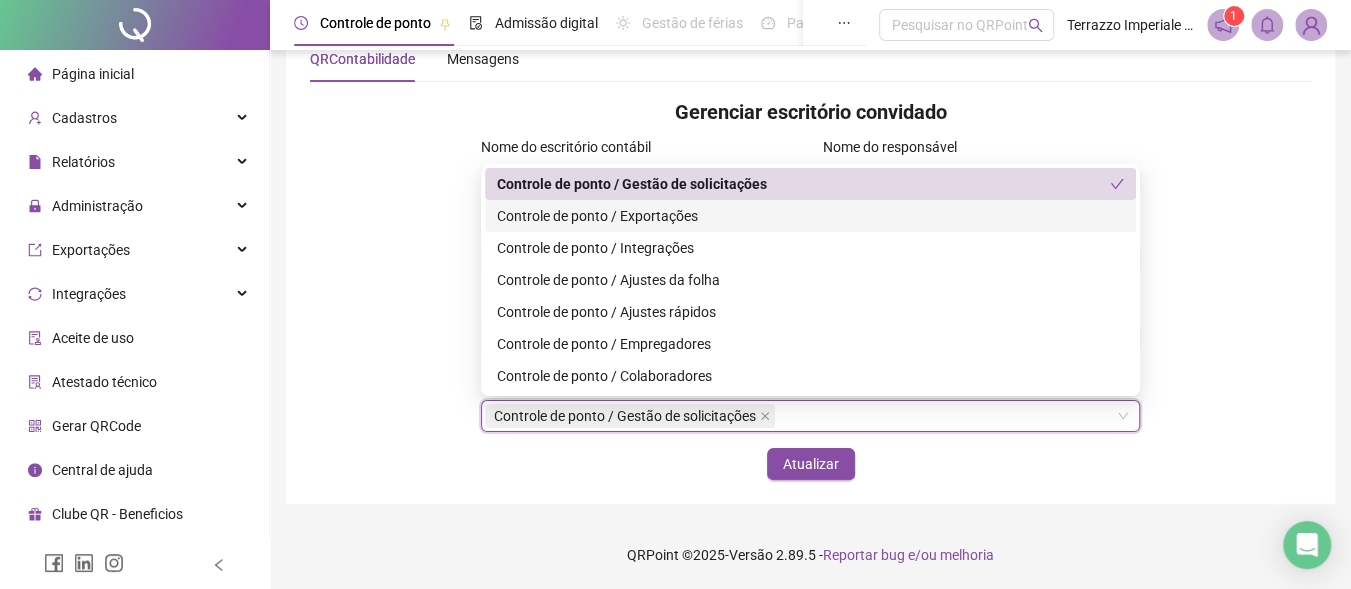 click on "Controle de ponto / Exportações" at bounding box center [810, 216] 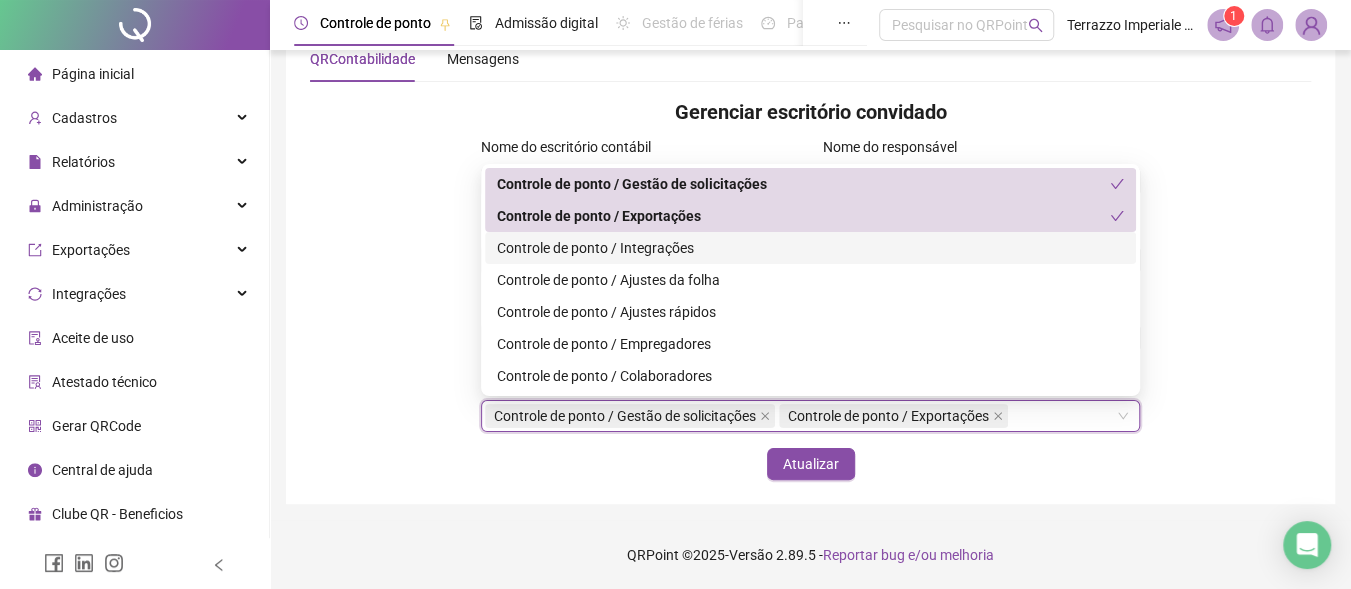 click on "Controle de ponto / Integrações" at bounding box center [810, 248] 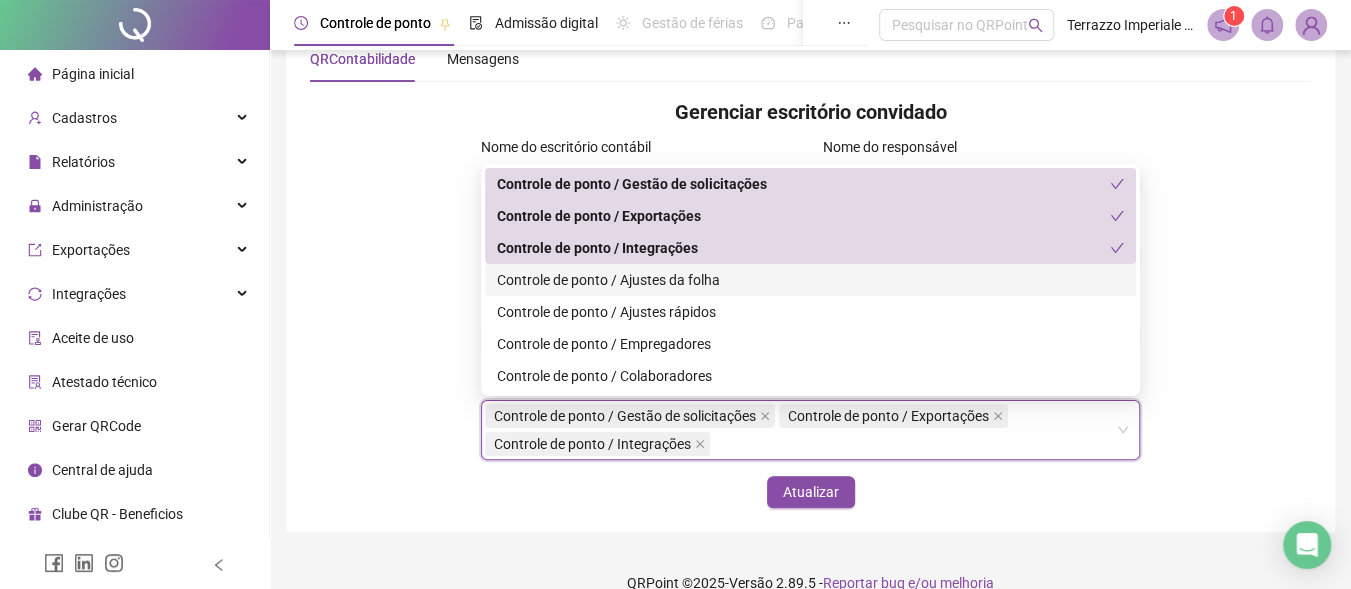 click on "Controle de ponto / Ajustes da folha" at bounding box center [810, 280] 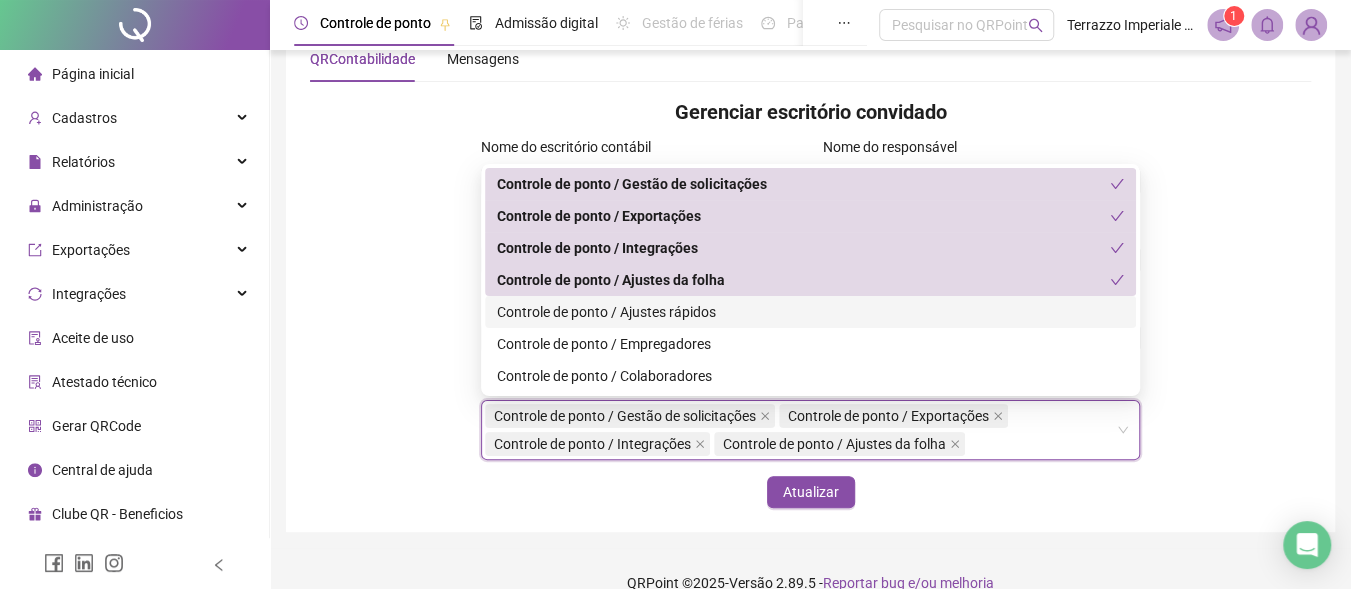 click on "Controle de ponto / Ajustes rápidos" at bounding box center [810, 312] 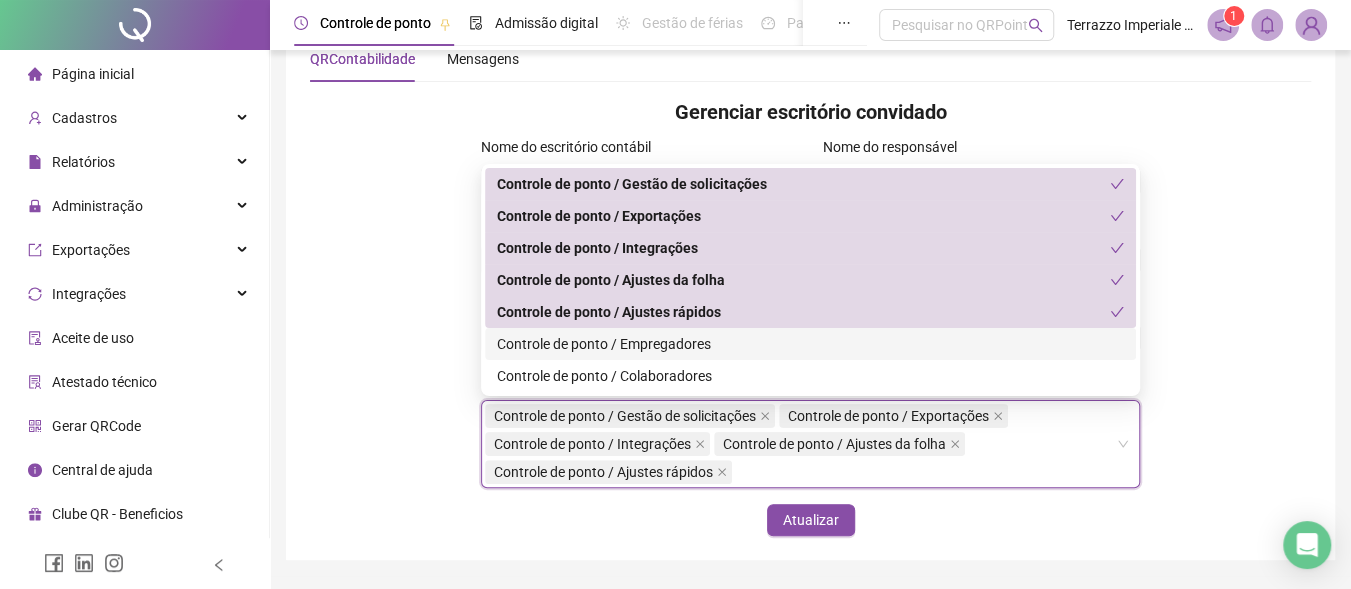 click on "Controle de ponto / Empregadores" at bounding box center [810, 344] 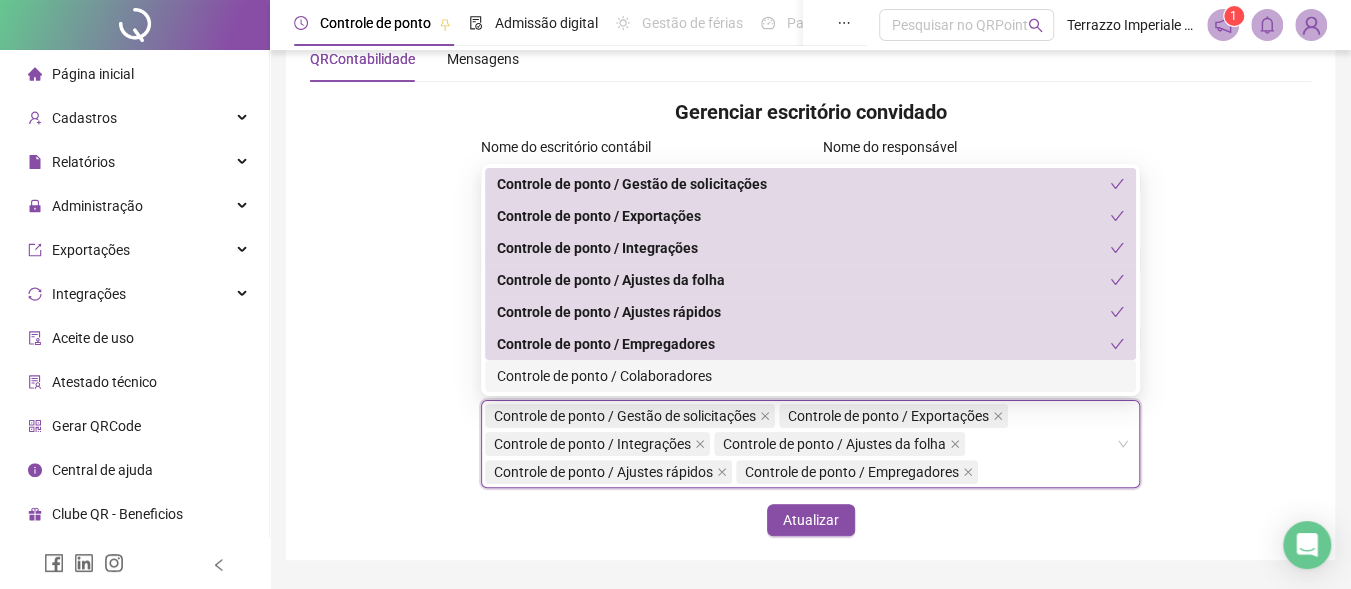 click on "Controle de ponto / Colaboradores" at bounding box center (810, 376) 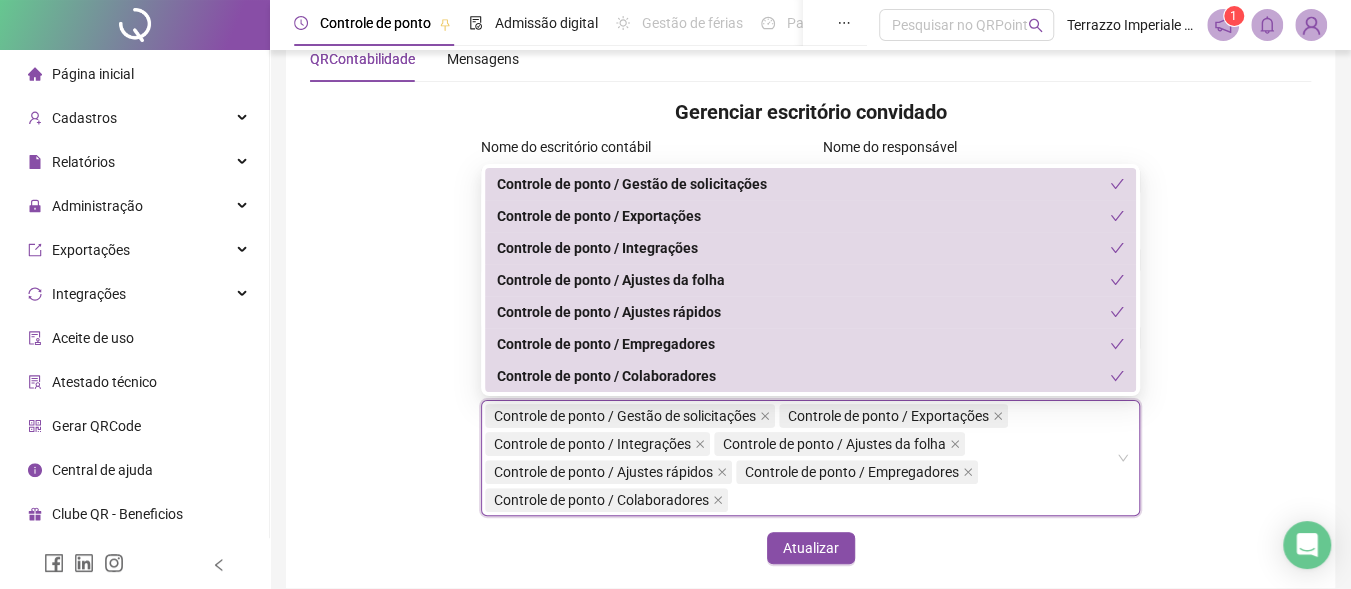 scroll, scrollTop: 138, scrollLeft: 0, axis: vertical 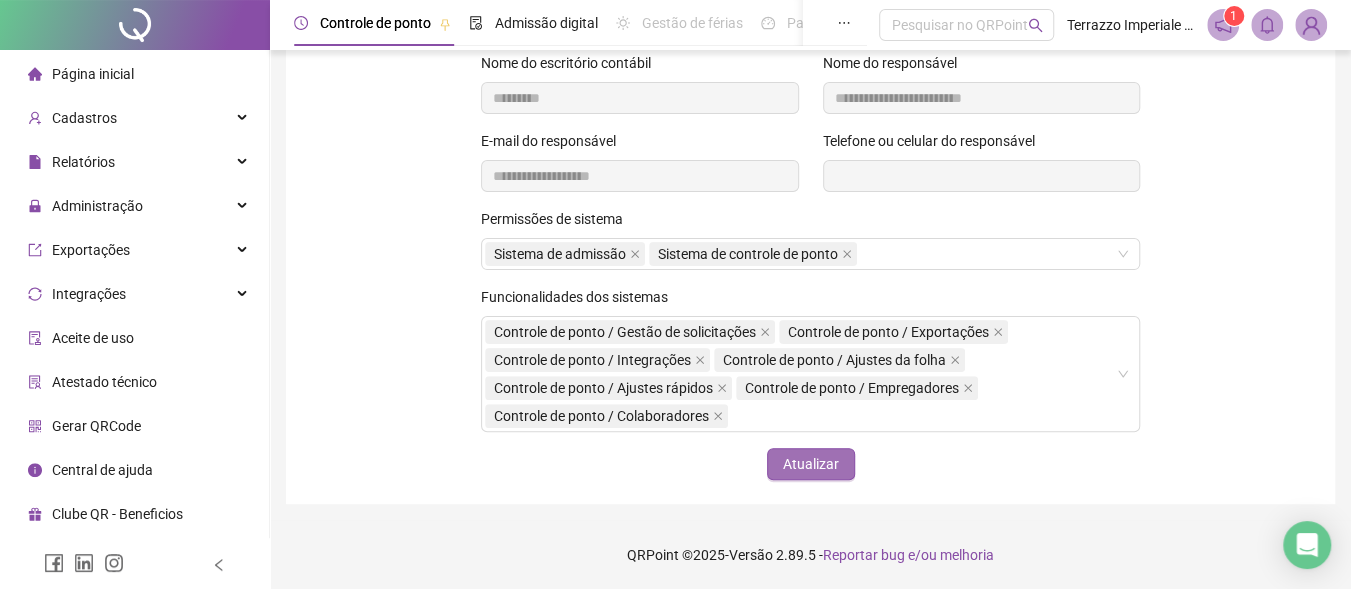 click on "Atualizar" at bounding box center [811, 464] 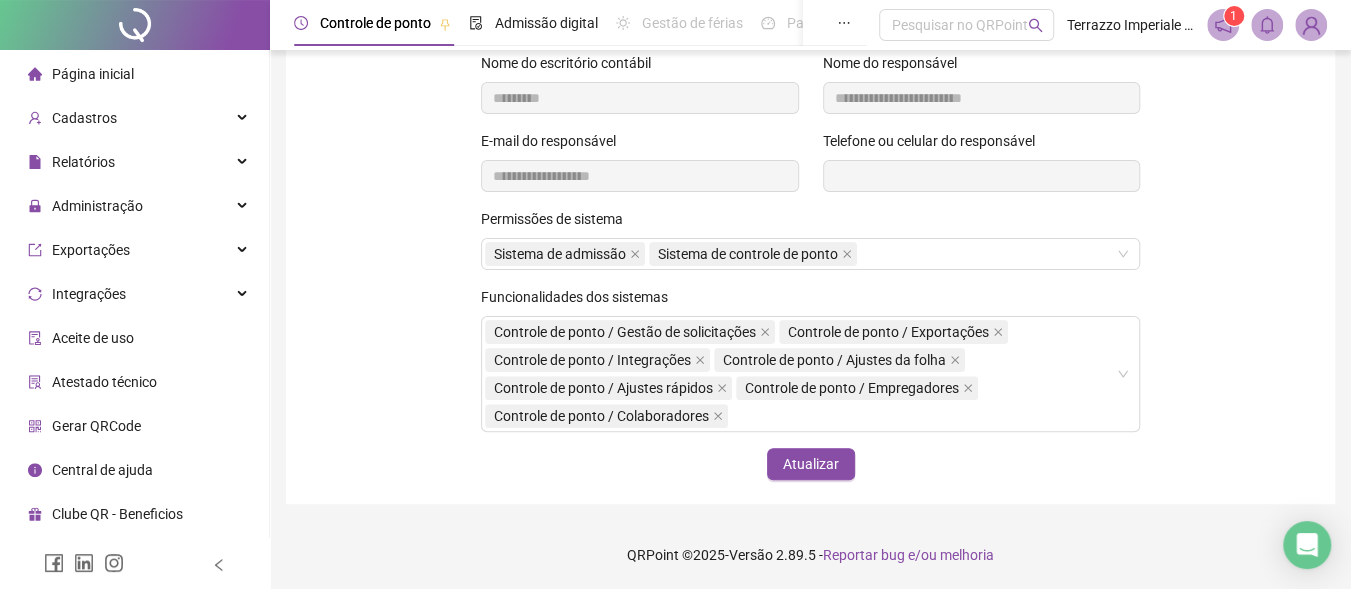 click on "Página inicial" at bounding box center [81, 74] 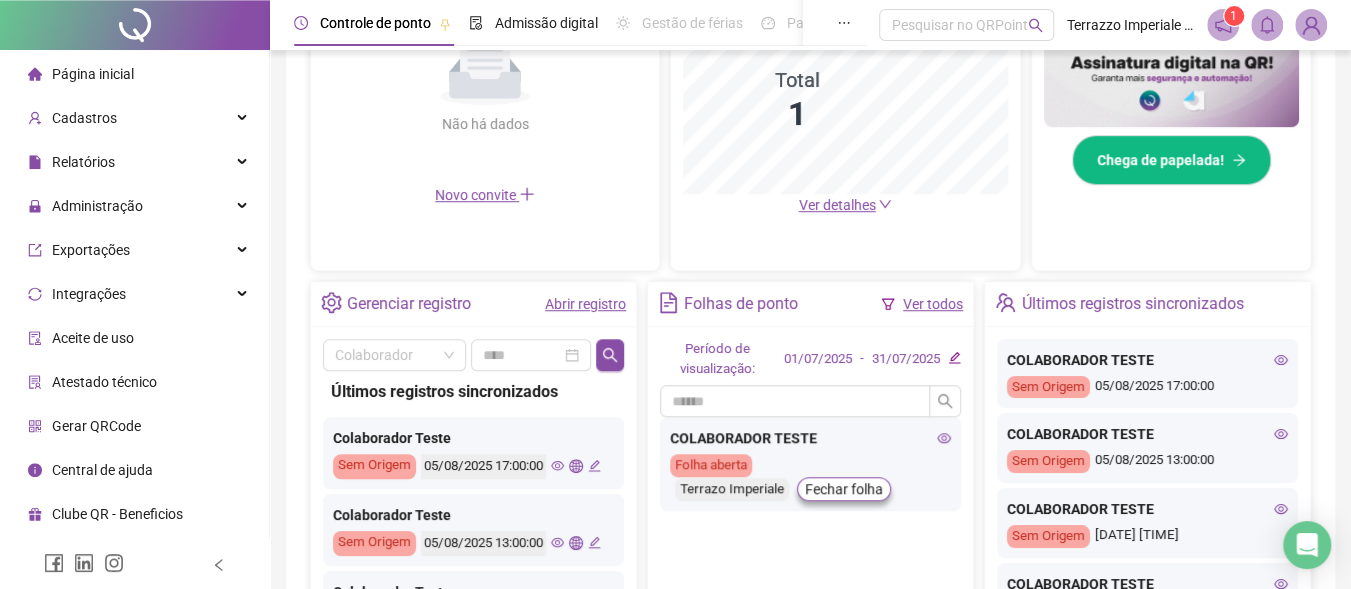 scroll, scrollTop: 638, scrollLeft: 0, axis: vertical 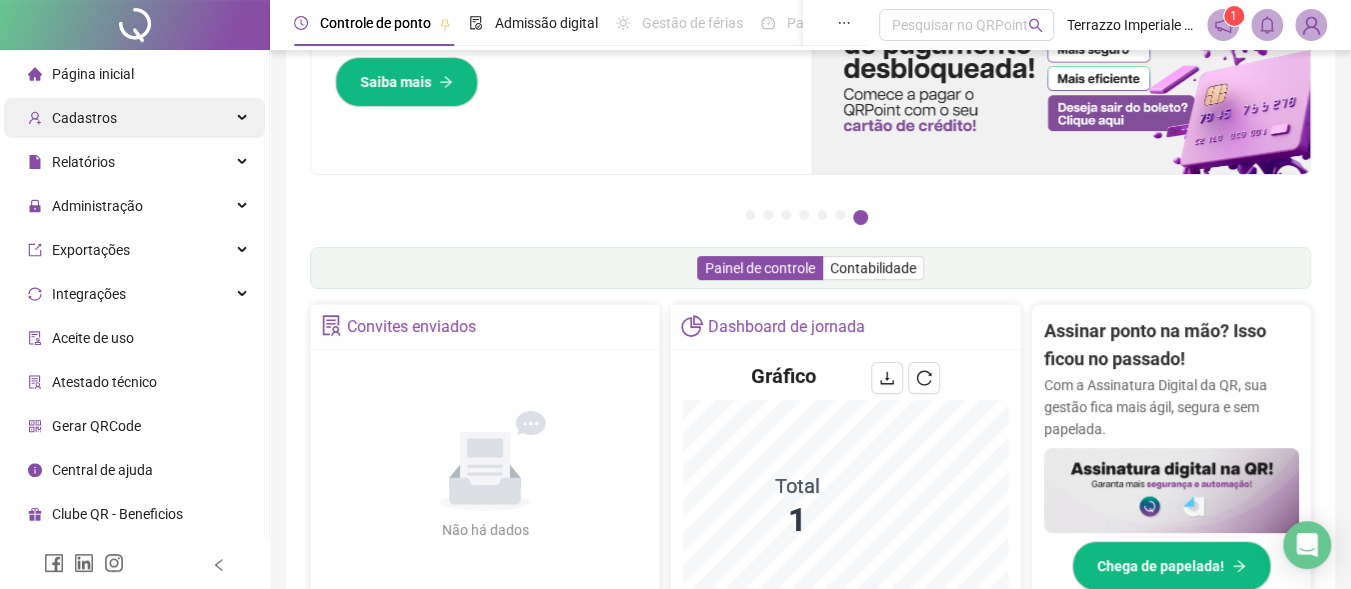 click on "Cadastros" at bounding box center [134, 118] 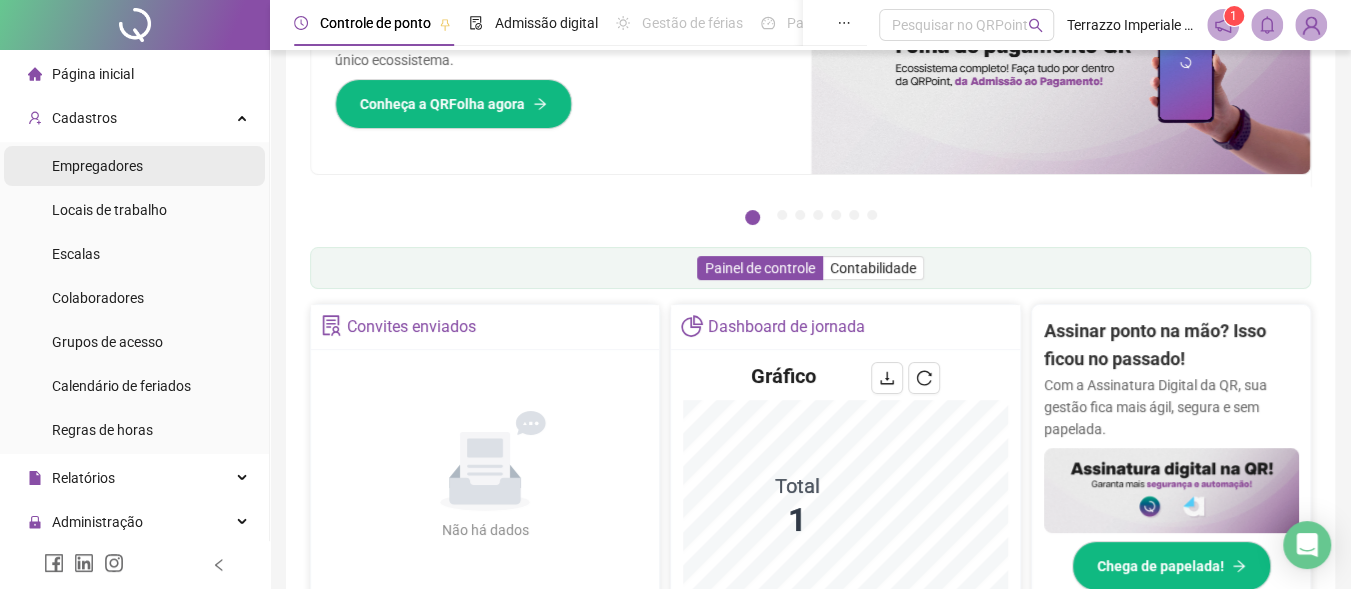 click on "Empregadores" at bounding box center (97, 166) 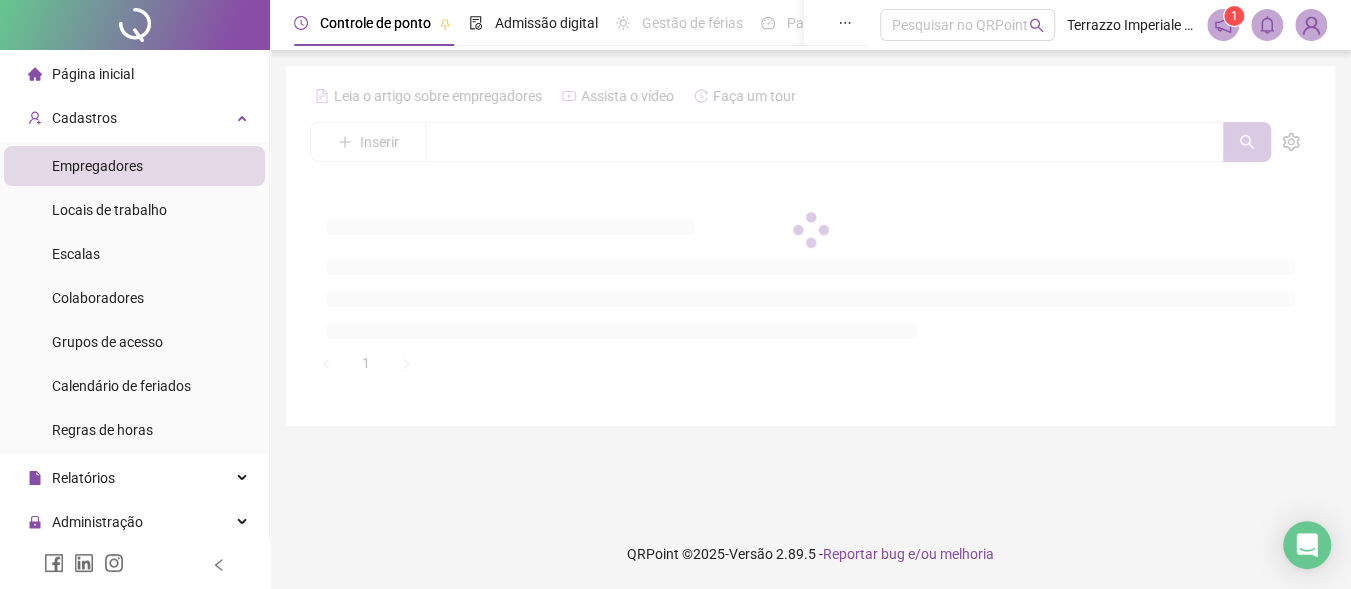 scroll, scrollTop: 0, scrollLeft: 0, axis: both 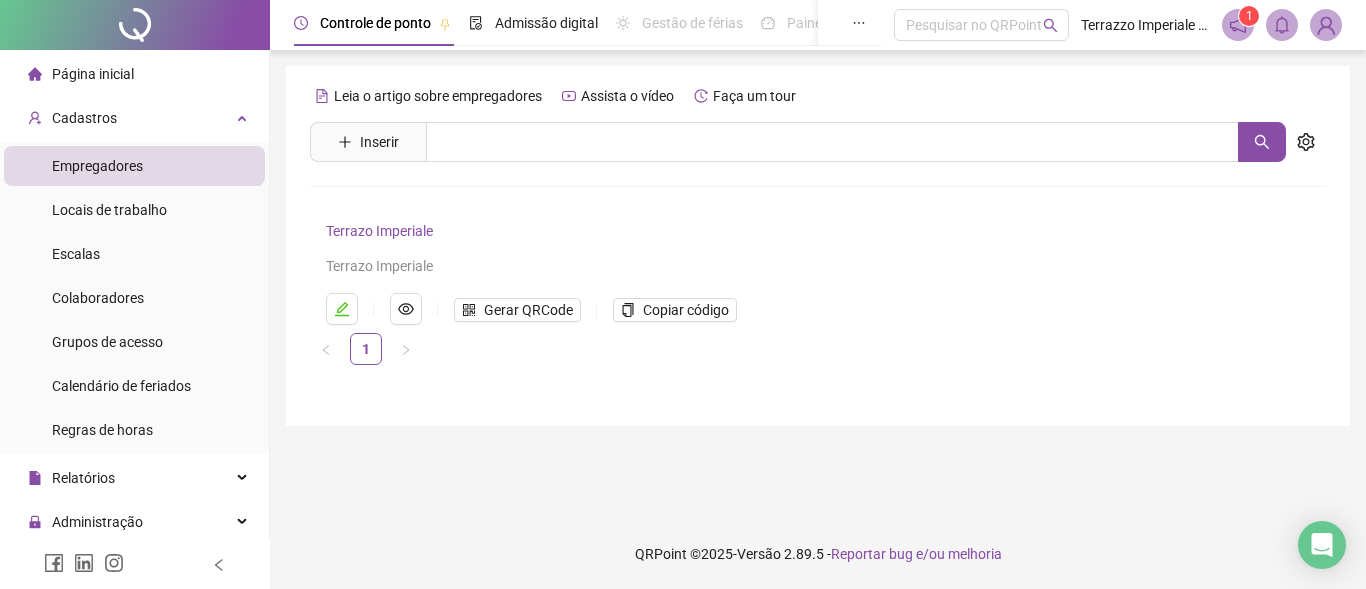 click on "Terrazo Imperiale" at bounding box center [379, 231] 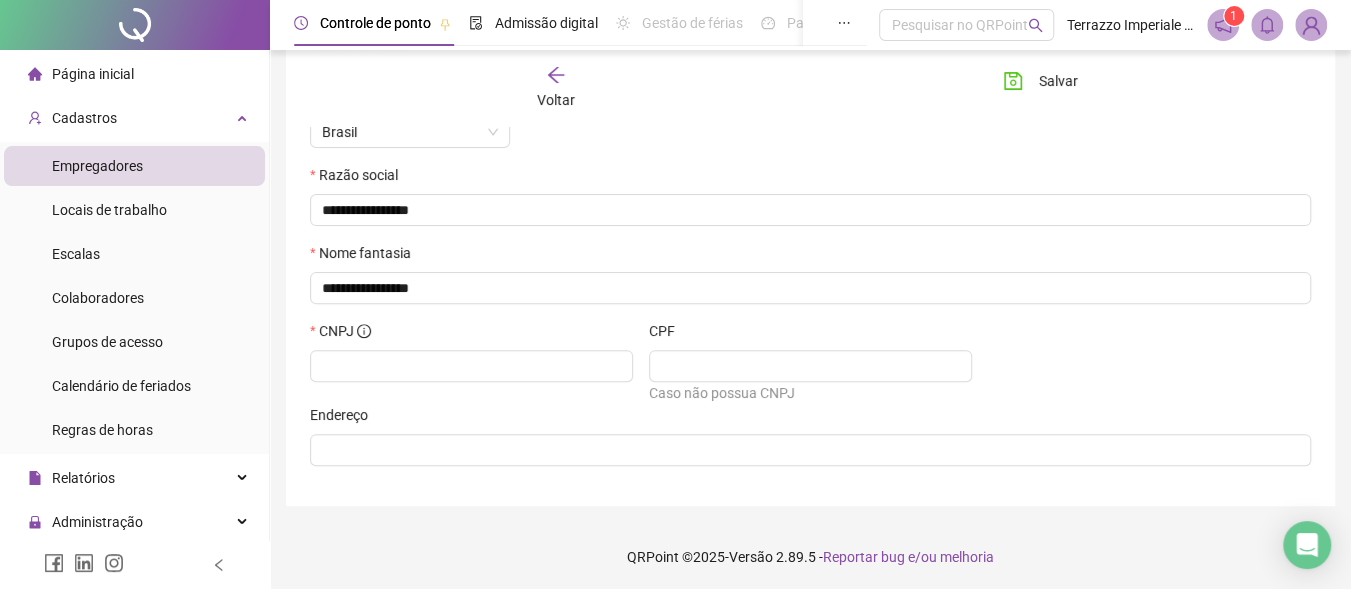 scroll, scrollTop: 302, scrollLeft: 0, axis: vertical 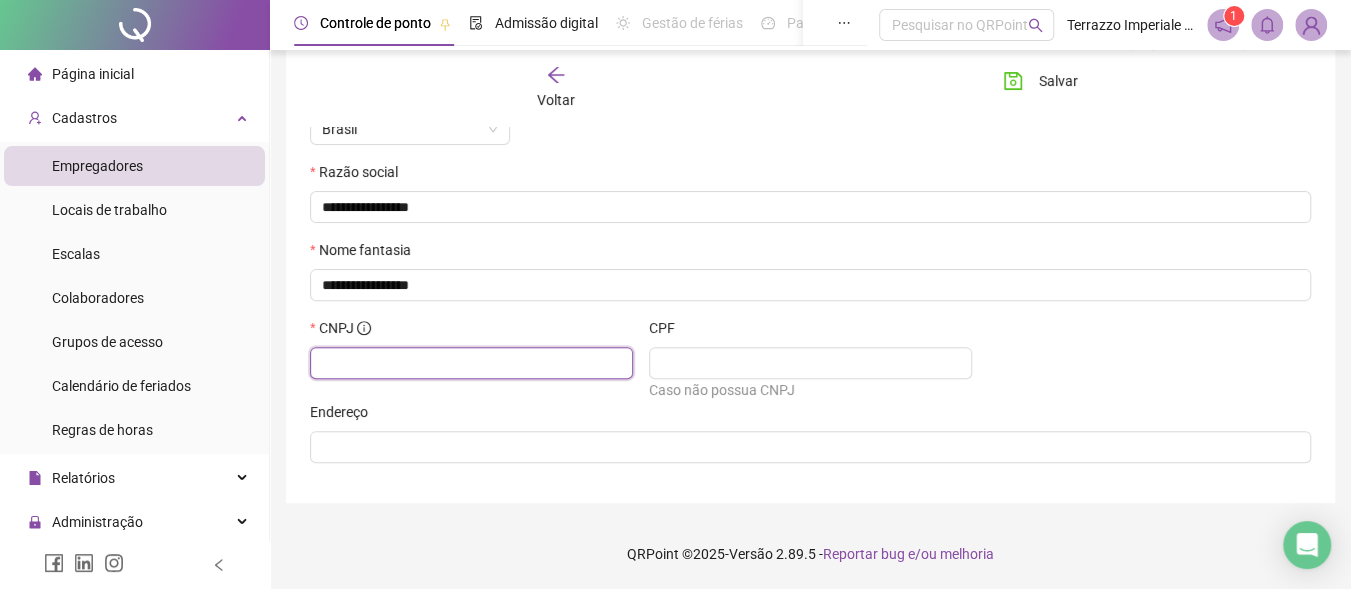 click at bounding box center (469, 363) 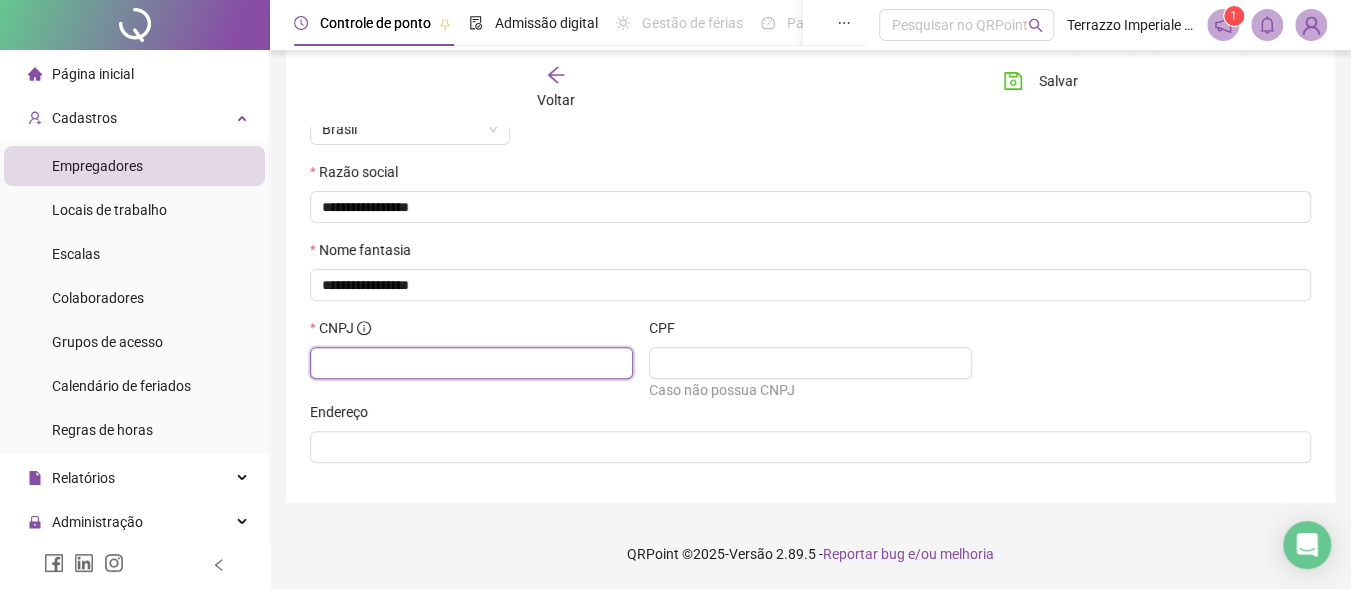 click at bounding box center [469, 363] 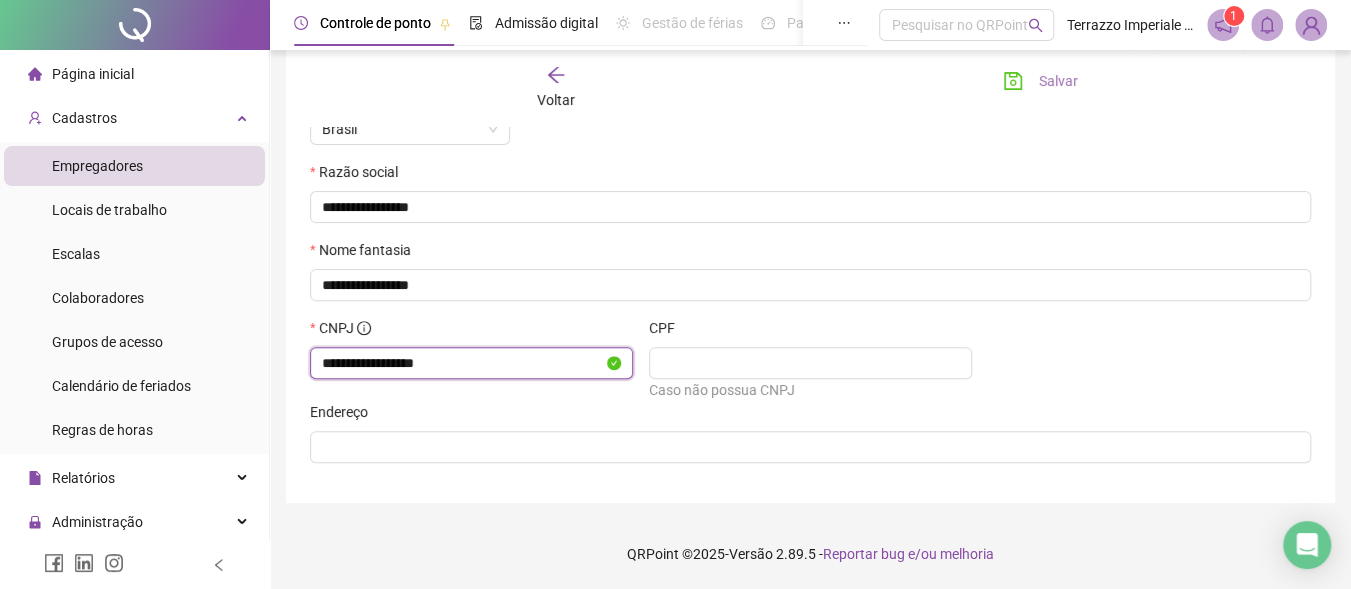 type on "**********" 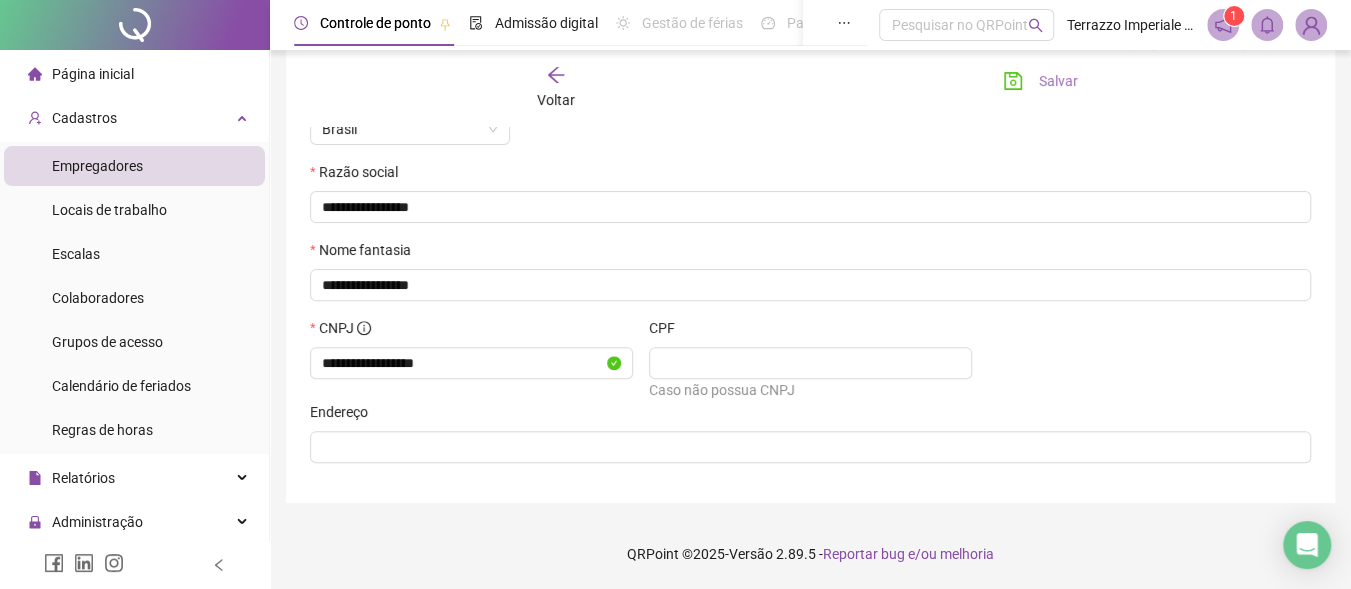 click on "Salvar" at bounding box center (1040, 81) 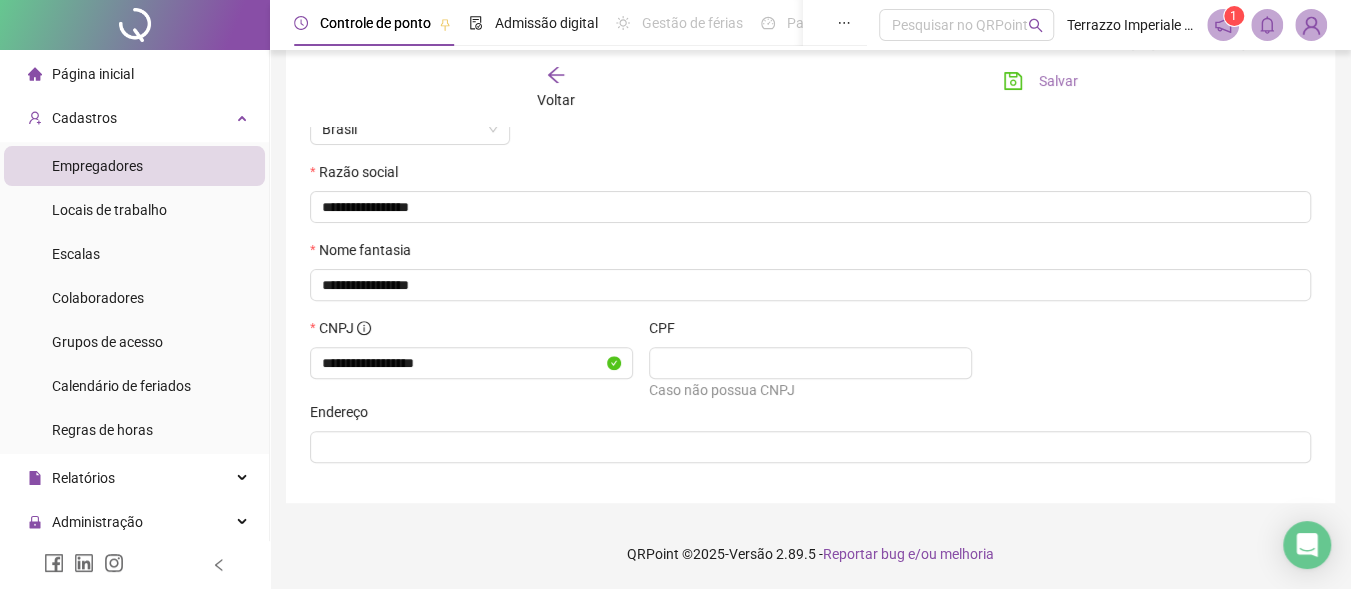 click 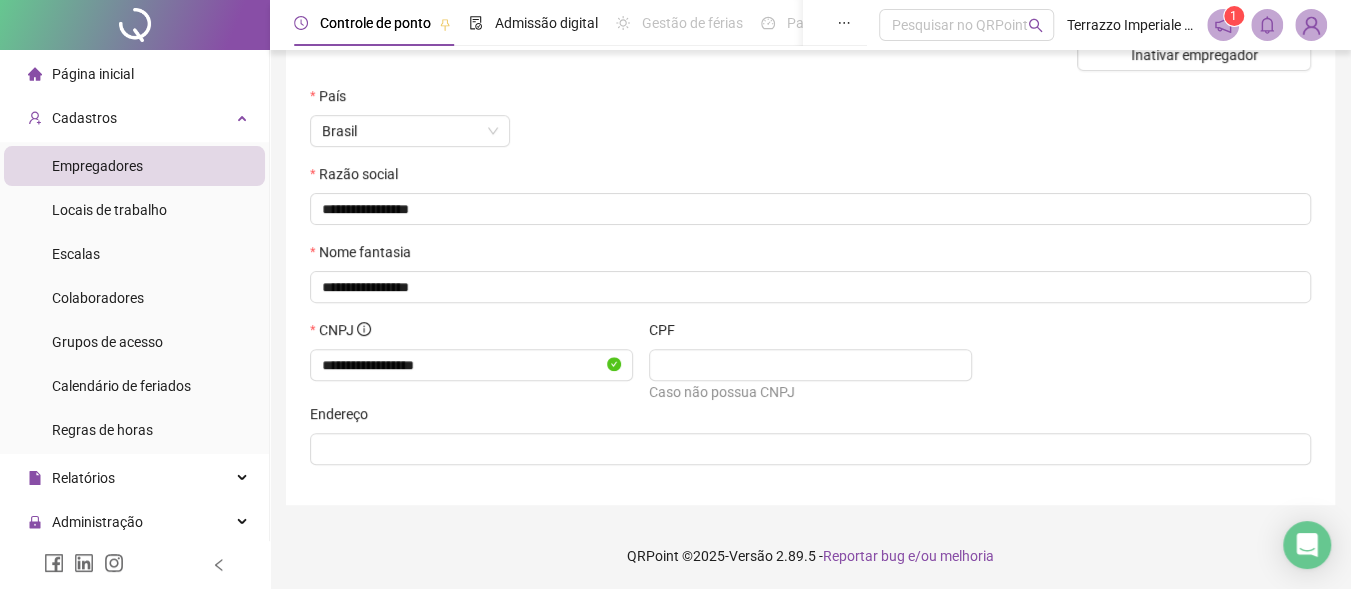 scroll, scrollTop: 0, scrollLeft: 0, axis: both 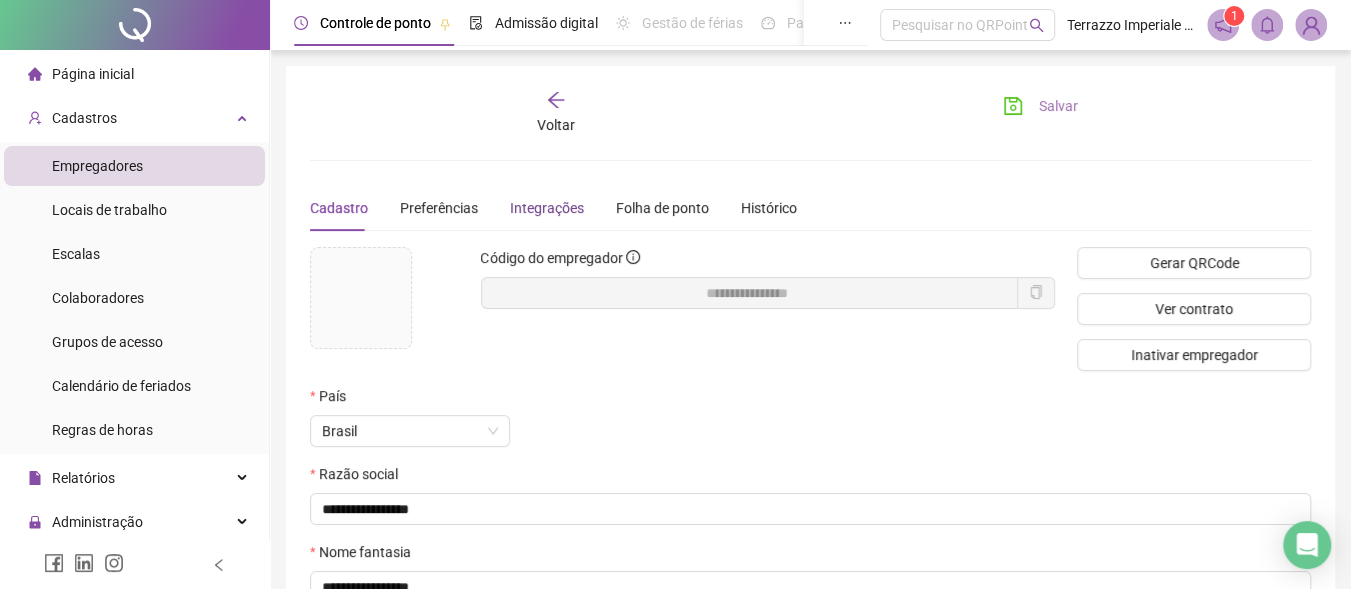 click on "Integrações" at bounding box center (547, 208) 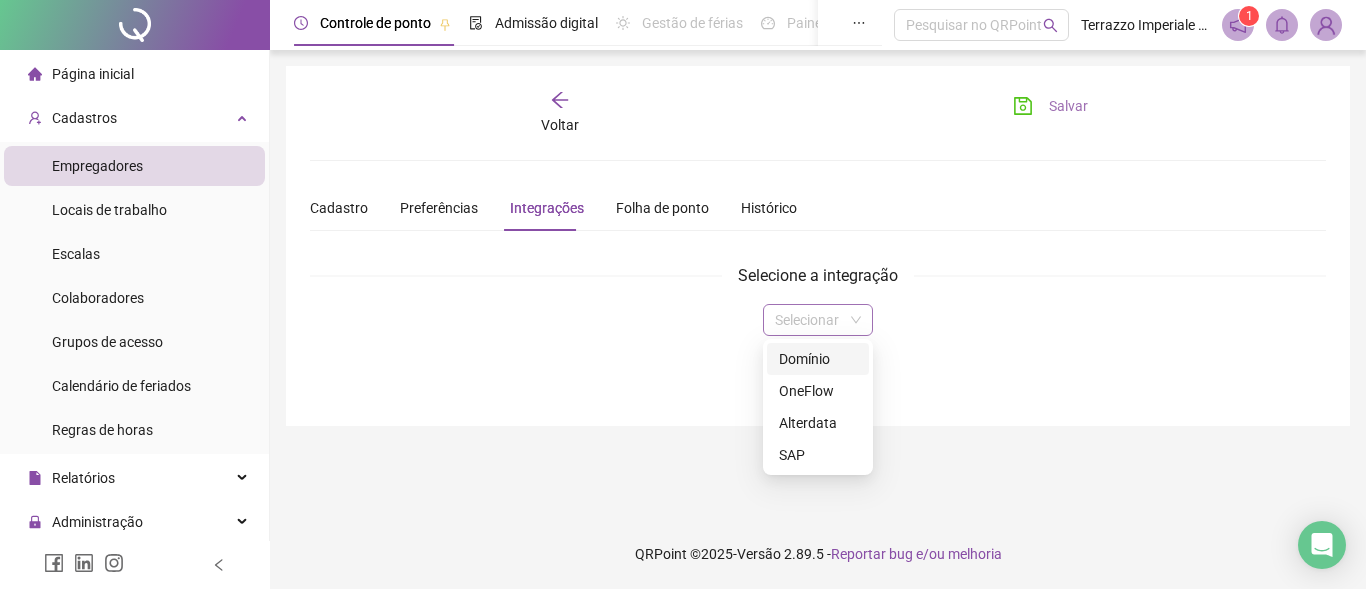 click at bounding box center (818, 320) 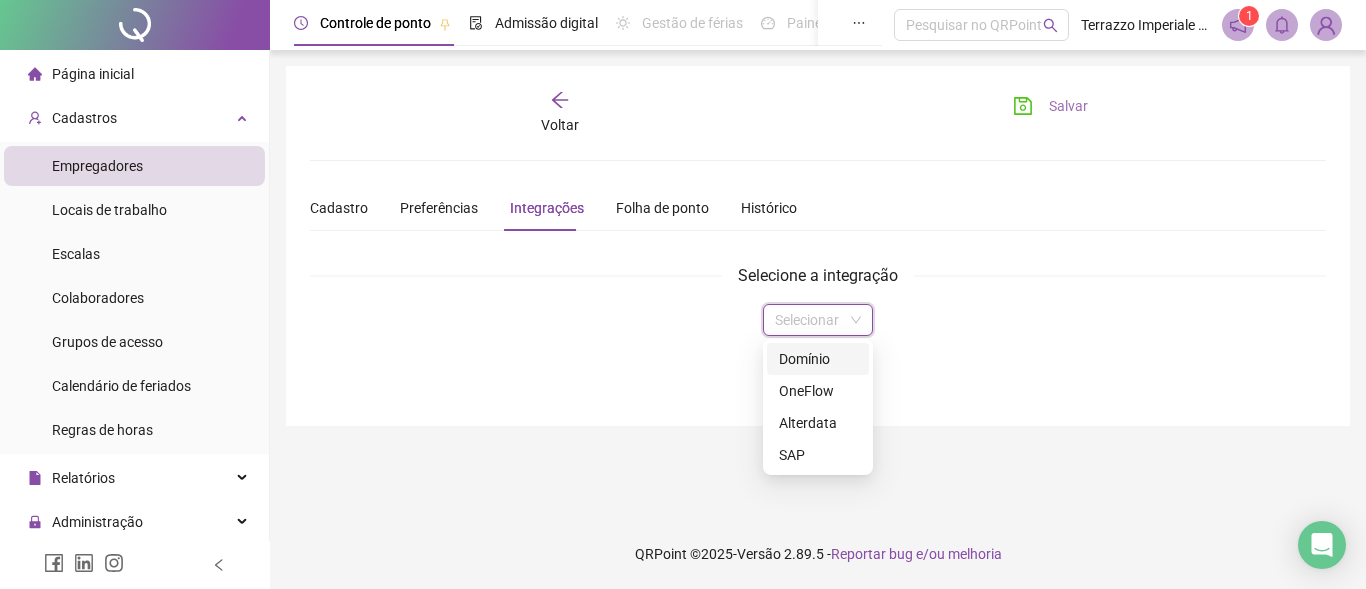 click on "Domínio" at bounding box center (818, 359) 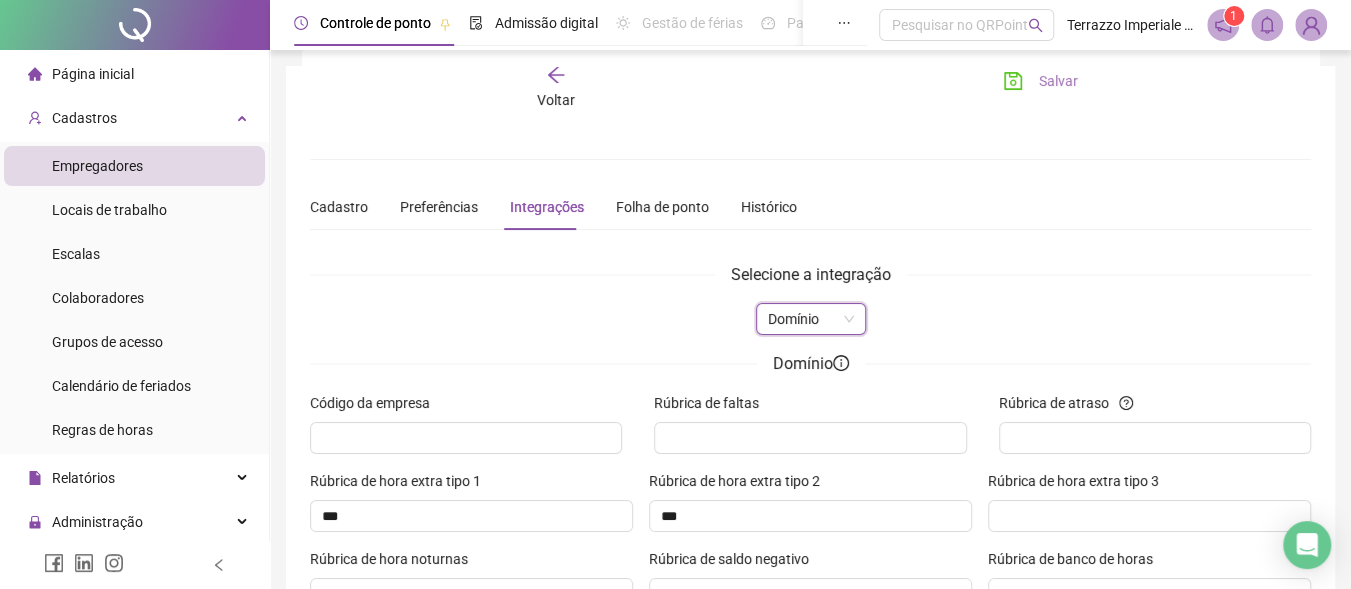 scroll, scrollTop: 195, scrollLeft: 0, axis: vertical 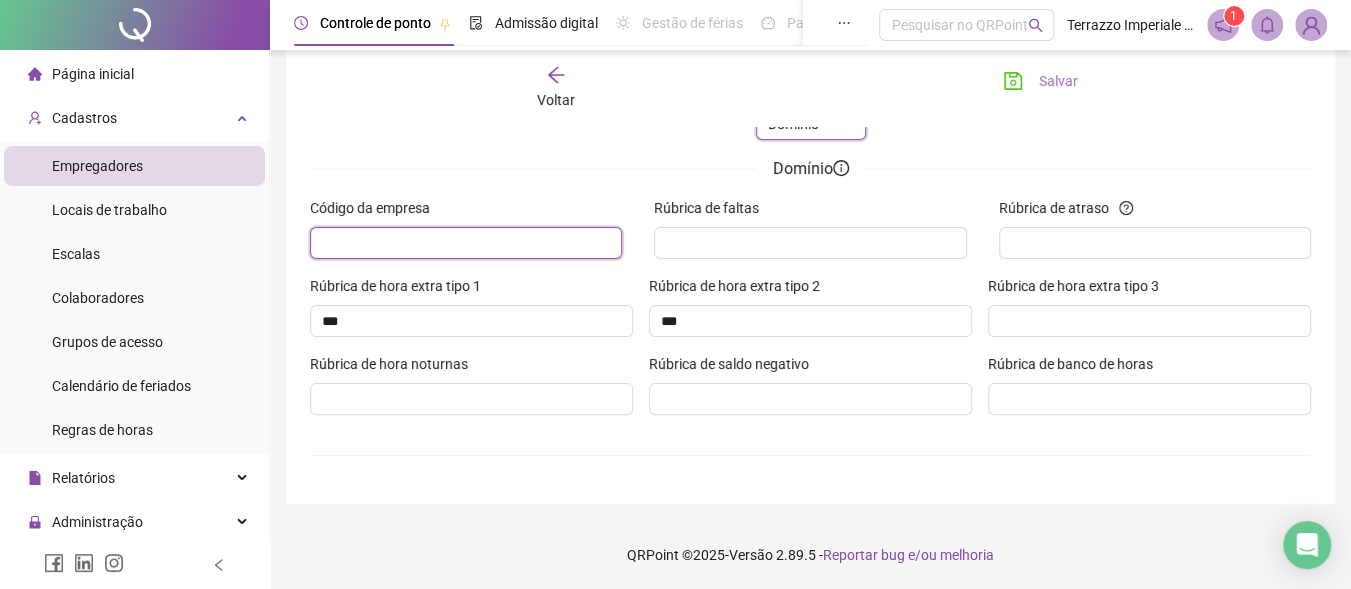 click at bounding box center [464, 243] 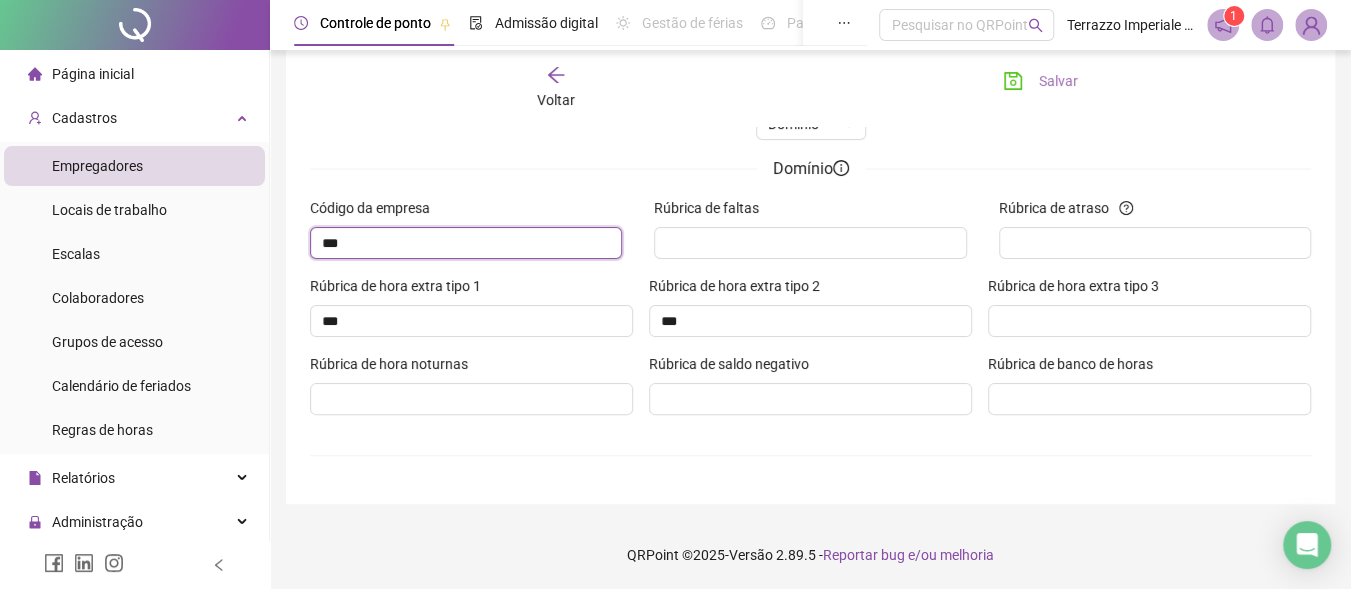 type on "***" 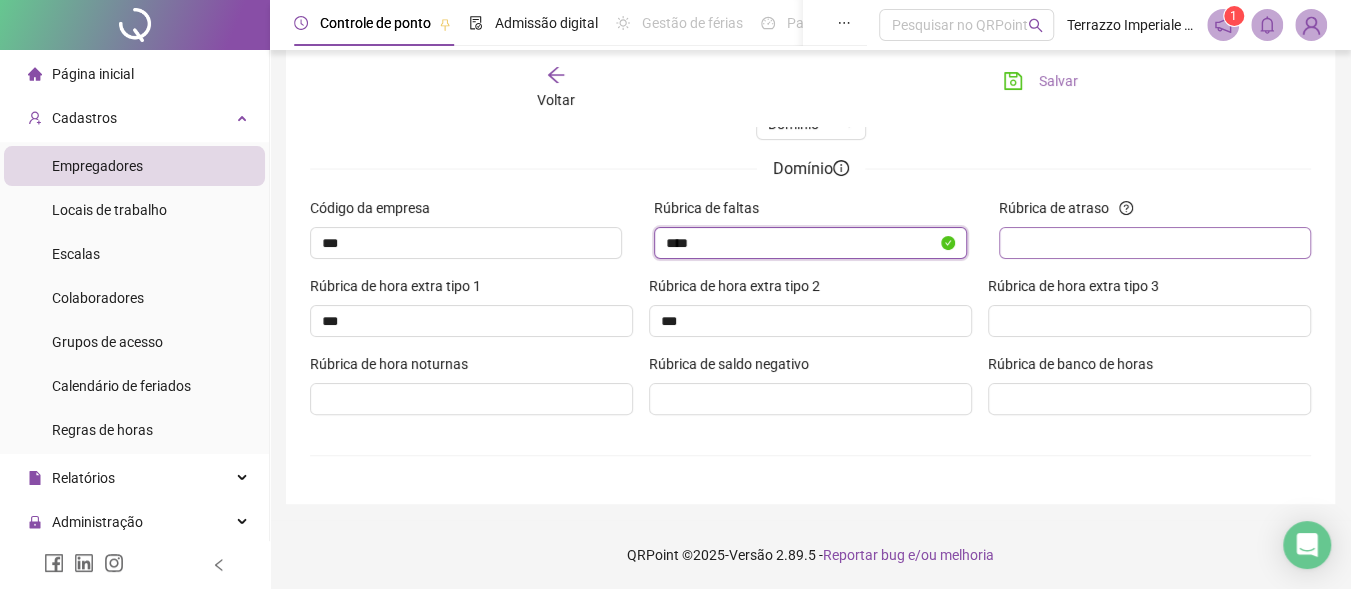 type on "****" 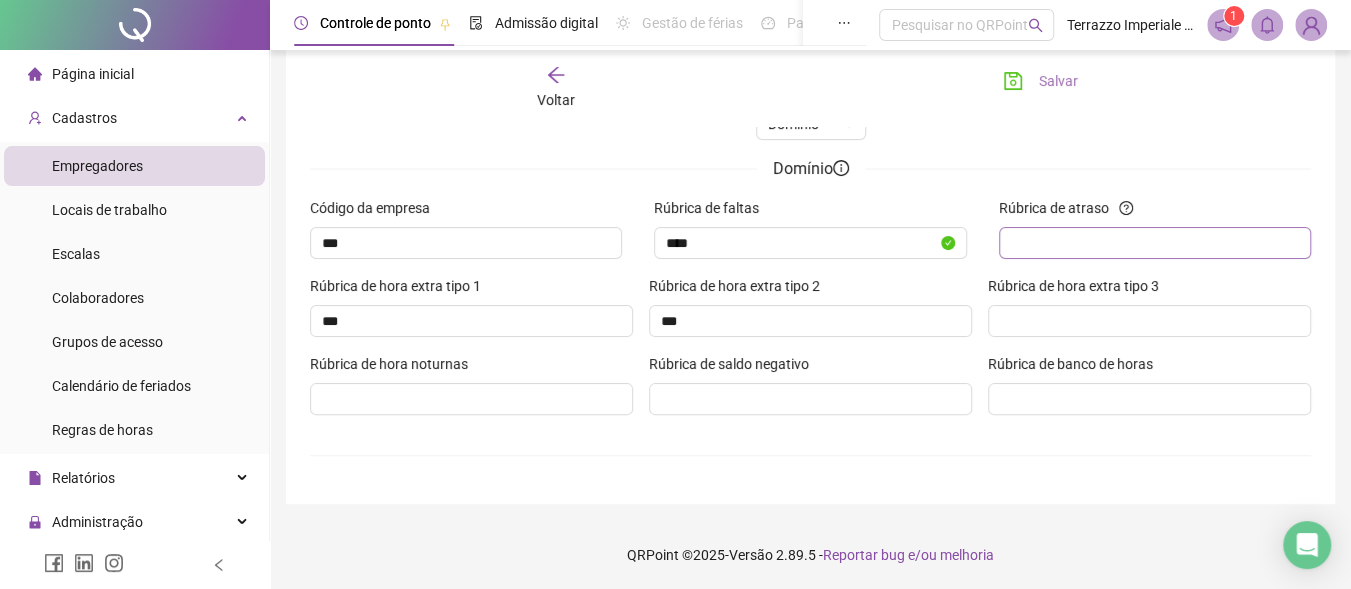 click at bounding box center [1155, 243] 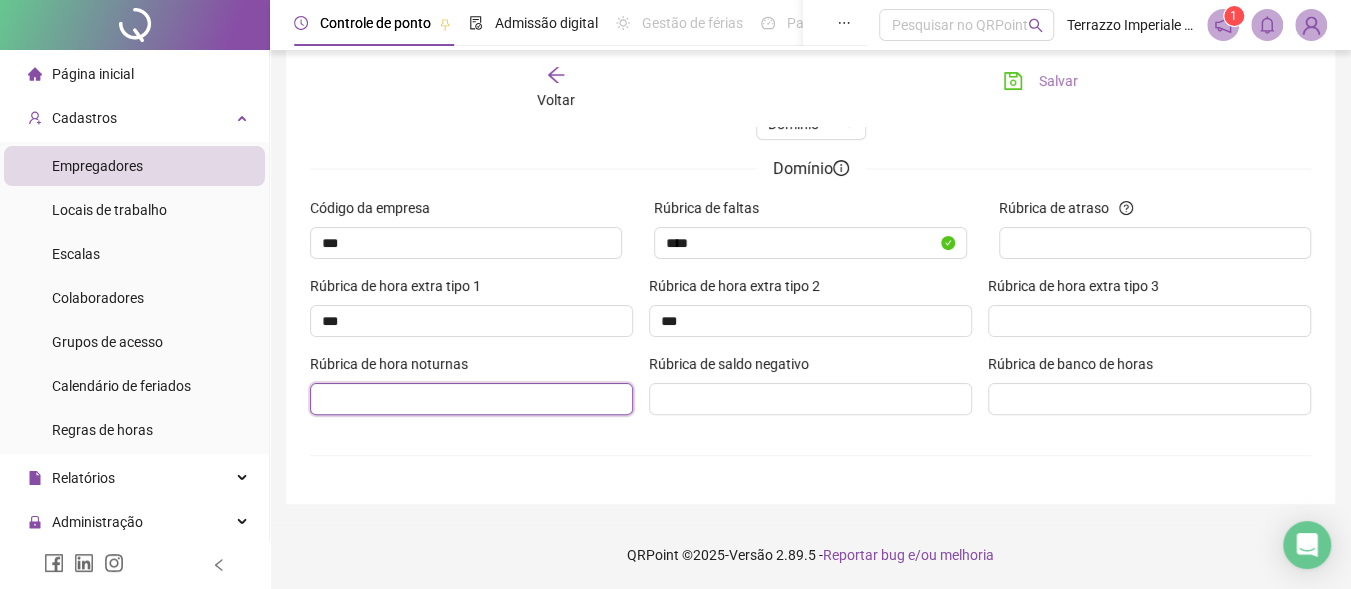 click on "Rúbrica de hora noturnas" at bounding box center (469, 399) 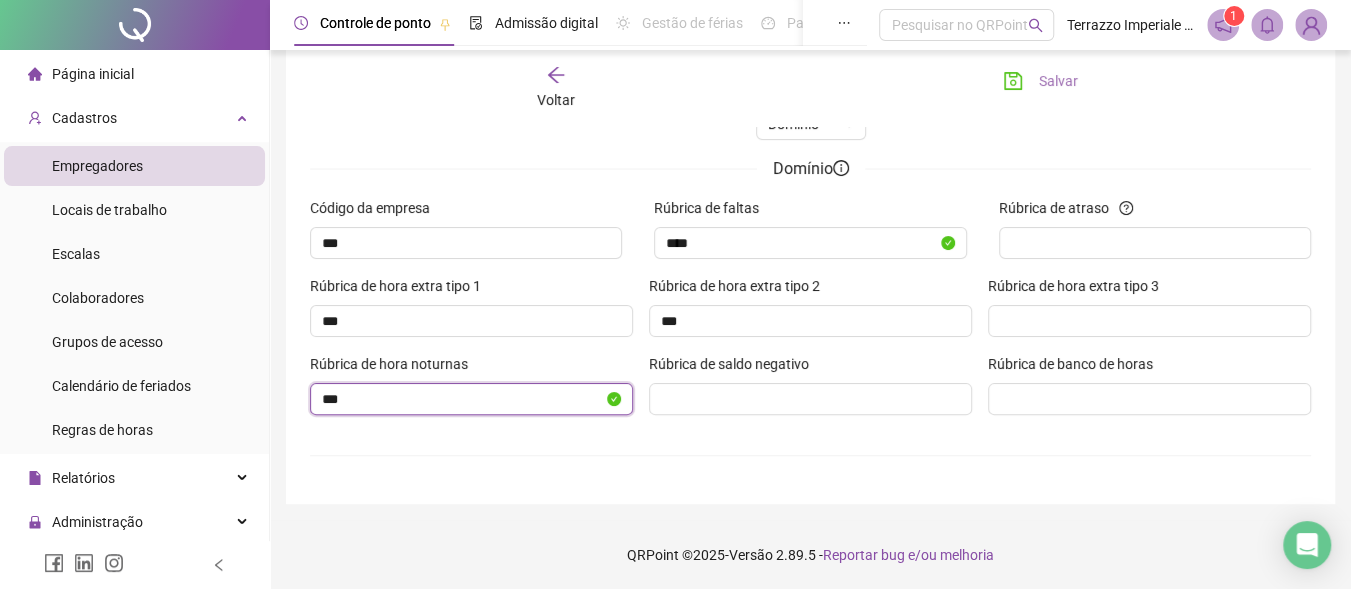 type on "***" 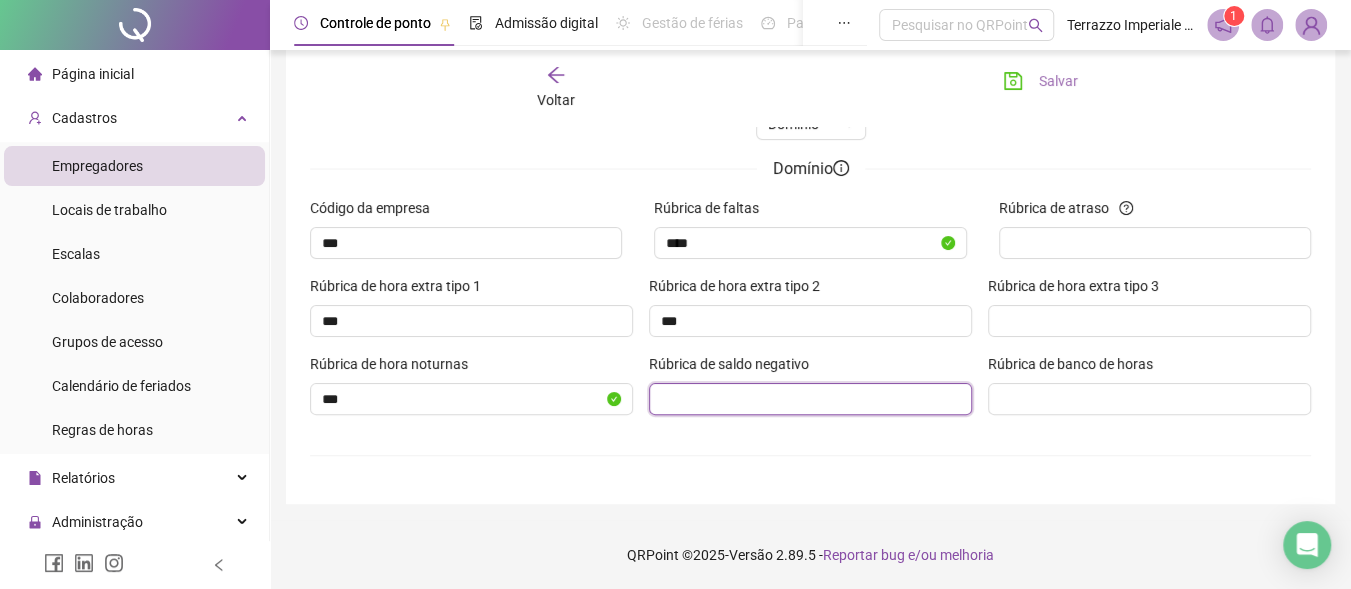 click on "Rúbrica de saldo negativo" at bounding box center [808, 399] 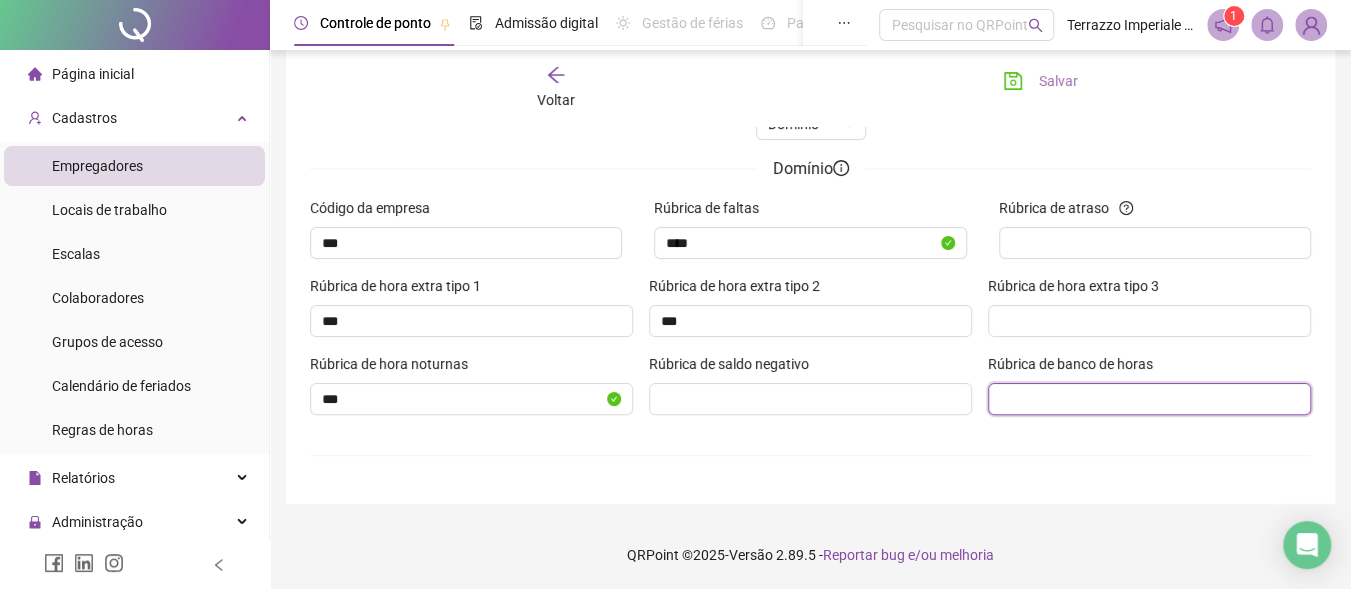 click on "Rúbrica de banco de horas" at bounding box center (1147, 399) 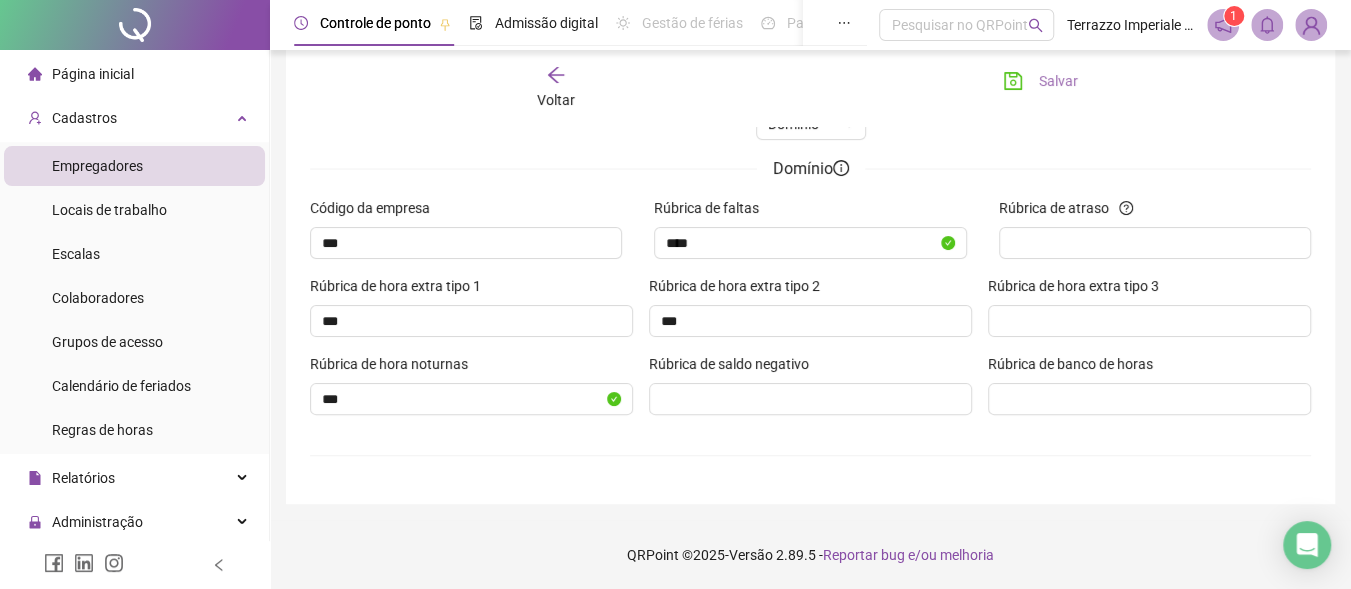click on "Salvar" at bounding box center [1040, 81] 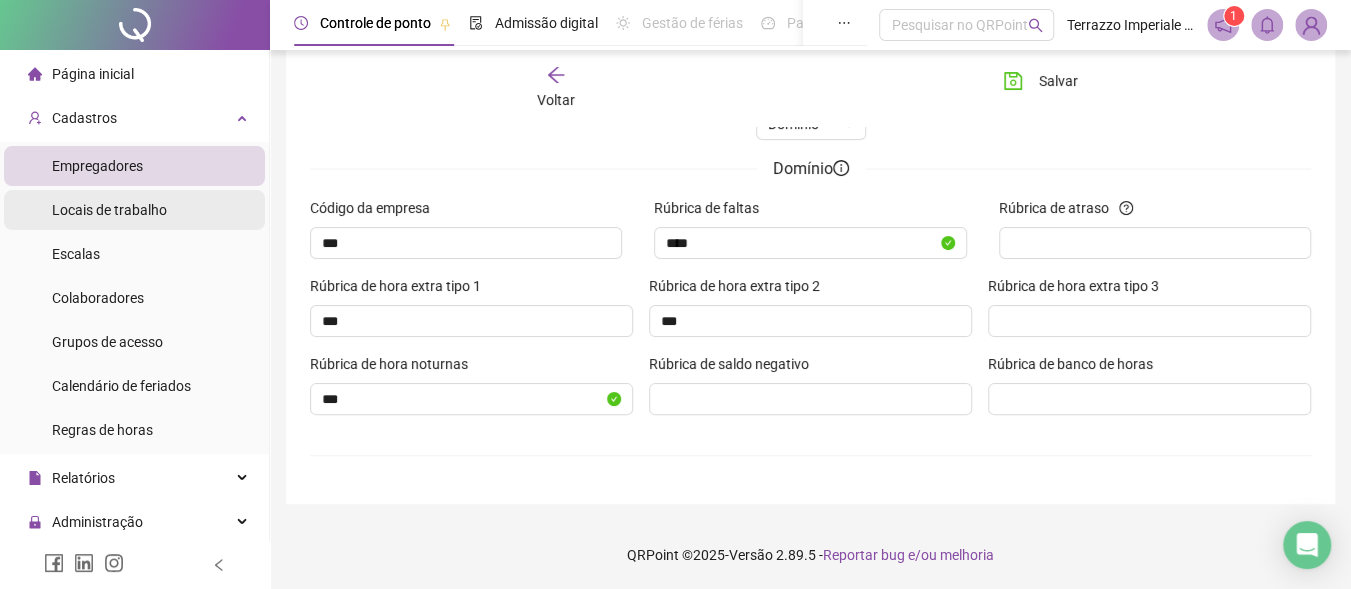 click on "Locais de trabalho" at bounding box center (109, 210) 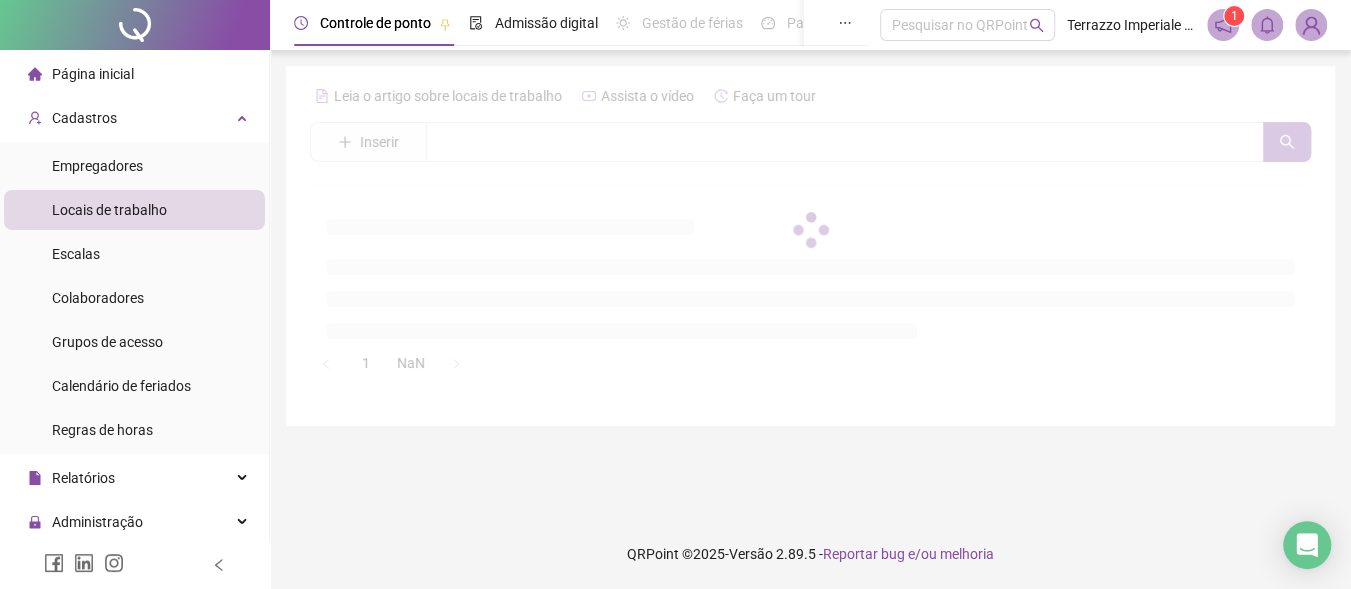 scroll, scrollTop: 0, scrollLeft: 0, axis: both 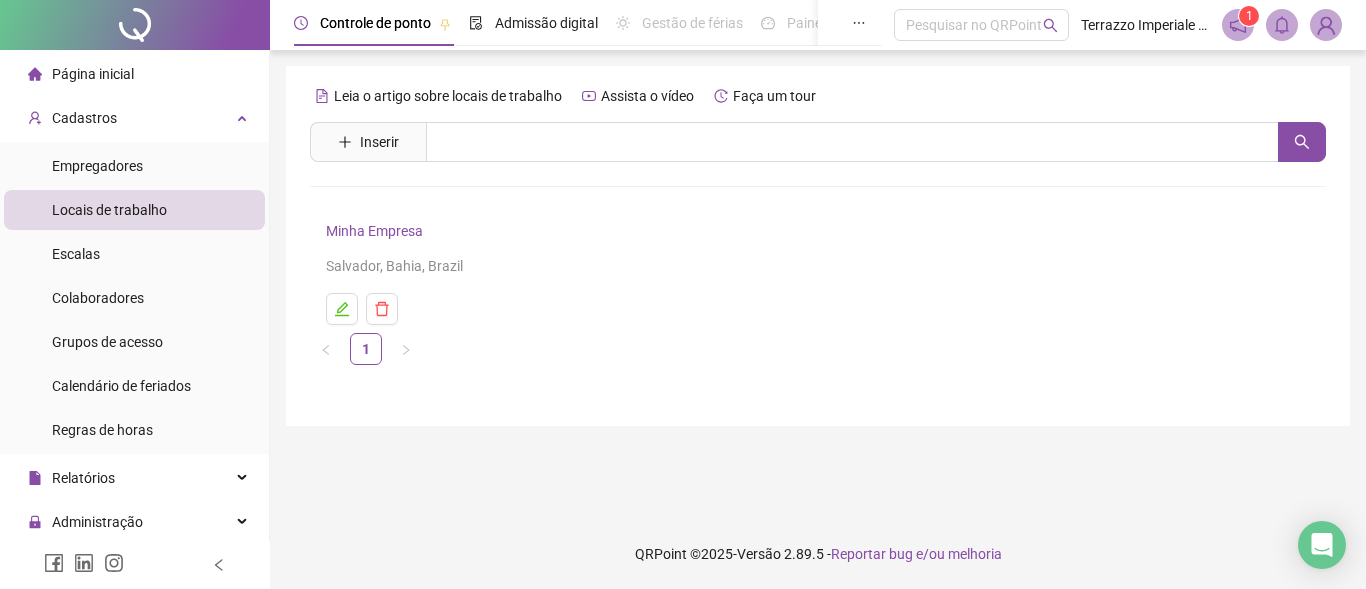 click on "Minha Empresa" at bounding box center (374, 231) 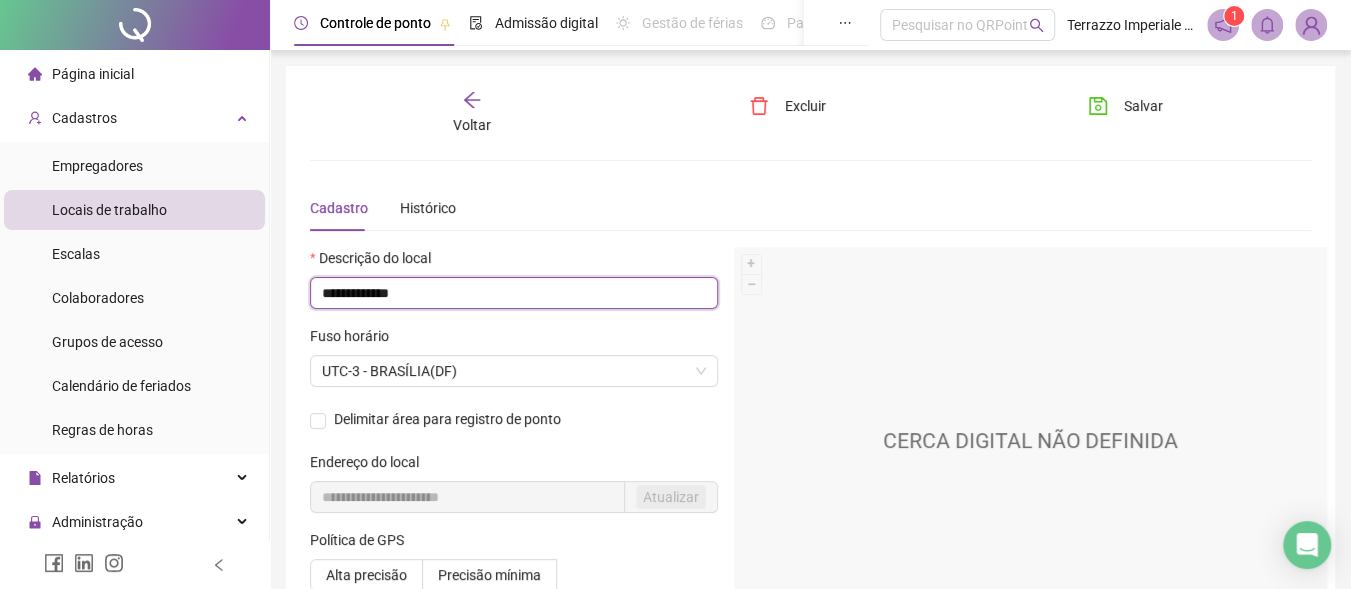click on "**********" at bounding box center [514, 293] 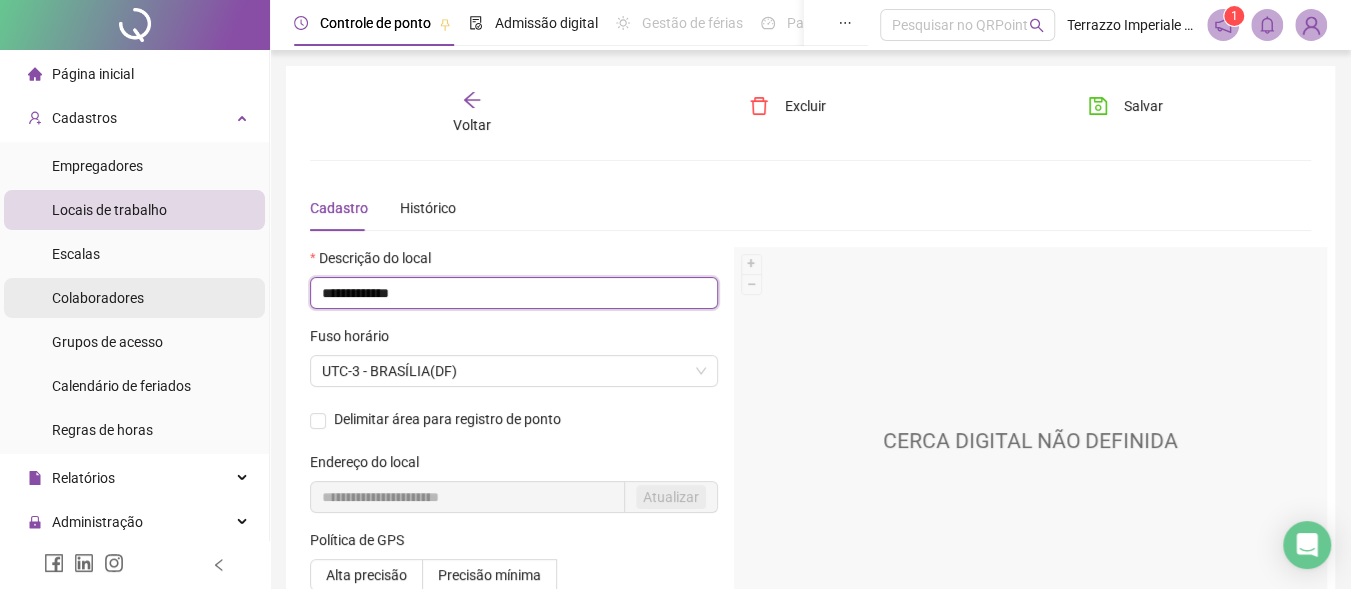 drag, startPoint x: 520, startPoint y: 288, endPoint x: 201, endPoint y: 301, distance: 319.26477 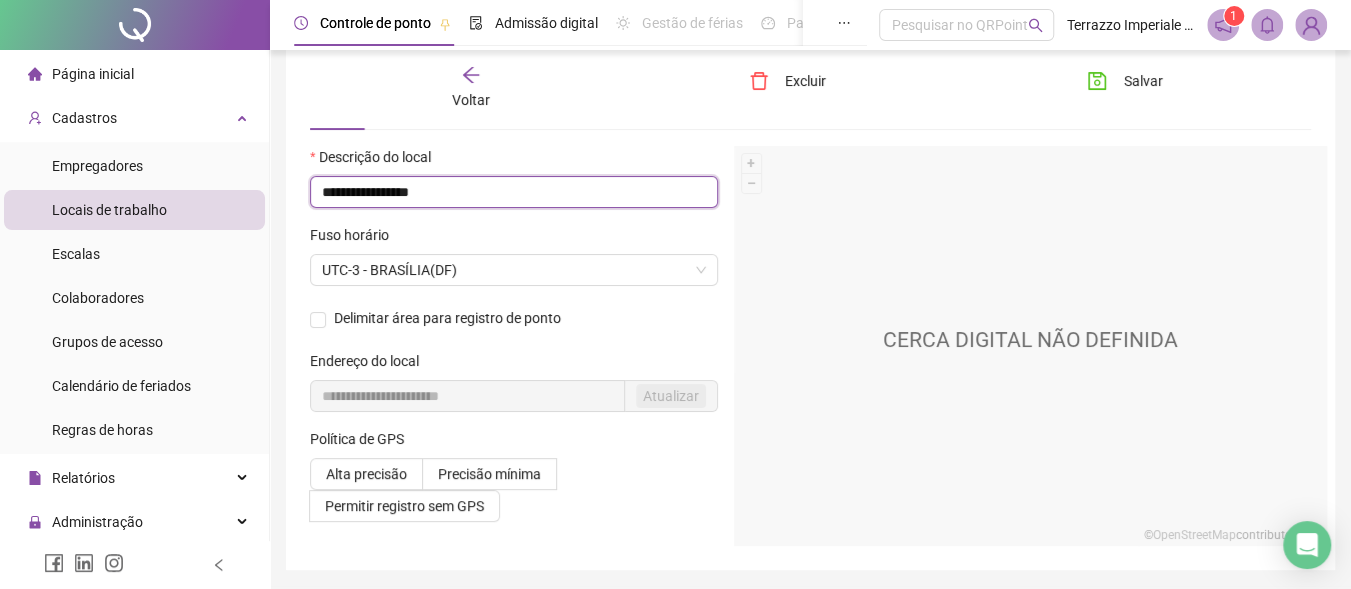 scroll, scrollTop: 166, scrollLeft: 0, axis: vertical 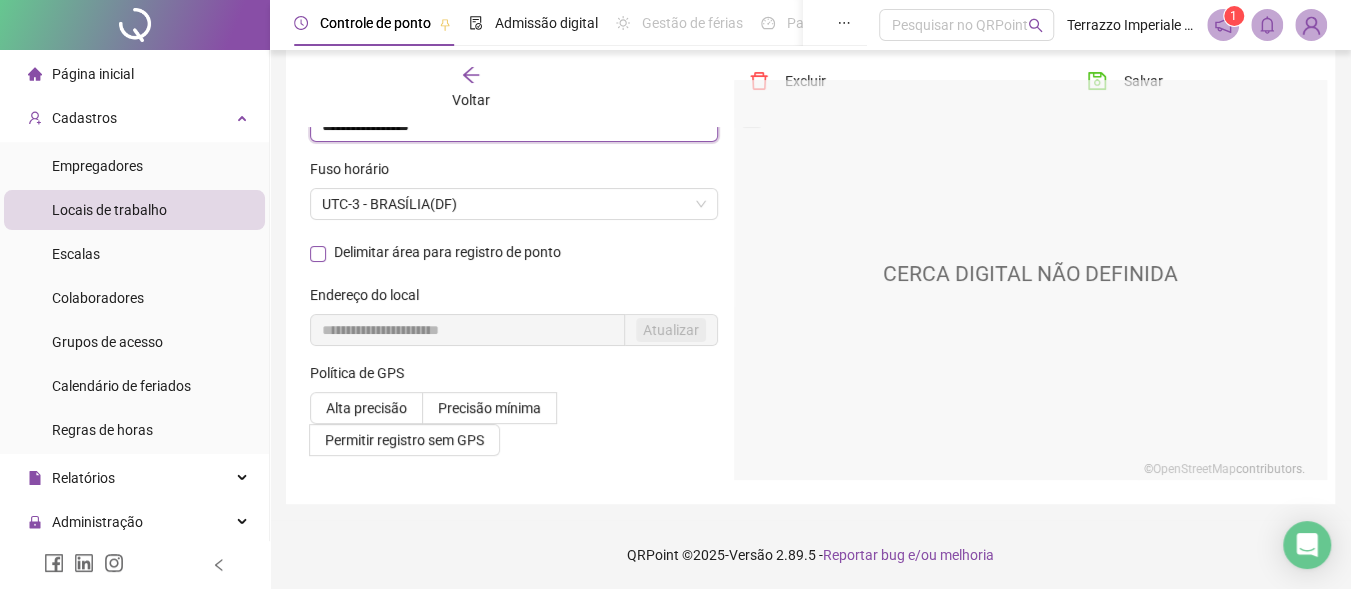 type on "**********" 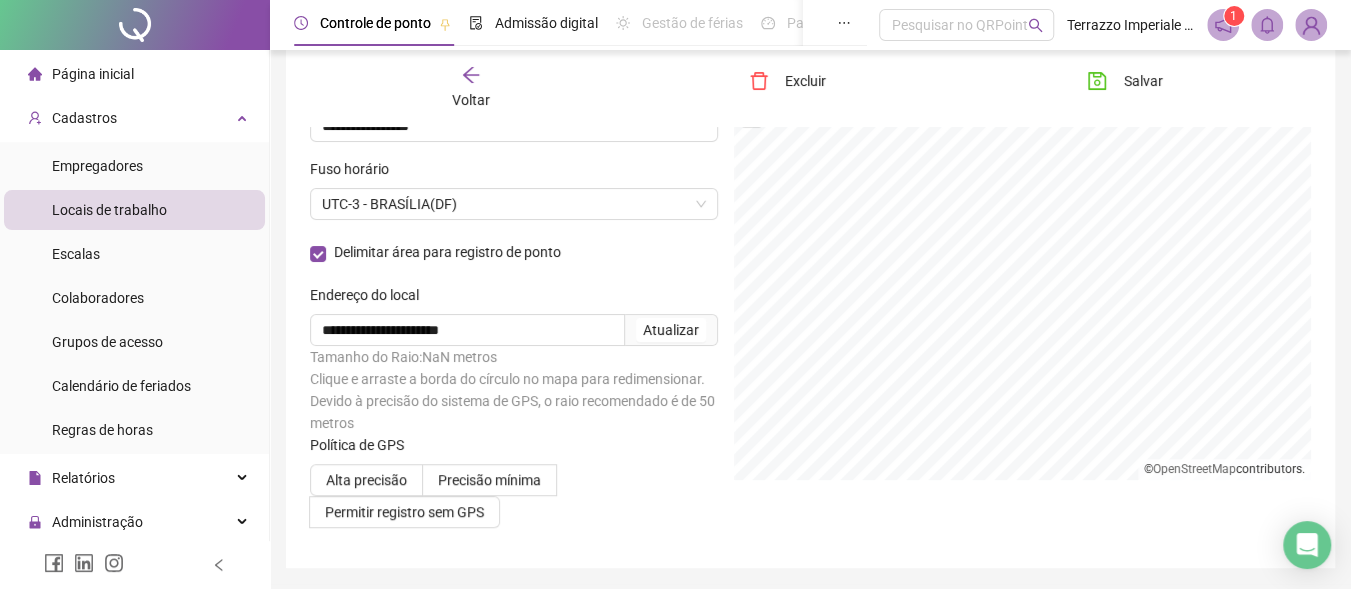 scroll, scrollTop: 230, scrollLeft: 0, axis: vertical 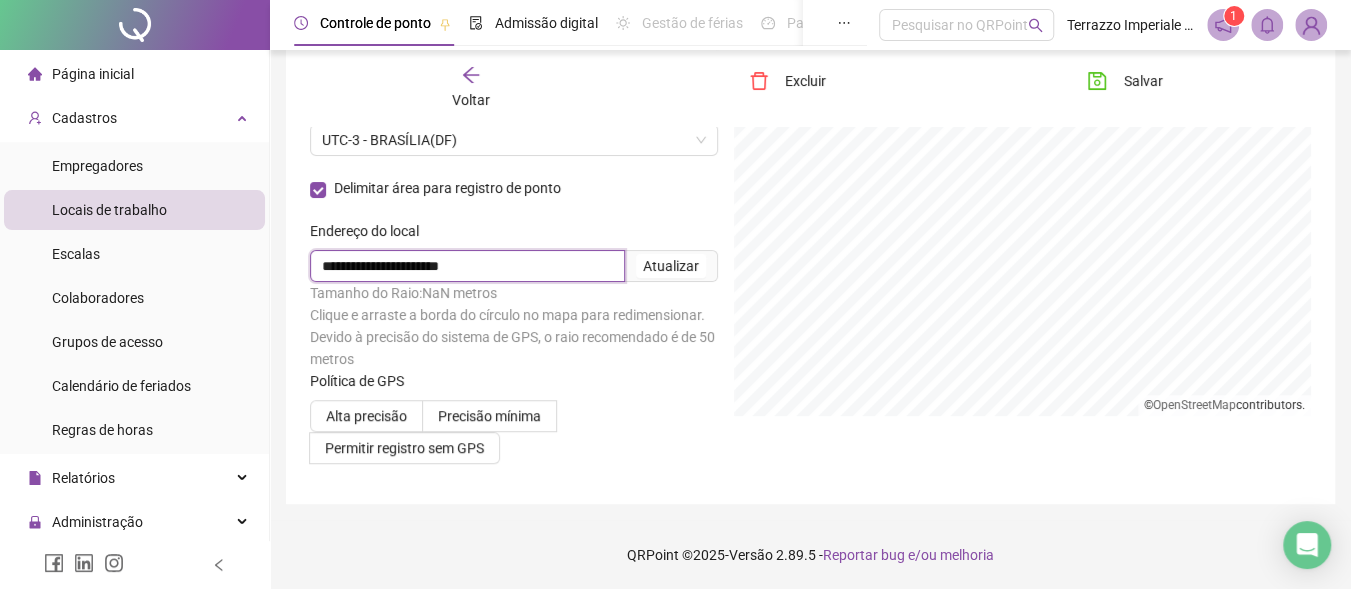 click on "**********" at bounding box center (467, 266) 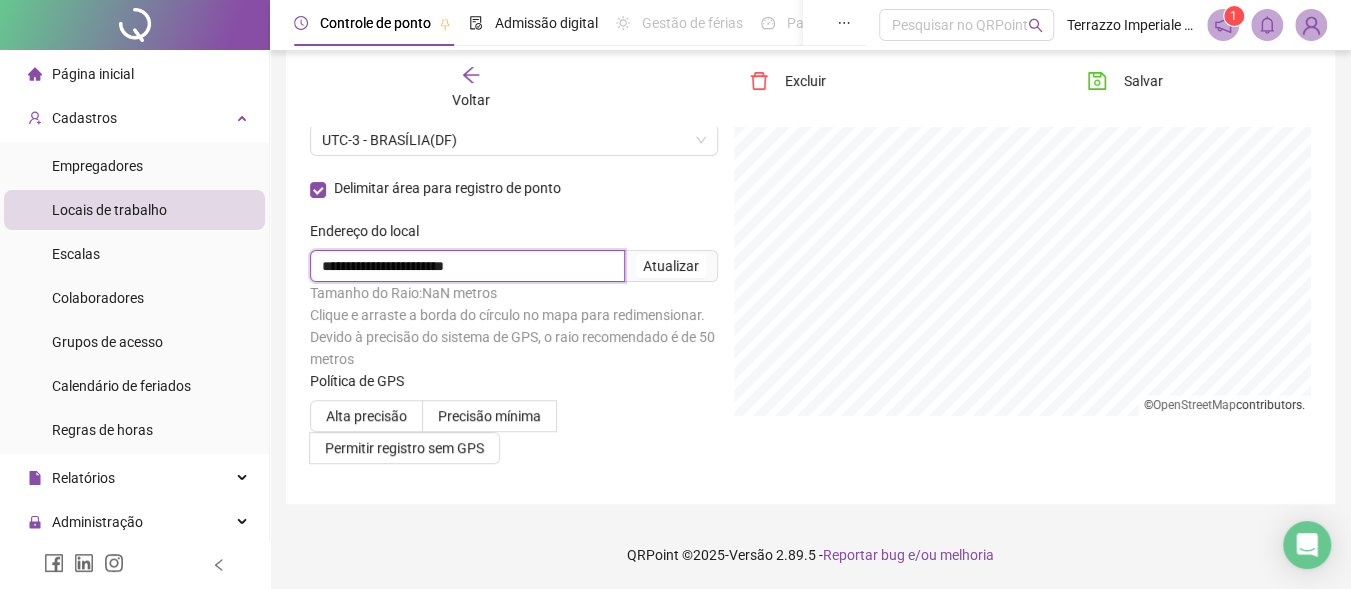 click on "**********" at bounding box center [467, 266] 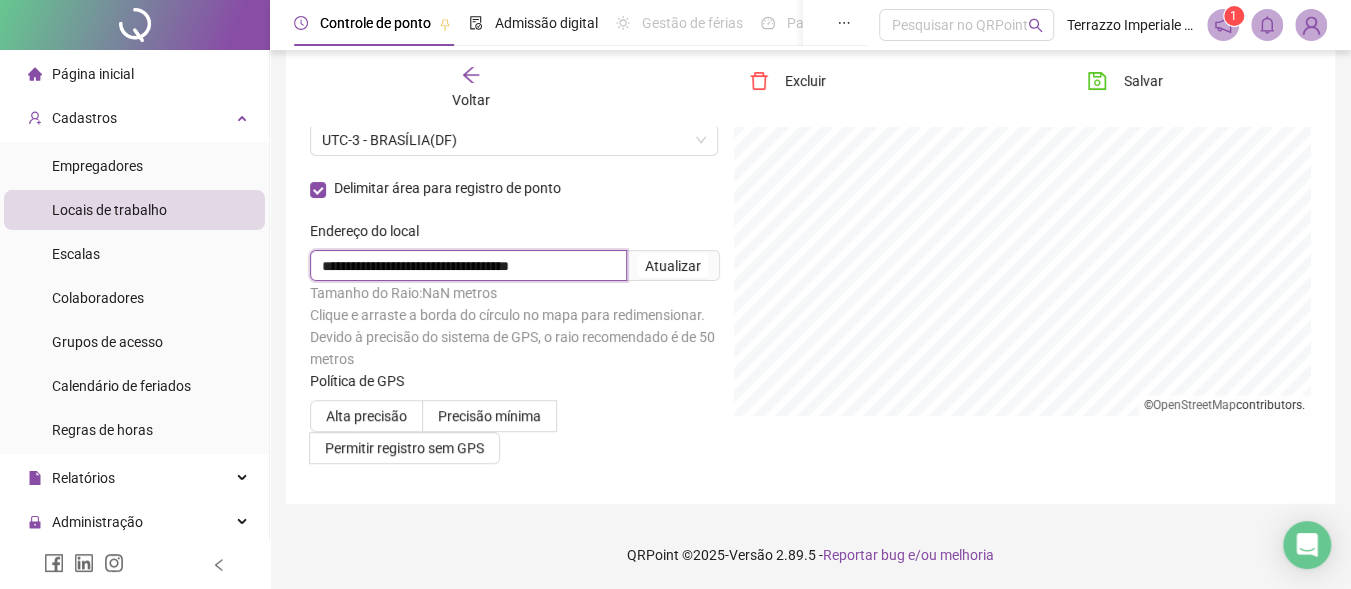 scroll, scrollTop: 0, scrollLeft: 0, axis: both 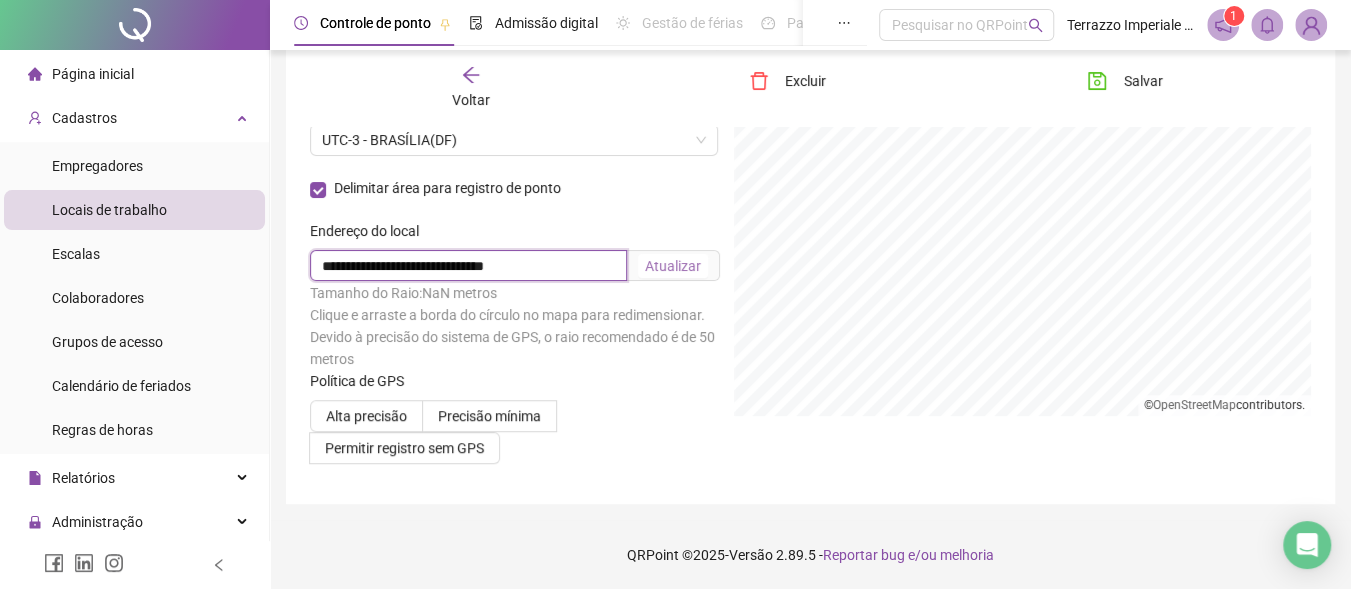 type on "**********" 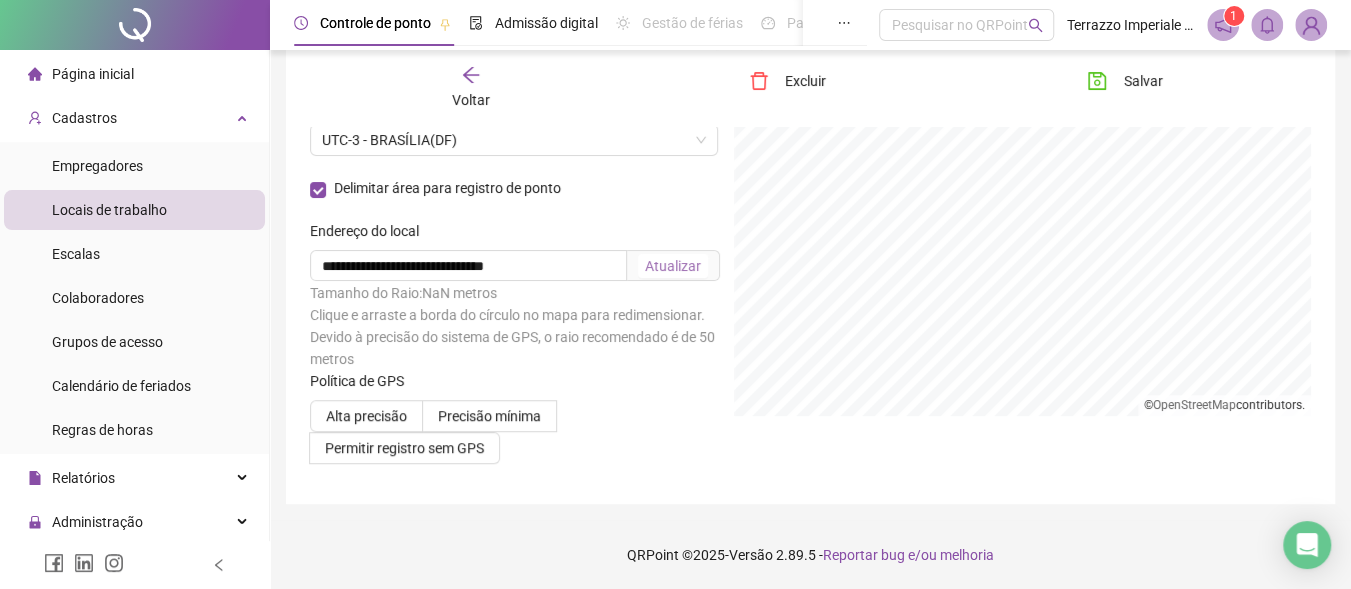 click on "Atualizar" at bounding box center [673, 266] 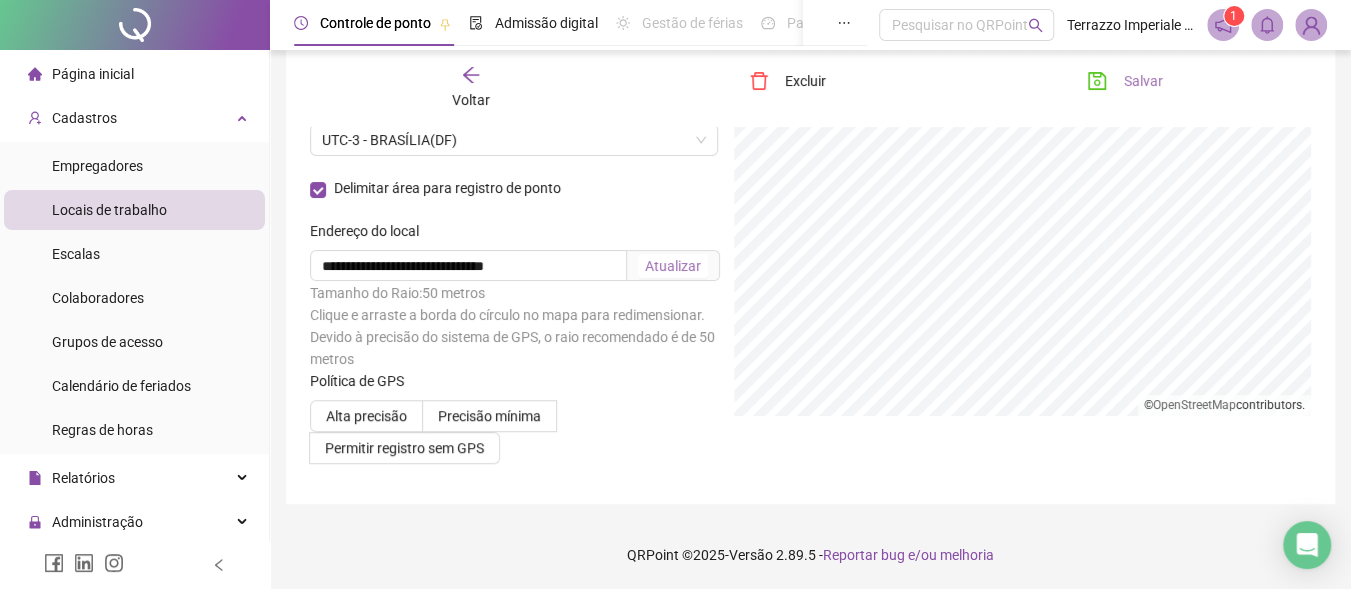 click on "Salvar" at bounding box center (1142, 81) 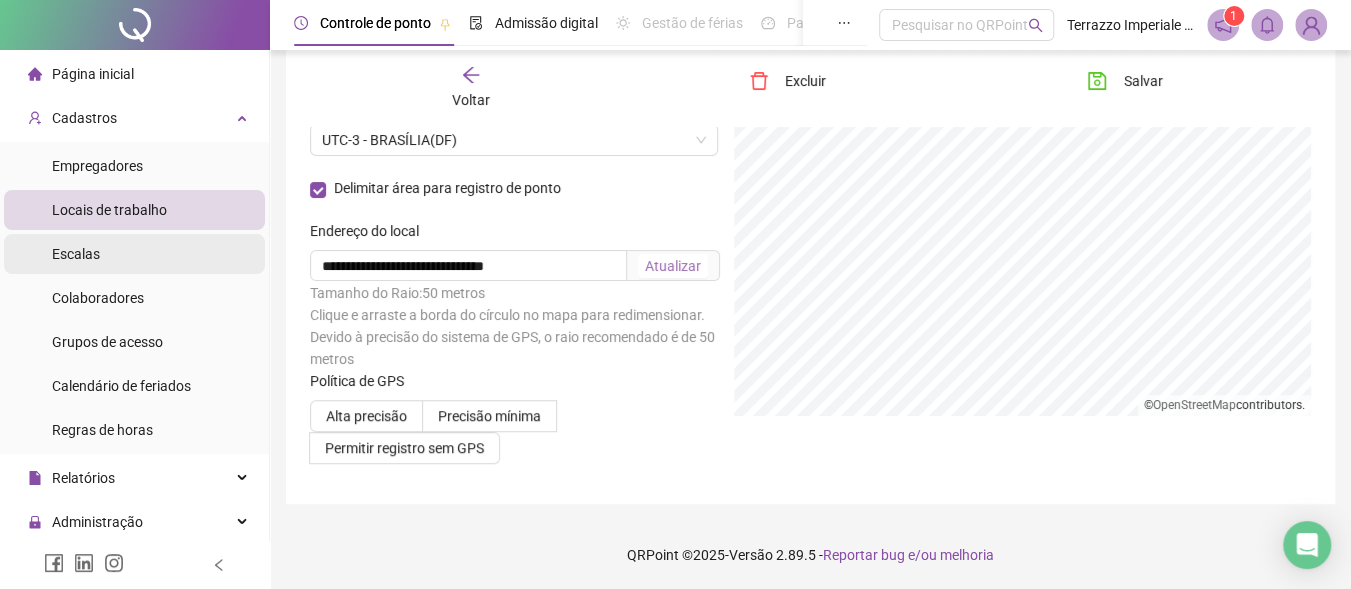 click on "Escalas" at bounding box center [134, 254] 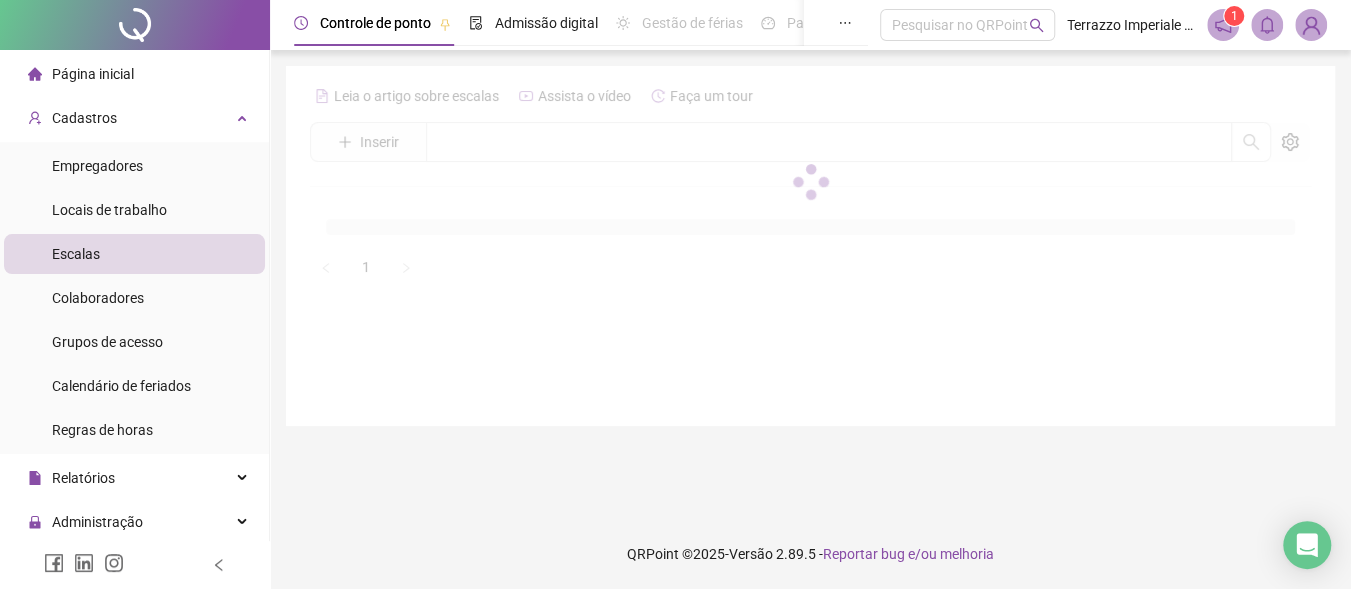 scroll, scrollTop: 0, scrollLeft: 0, axis: both 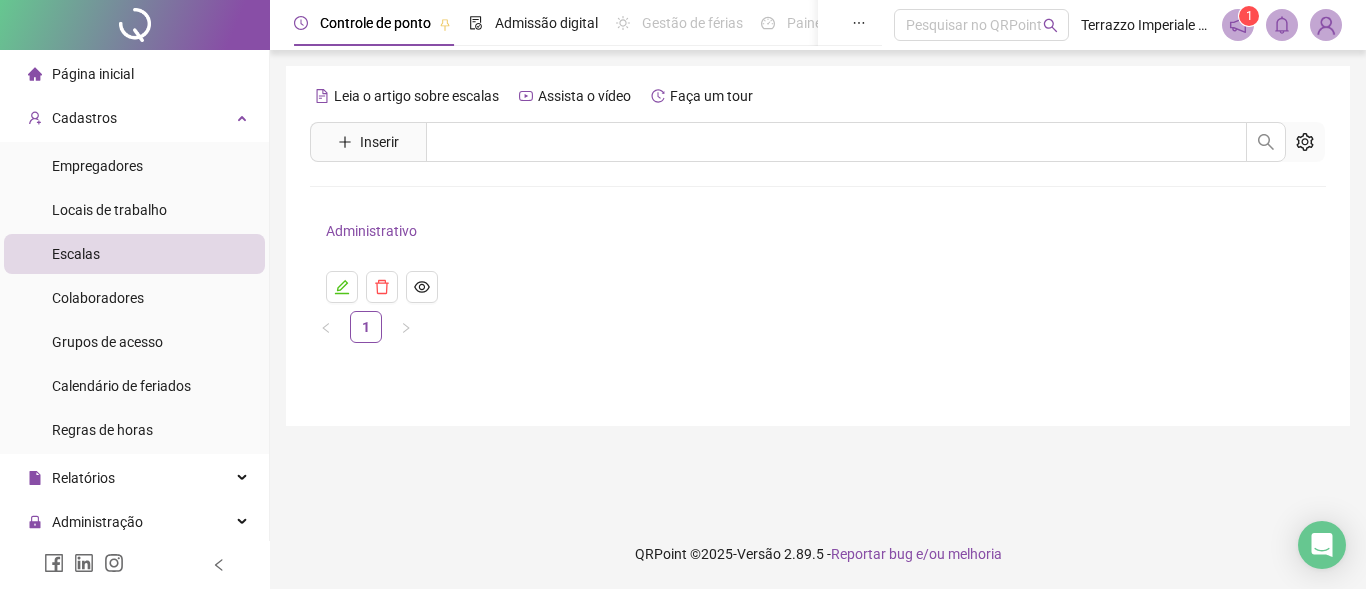 click on "Administrativo" at bounding box center (371, 231) 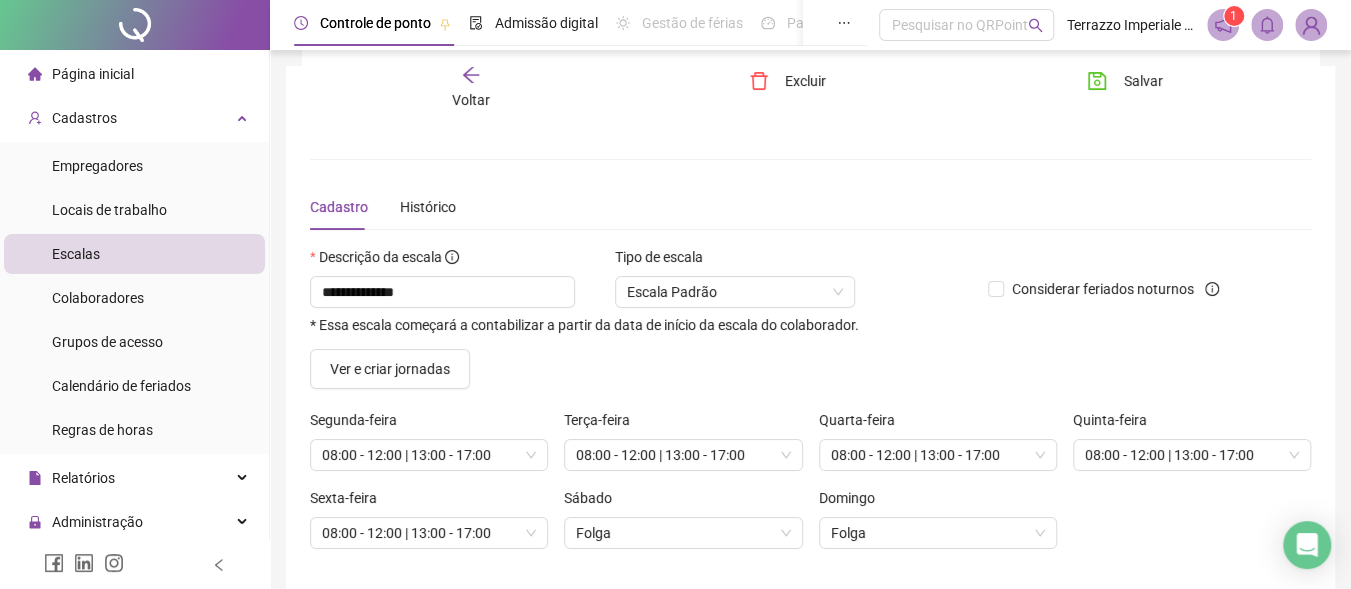 scroll, scrollTop: 84, scrollLeft: 0, axis: vertical 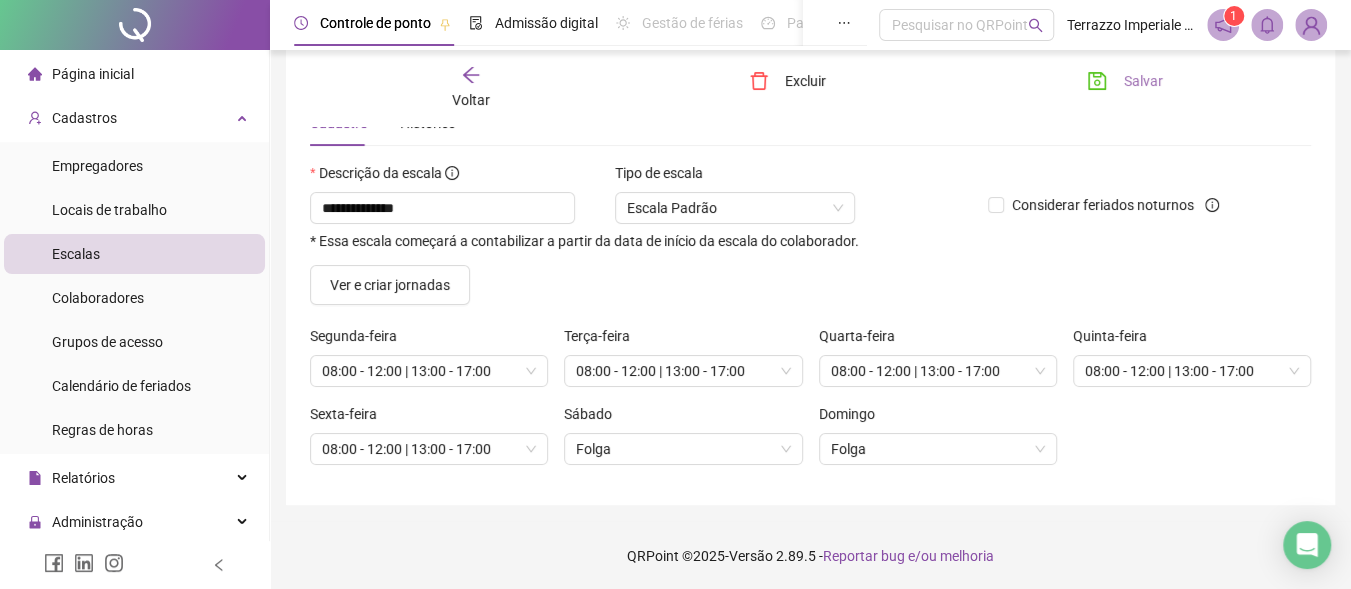 click on "Salvar" at bounding box center [1142, 81] 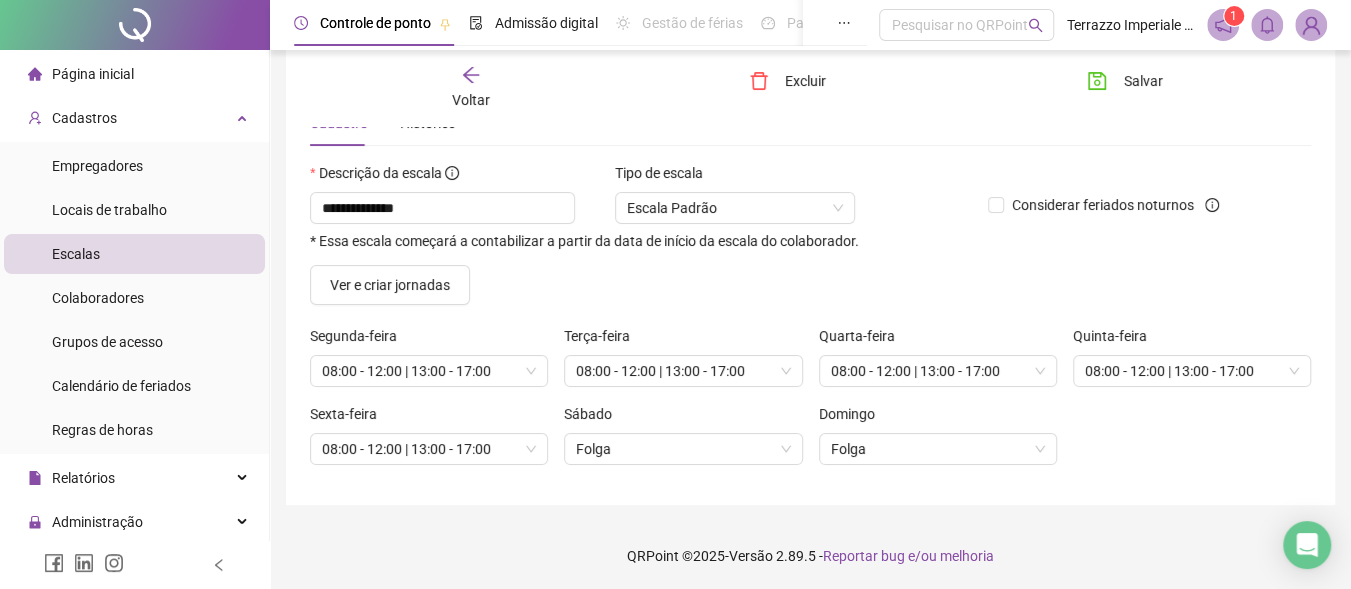click on "Voltar" at bounding box center [471, 100] 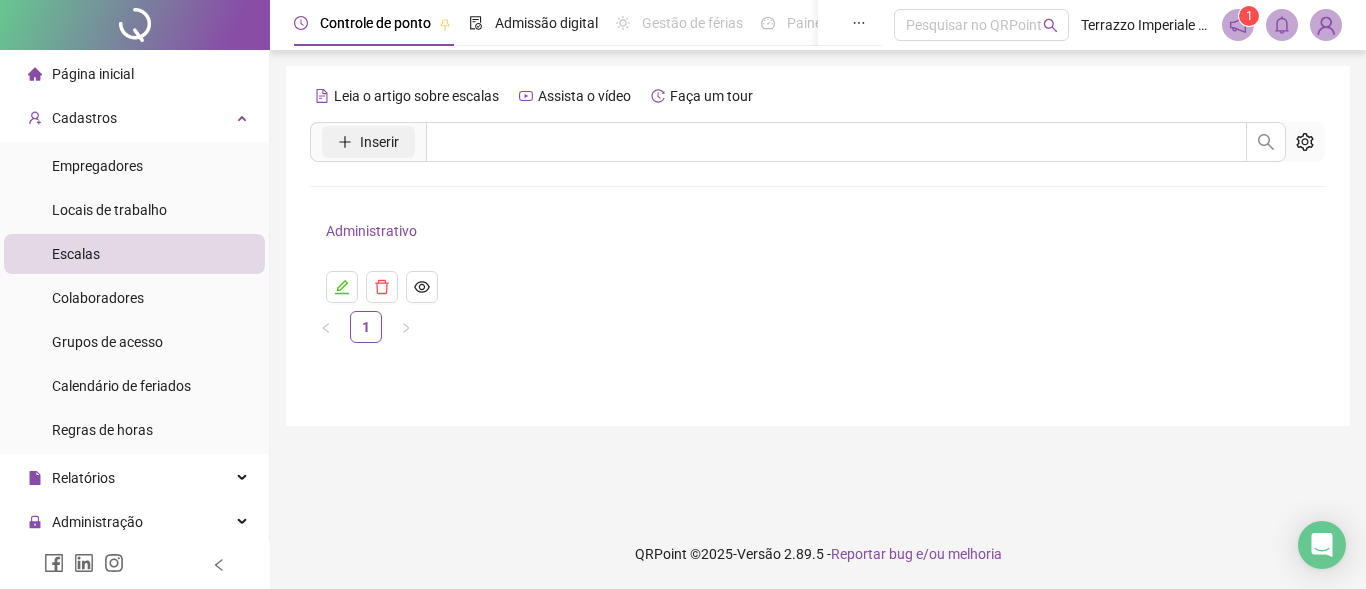 click on "Inserir" at bounding box center (379, 142) 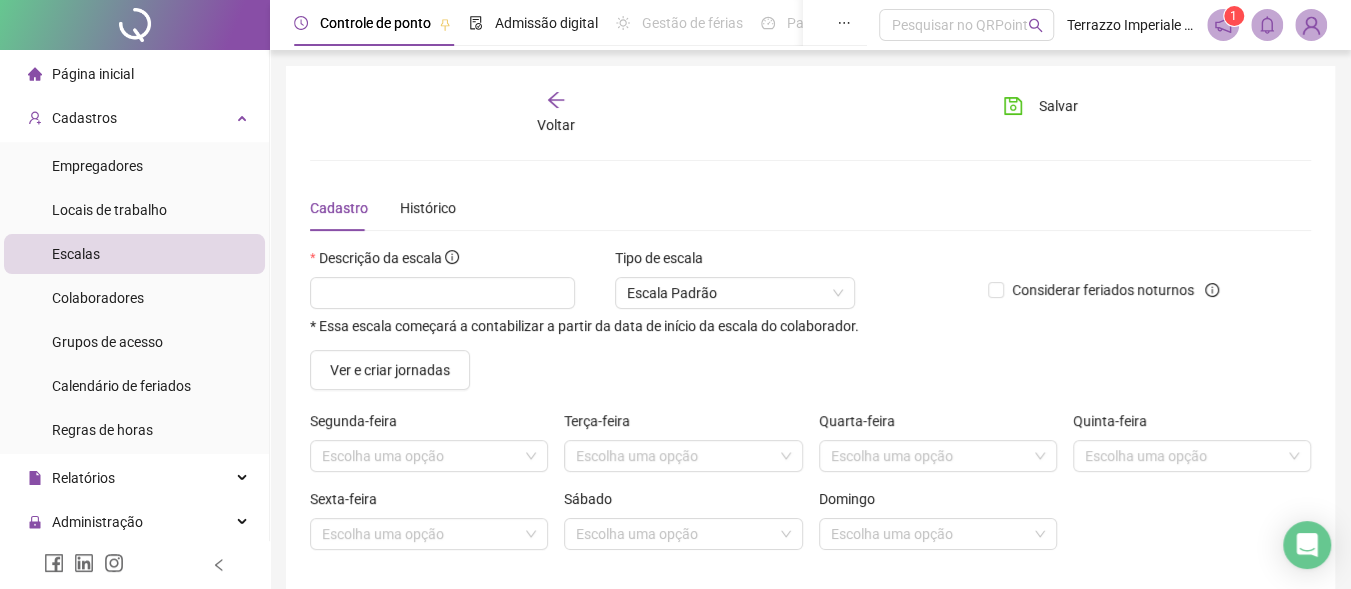 scroll, scrollTop: 84, scrollLeft: 0, axis: vertical 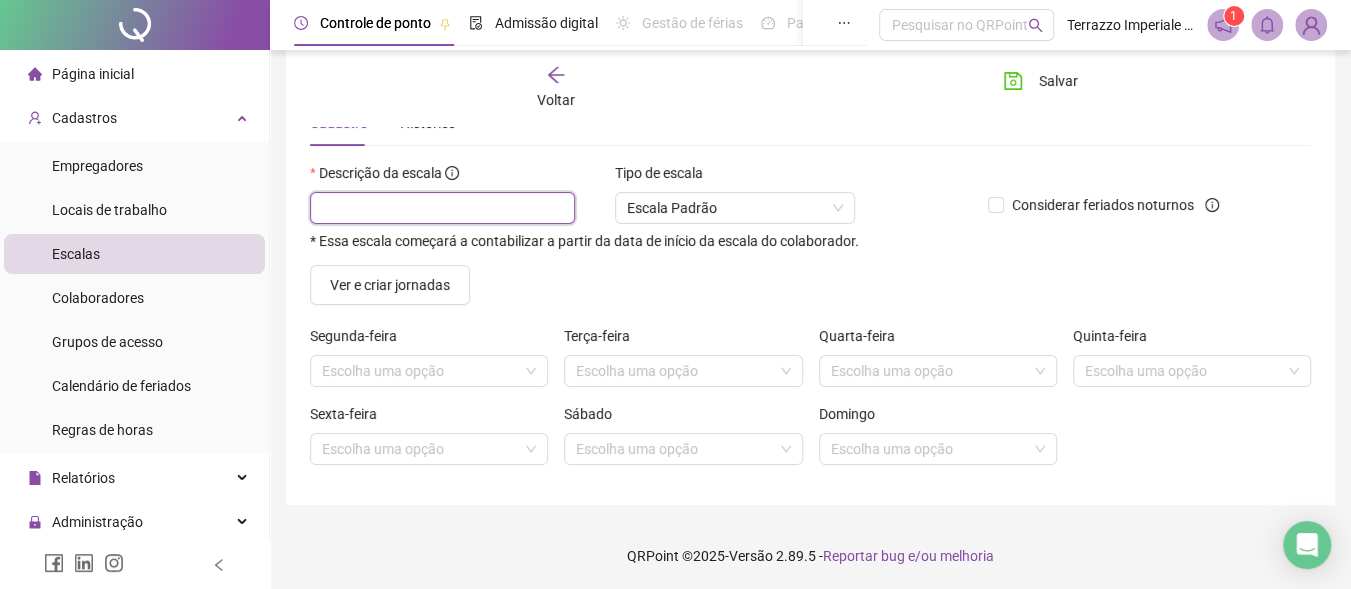 click at bounding box center (442, 208) 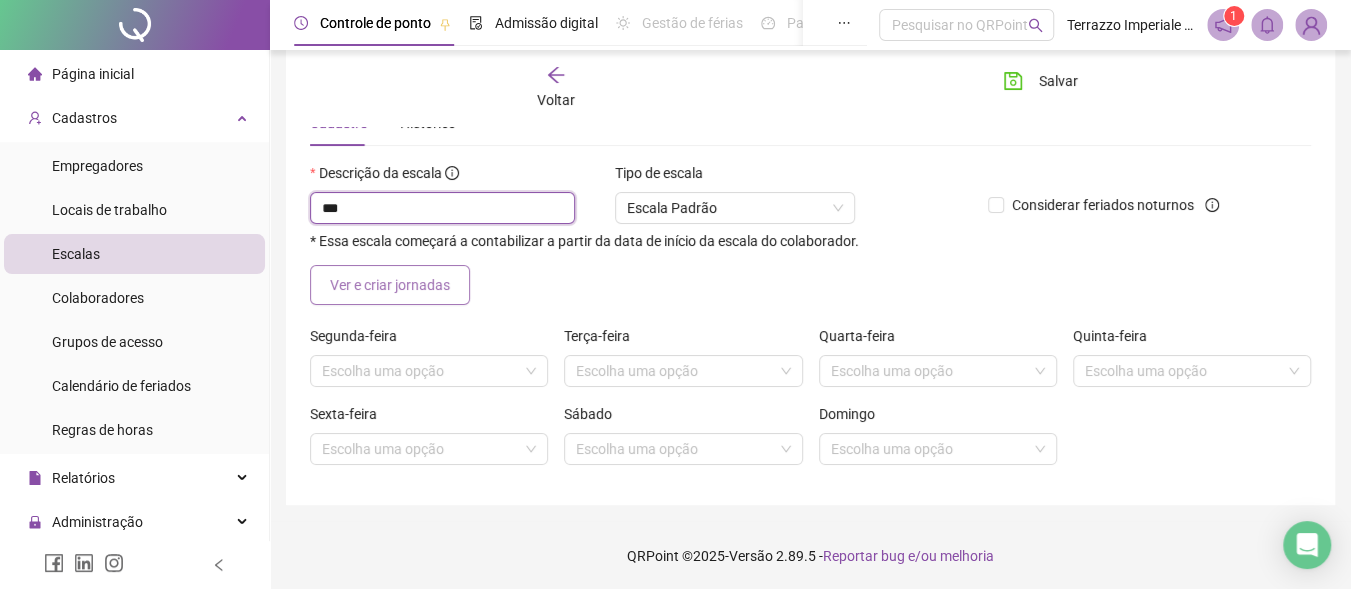 type on "***" 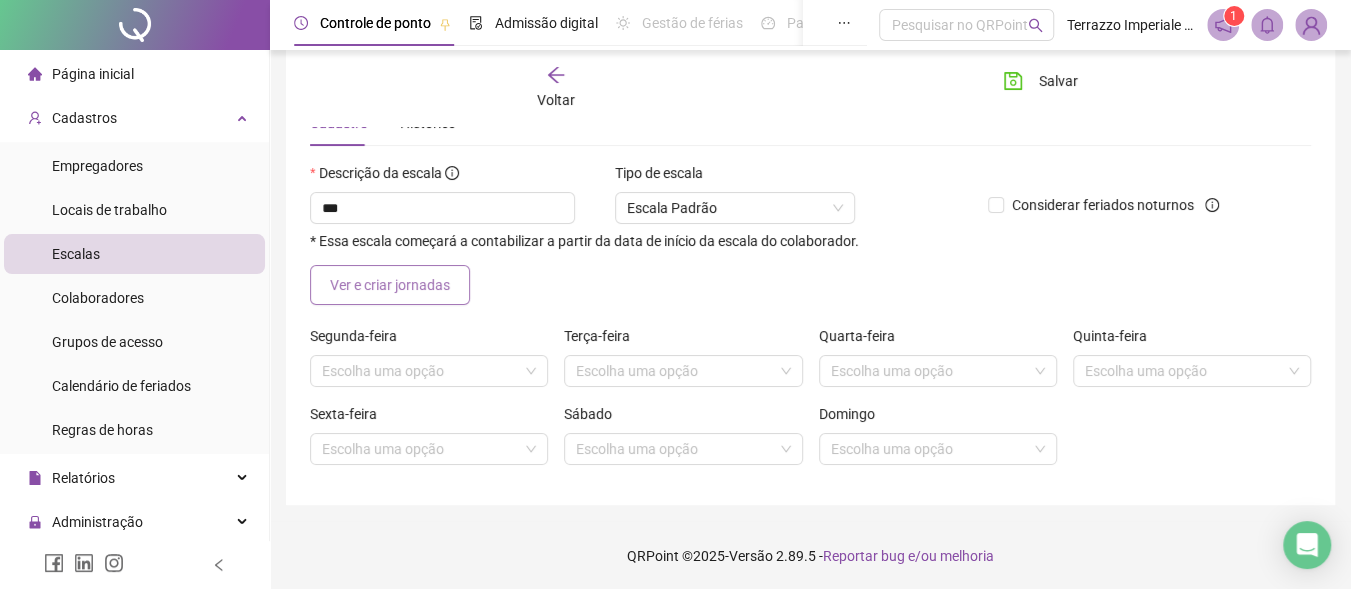 click on "Ver e criar jornadas" at bounding box center (390, 285) 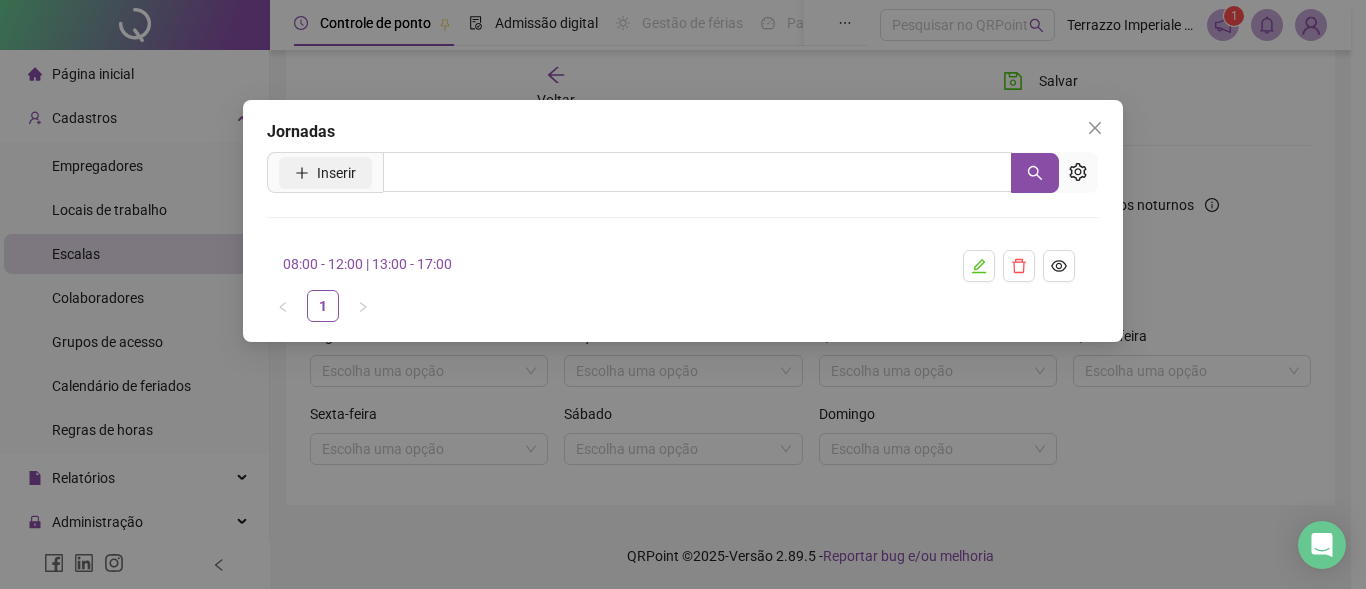 click on "Inserir" at bounding box center [336, 173] 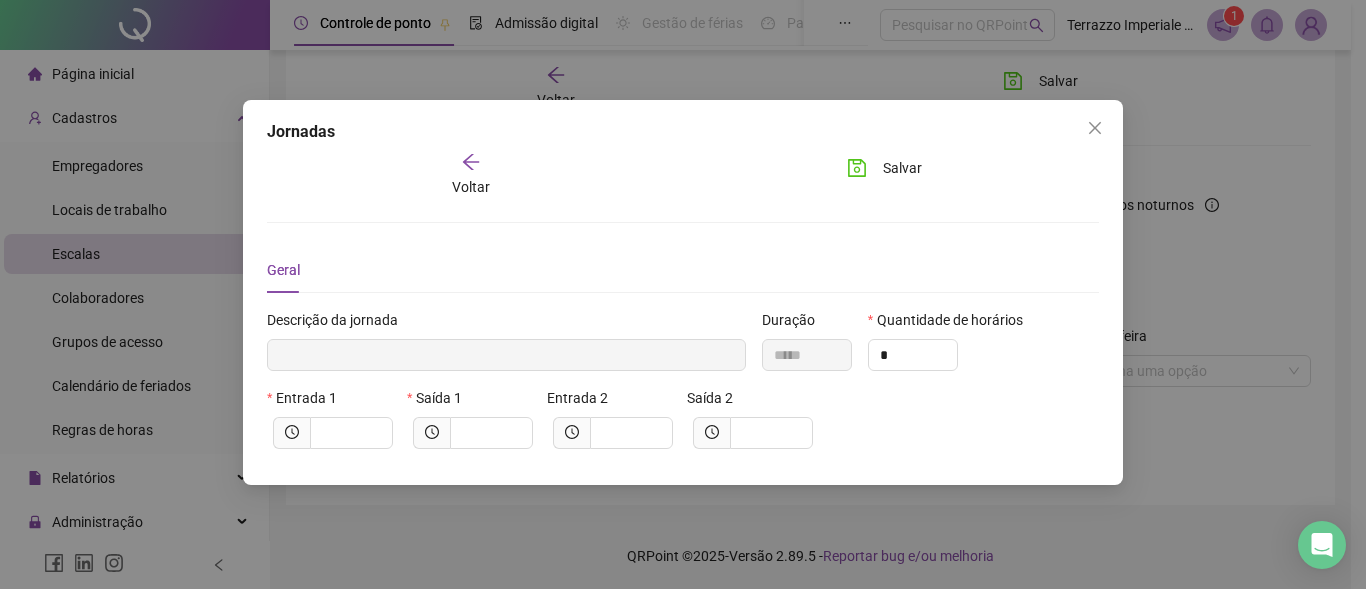 type 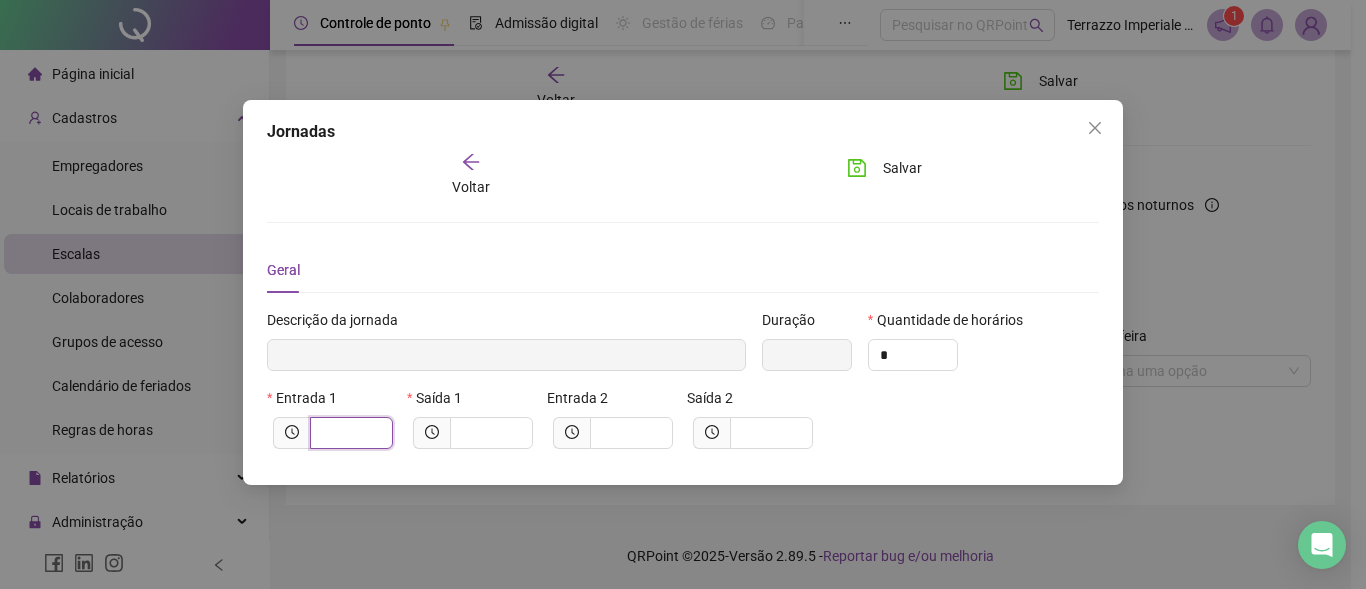 click at bounding box center (349, 433) 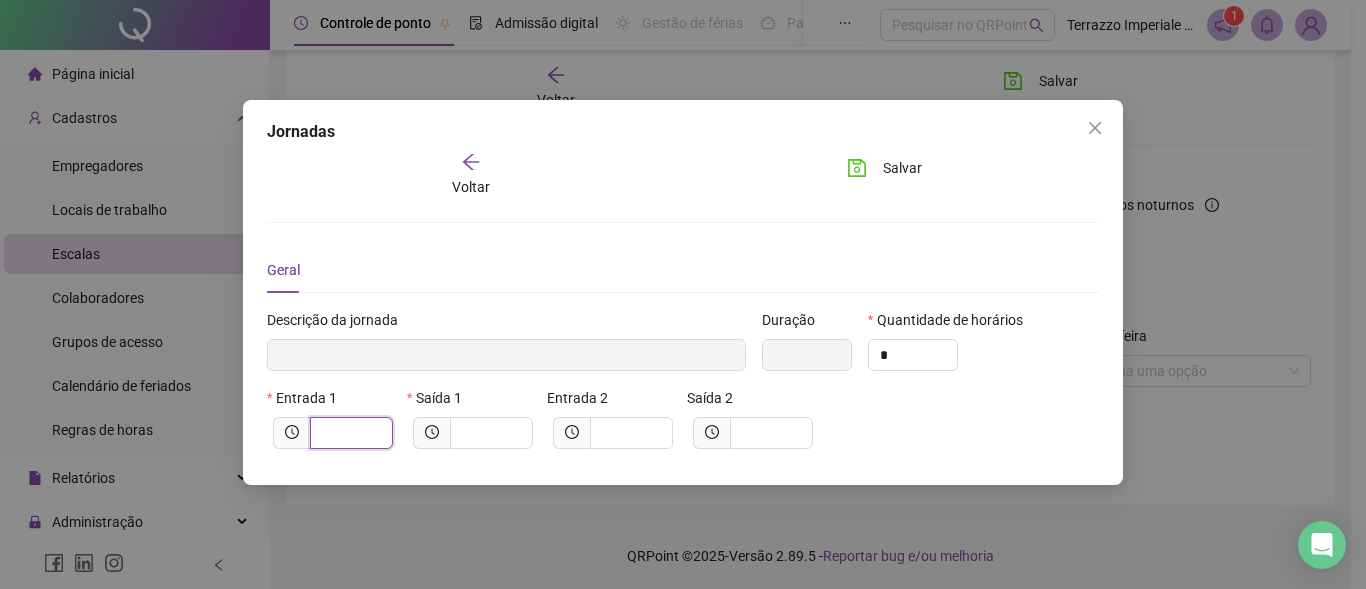 type on "*****" 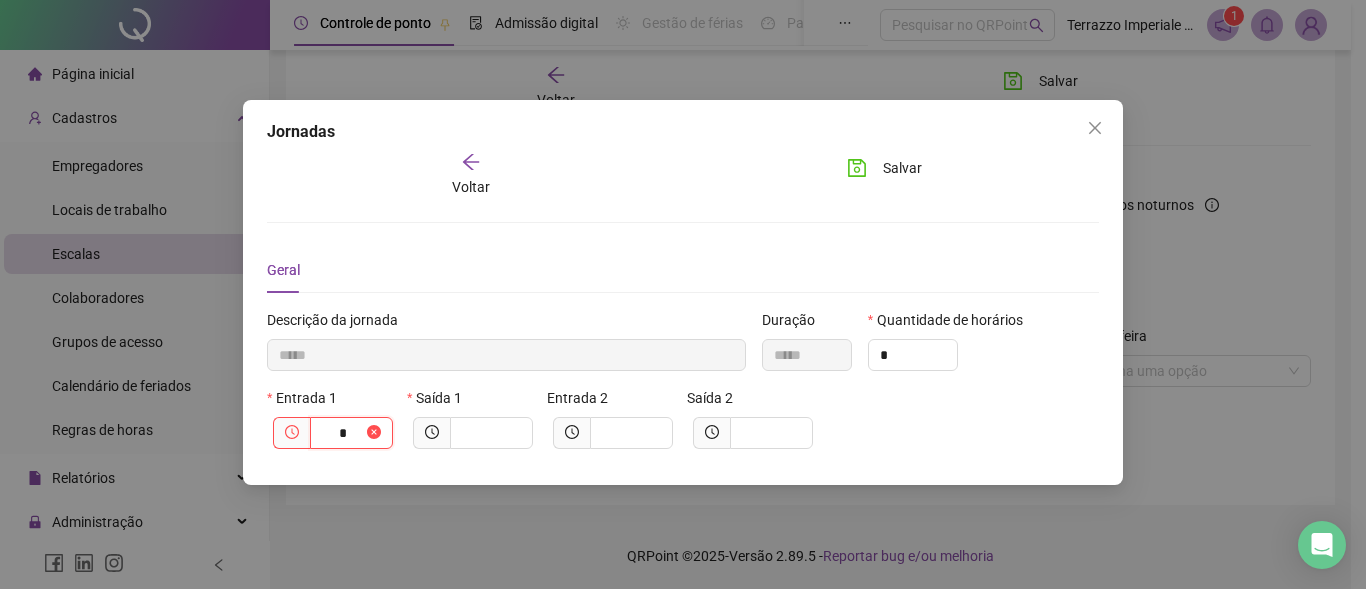 type on "******" 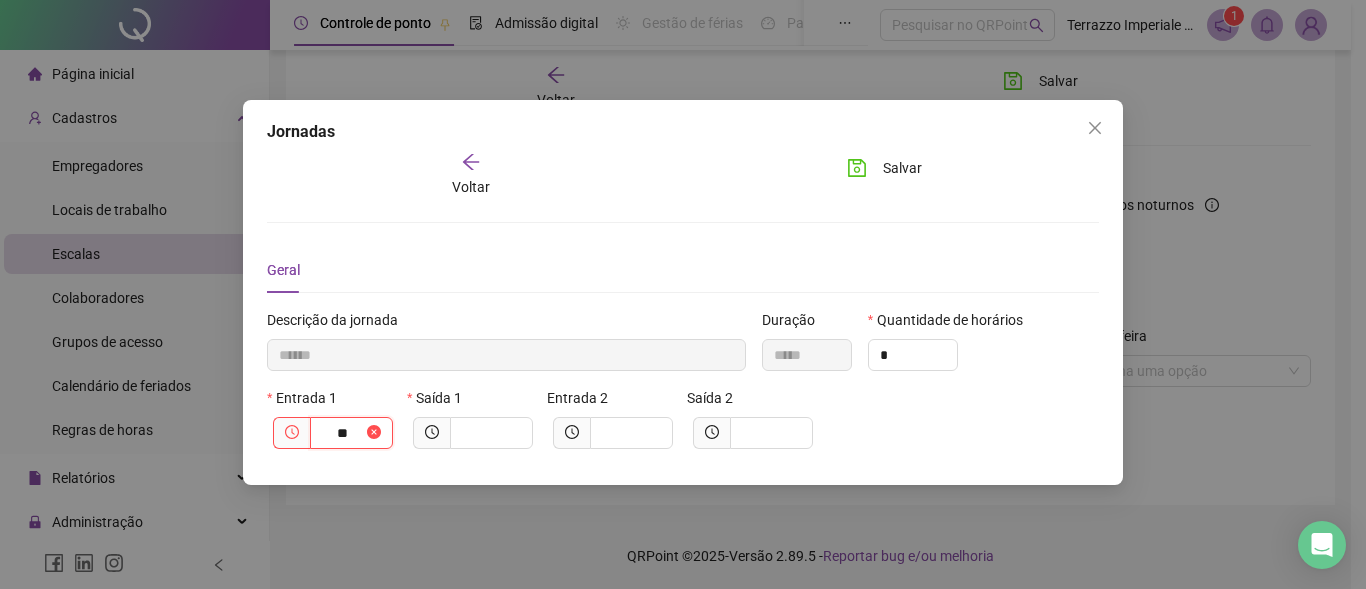 type on "********" 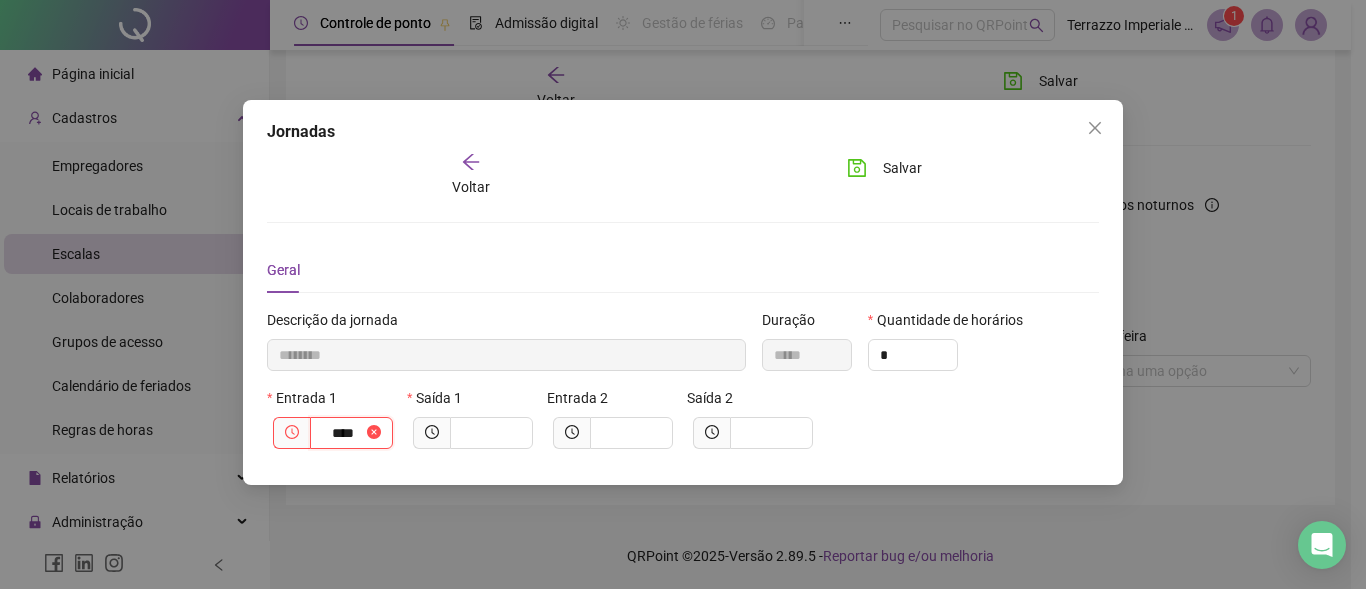 type on "*********" 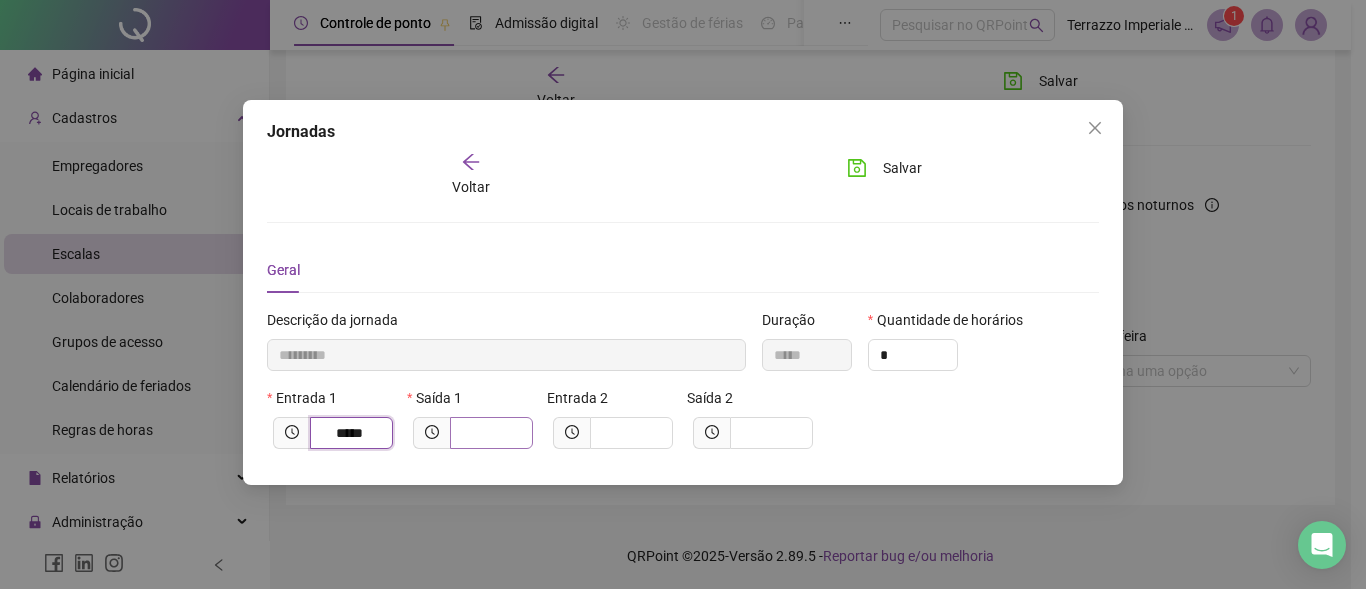 type on "*****" 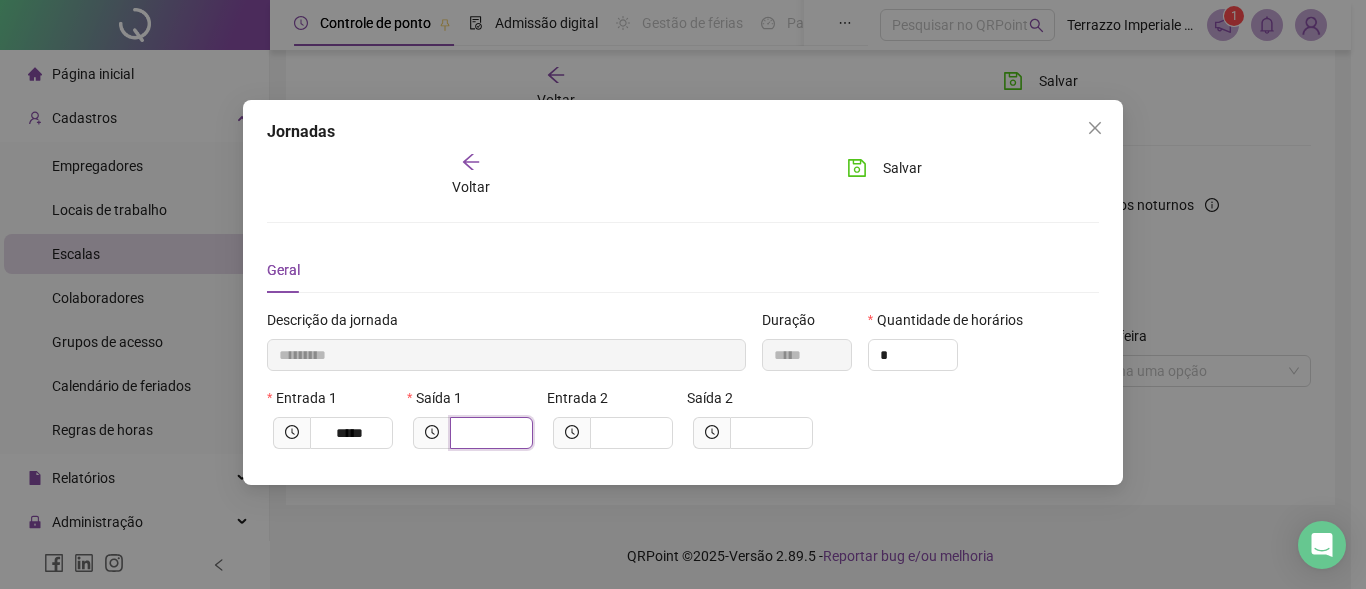 click at bounding box center [489, 433] 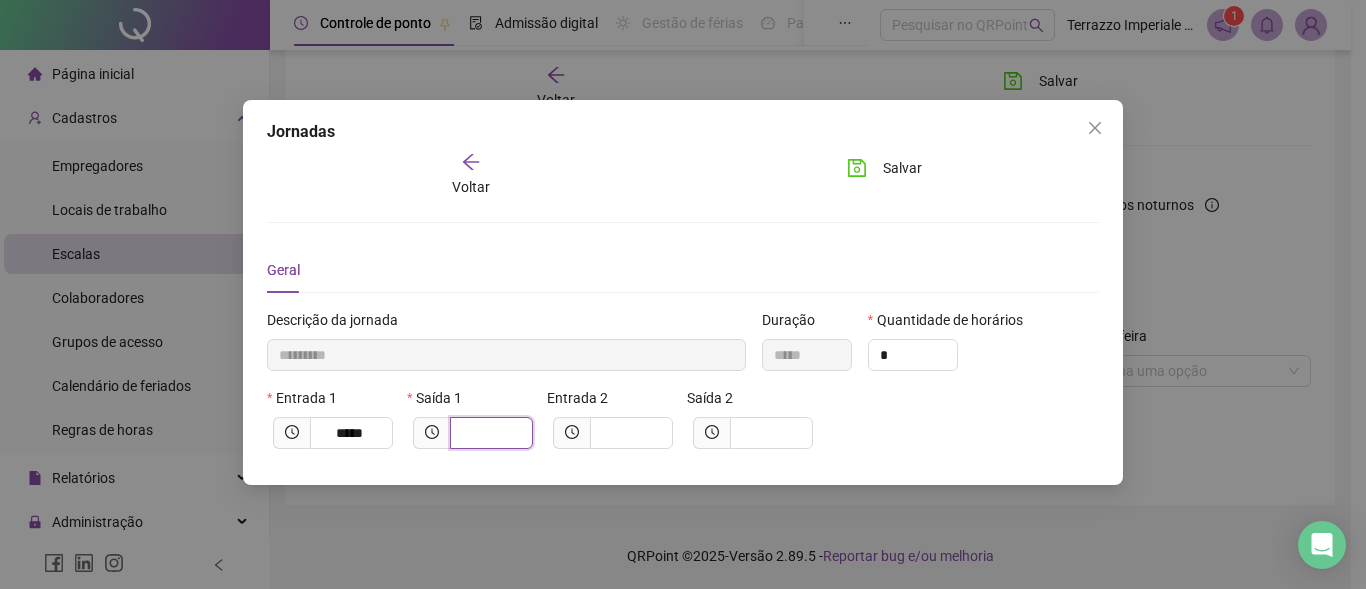 type on "*********" 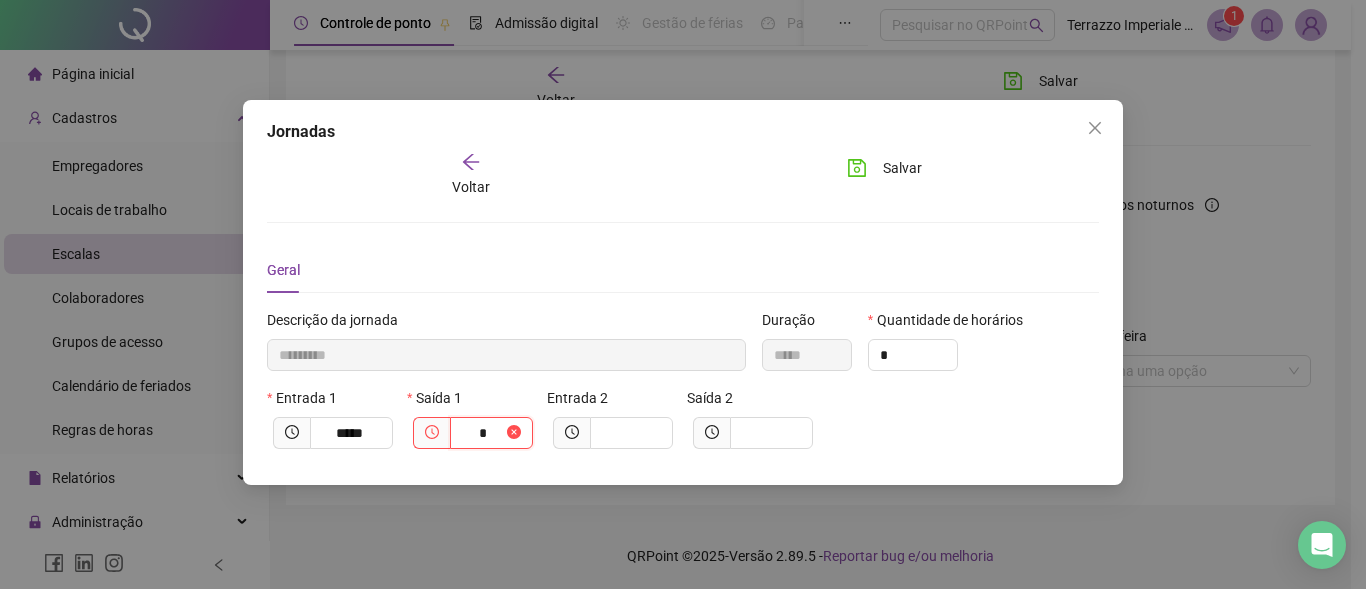 type on "**********" 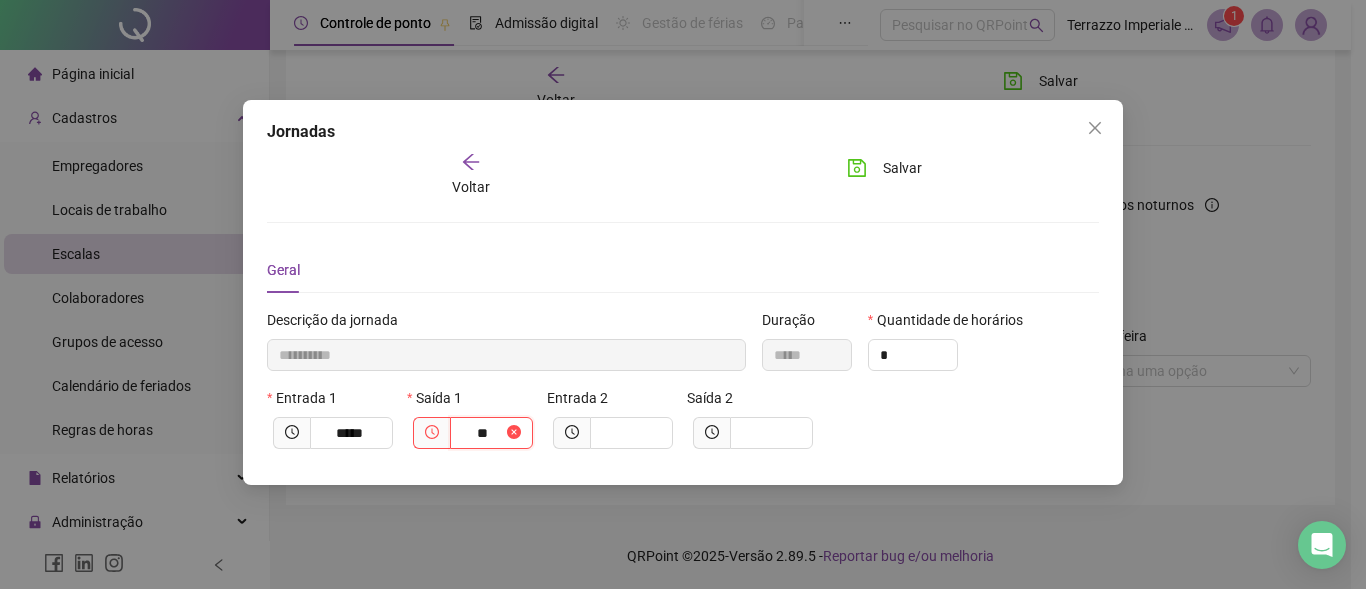 type on "**********" 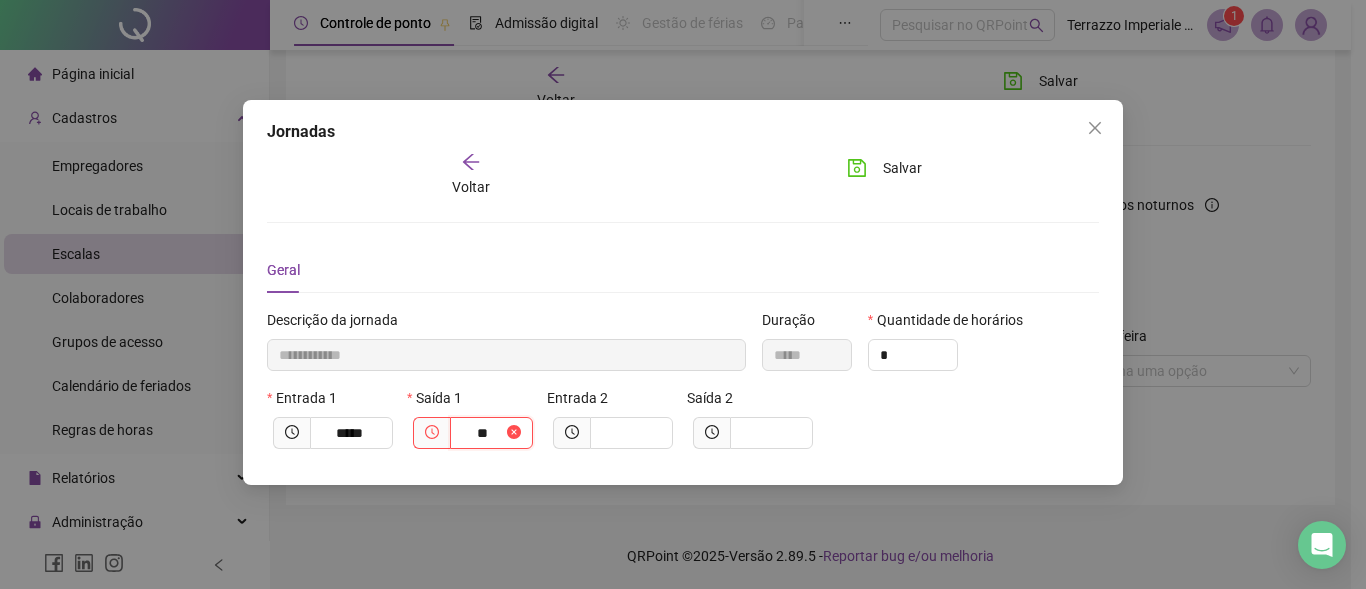 type on "****" 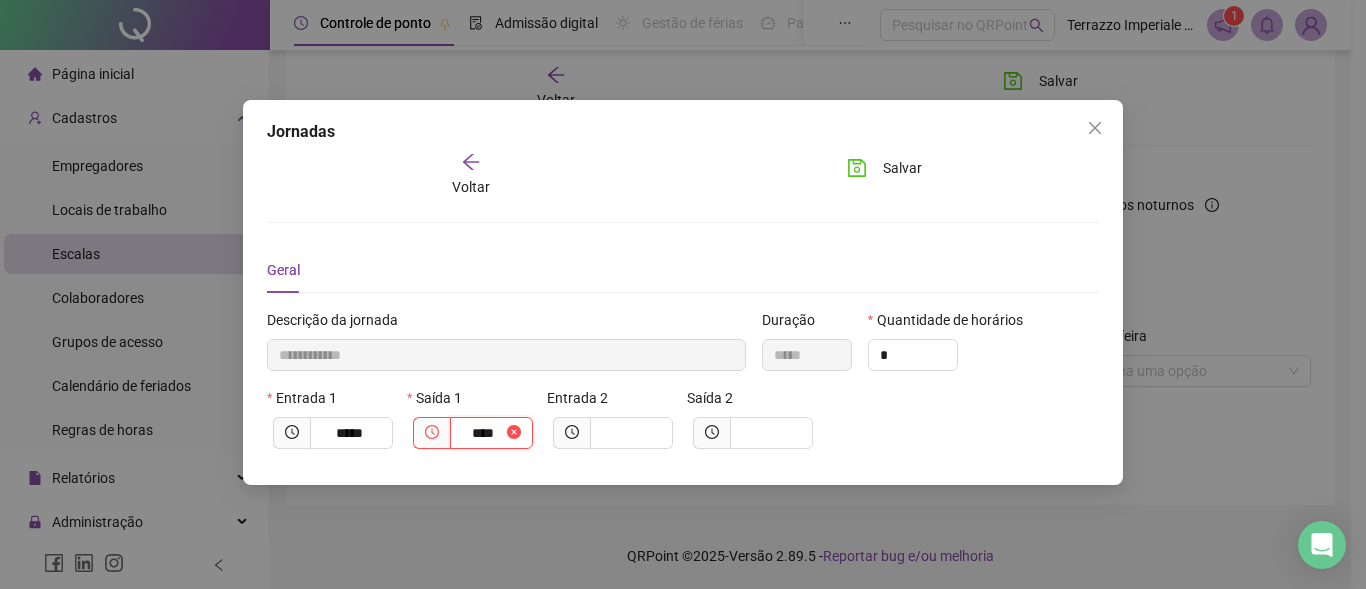 type on "**********" 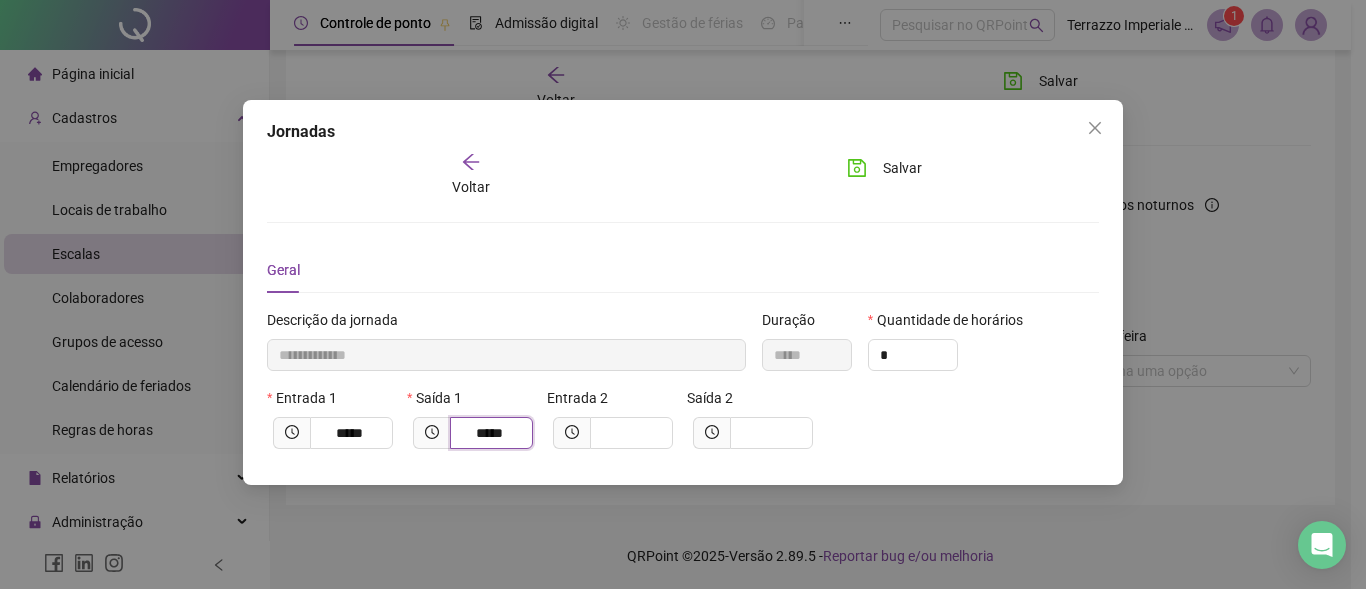 type on "**********" 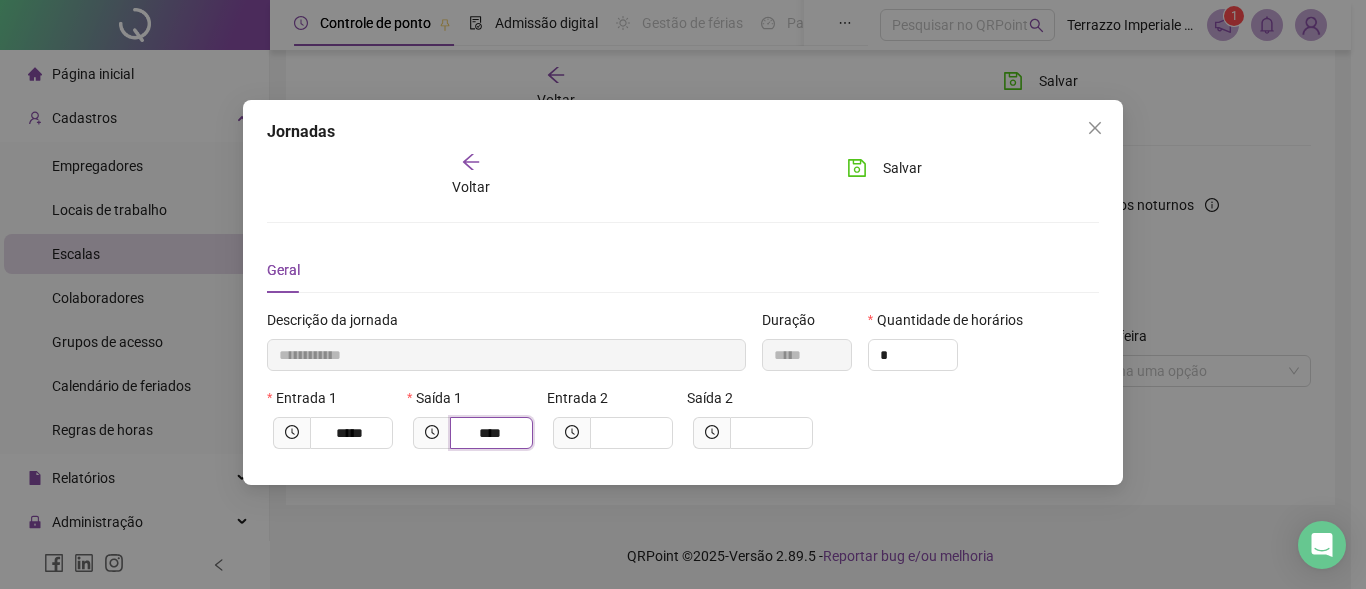 type on "**" 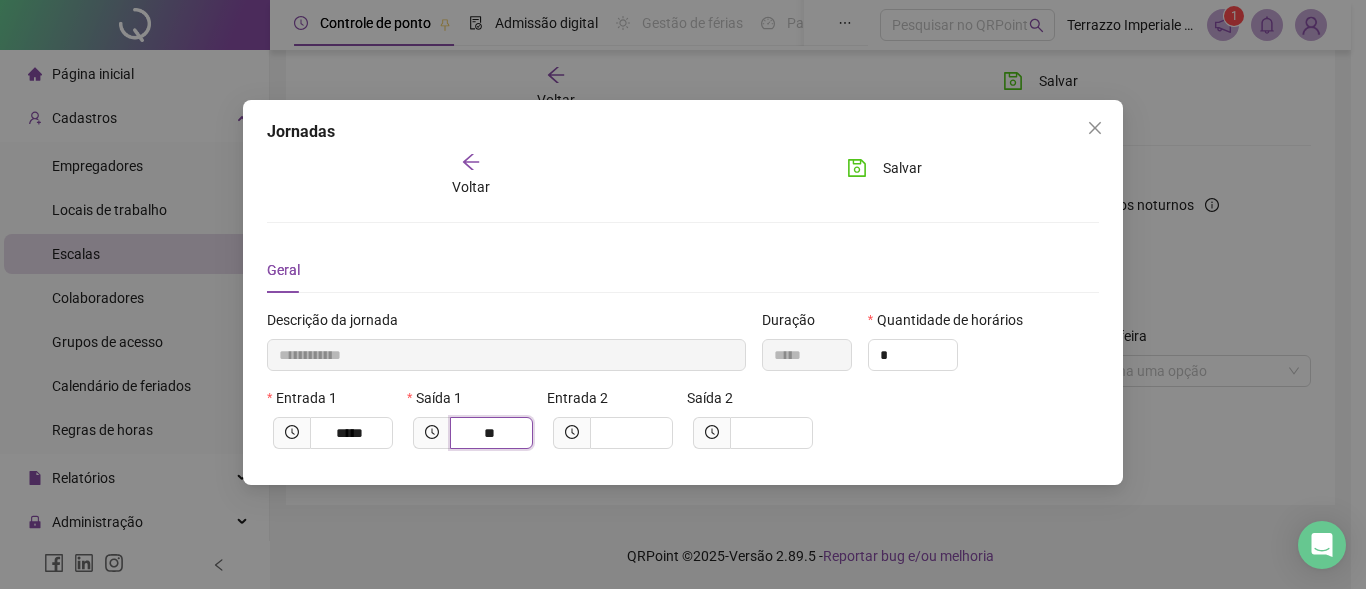 type on "**********" 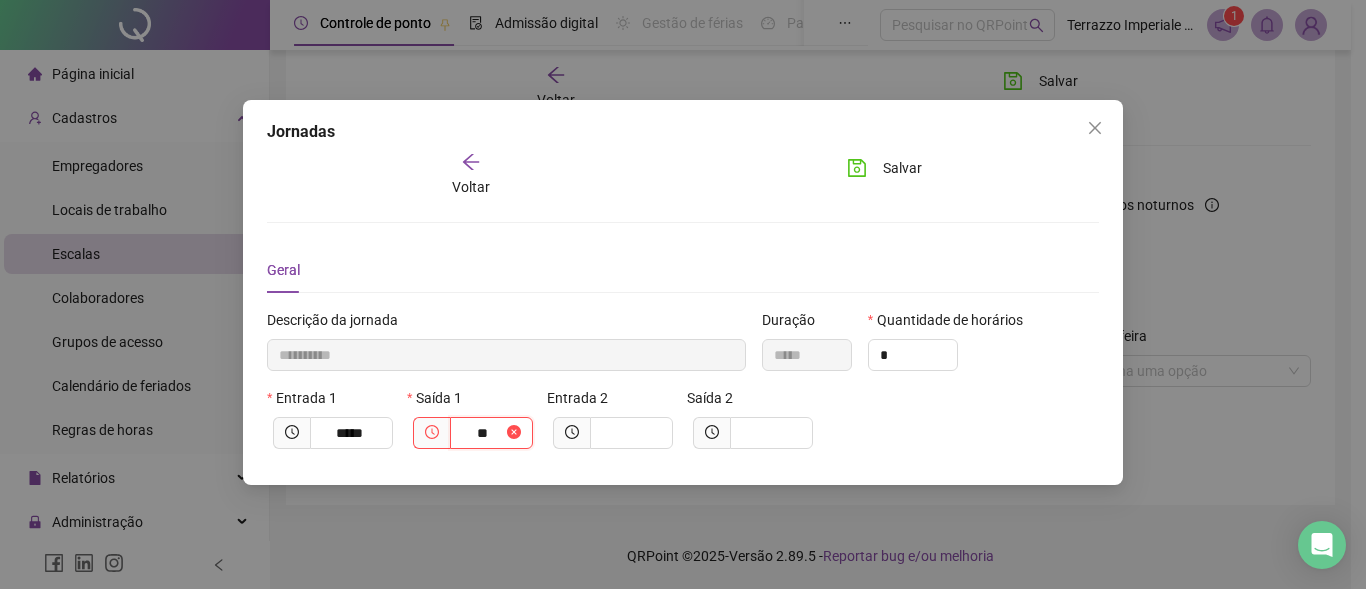 type on "*" 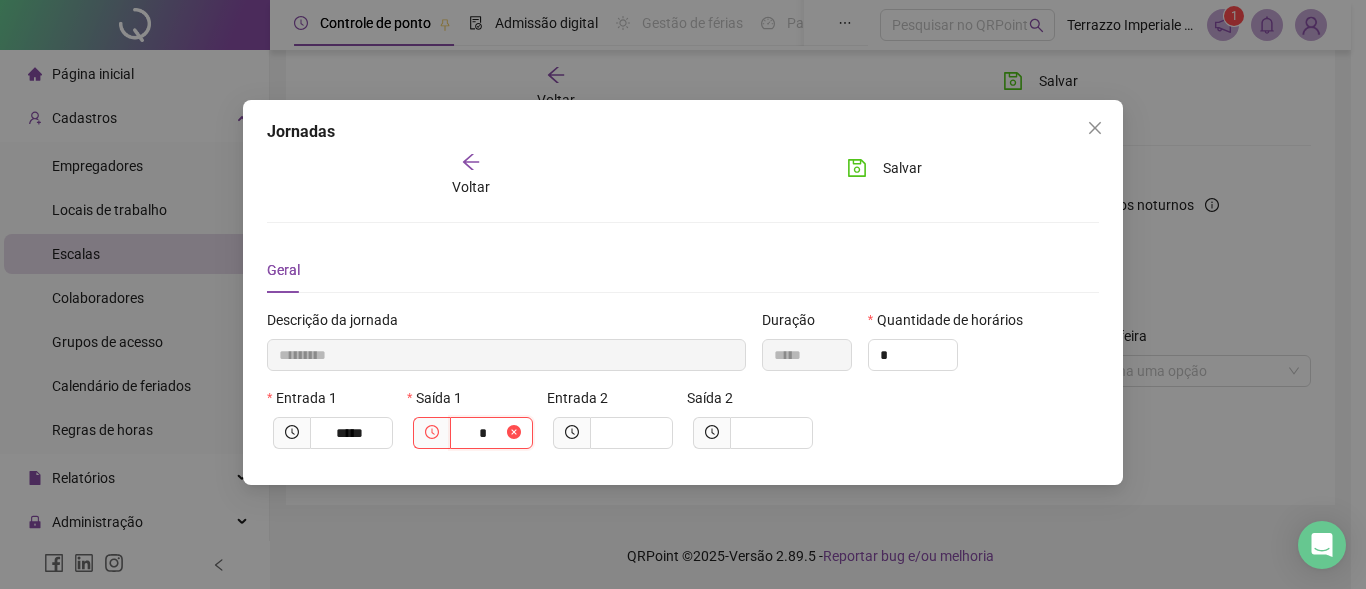 type on "**********" 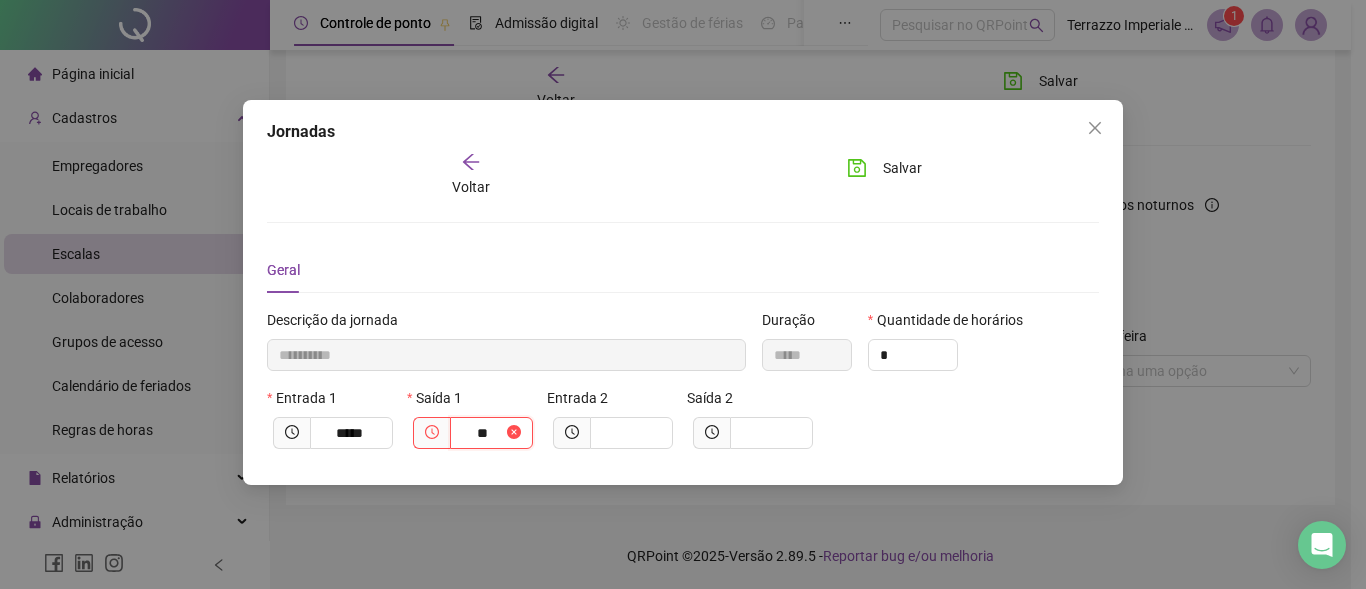 type on "**********" 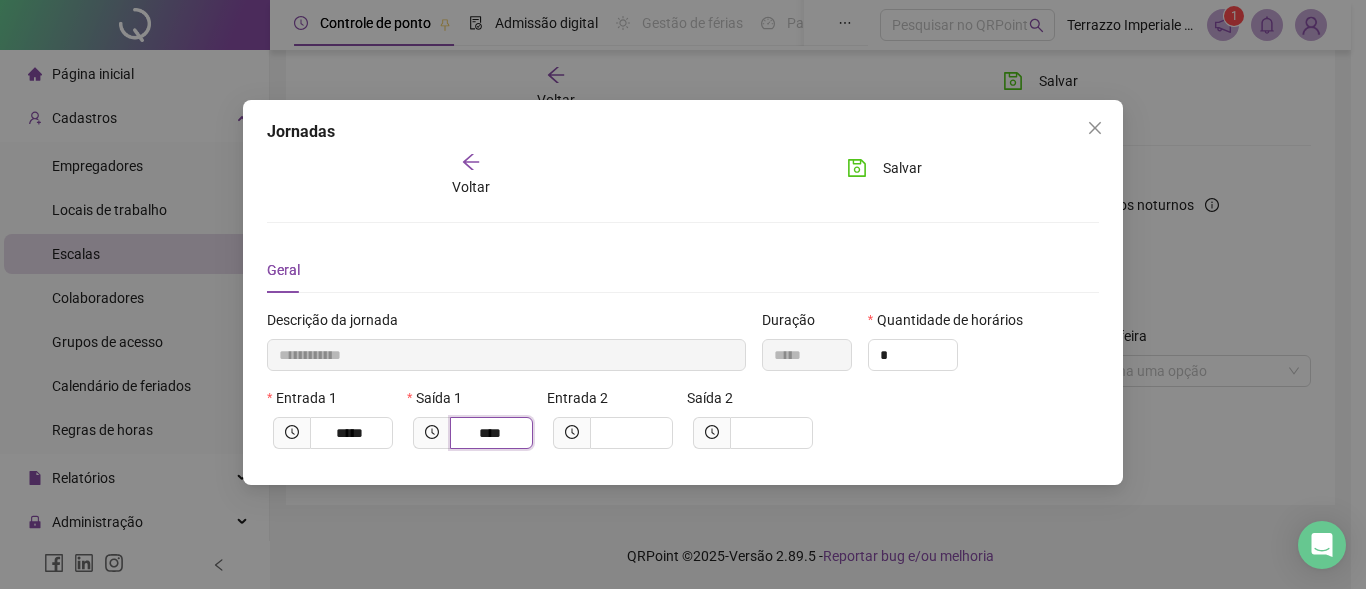 type on "**********" 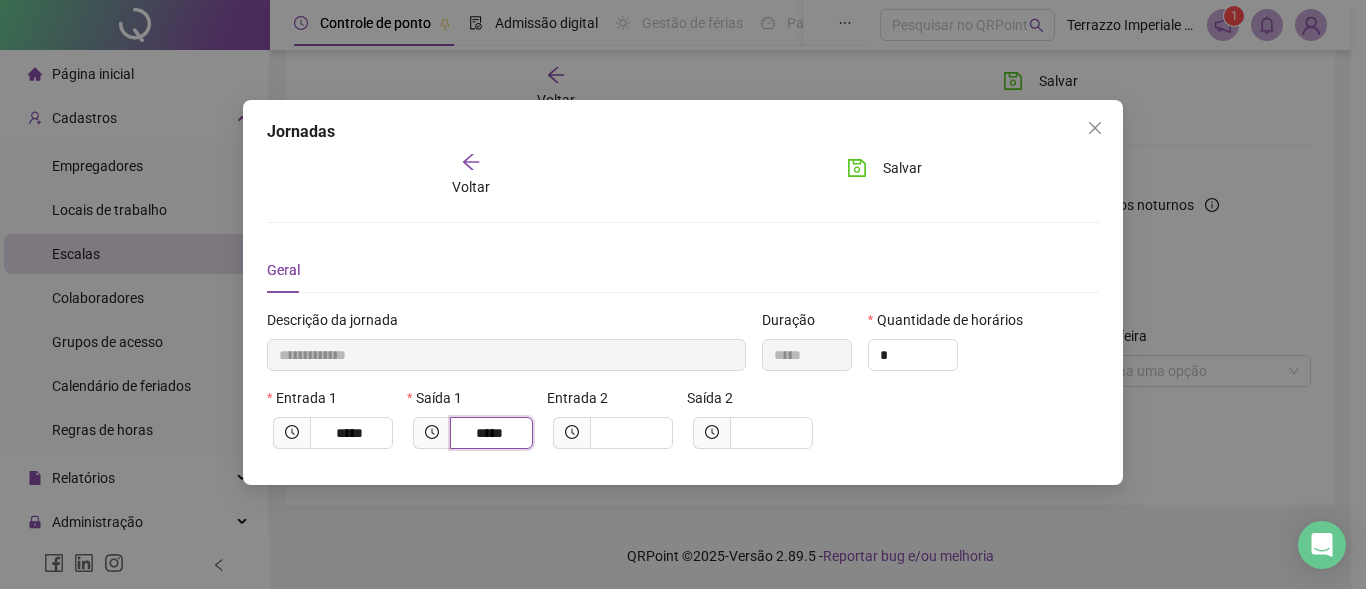 type on "*****" 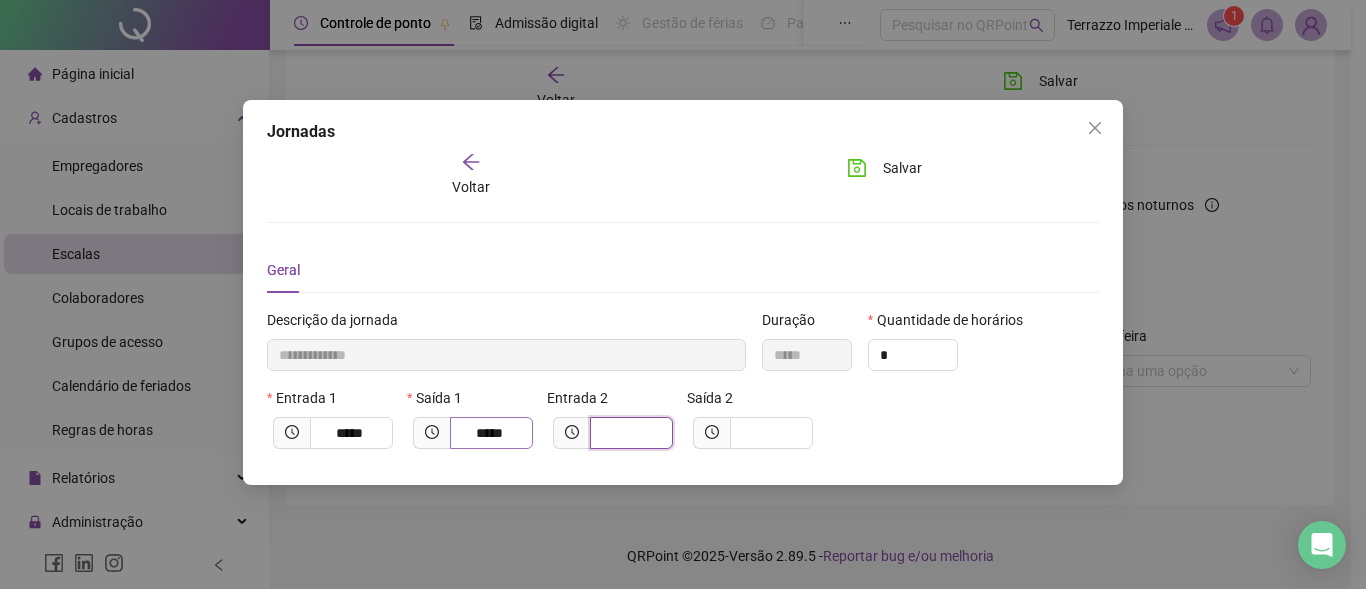 type on "**********" 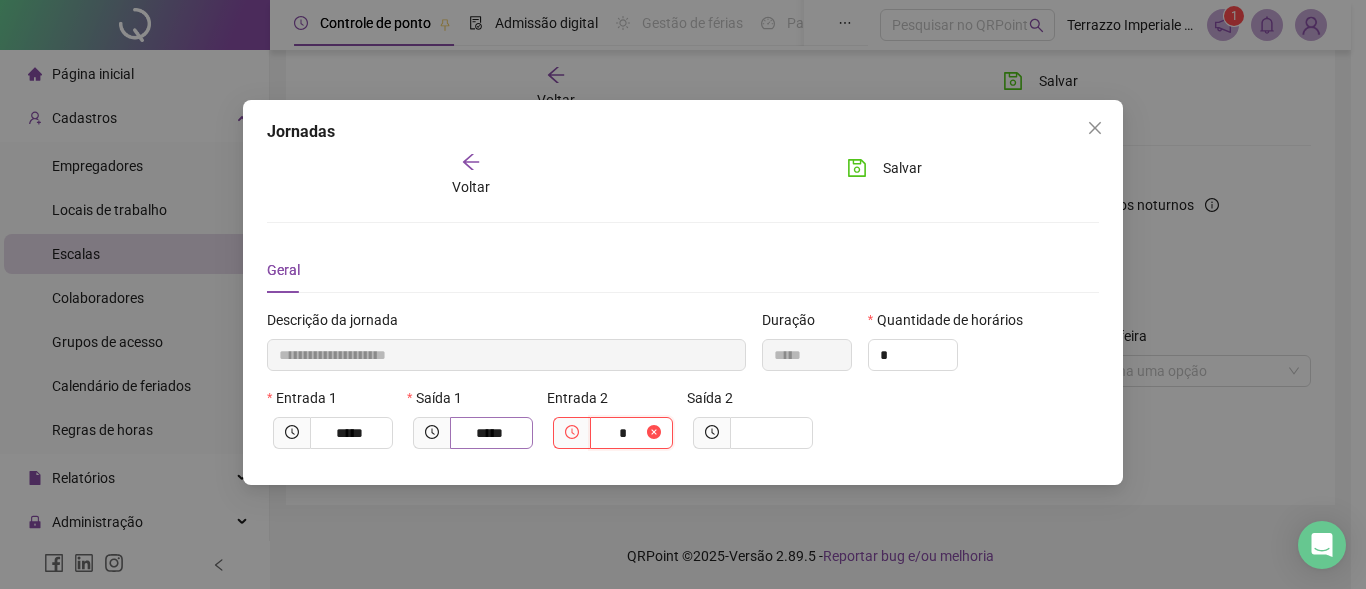 type on "**********" 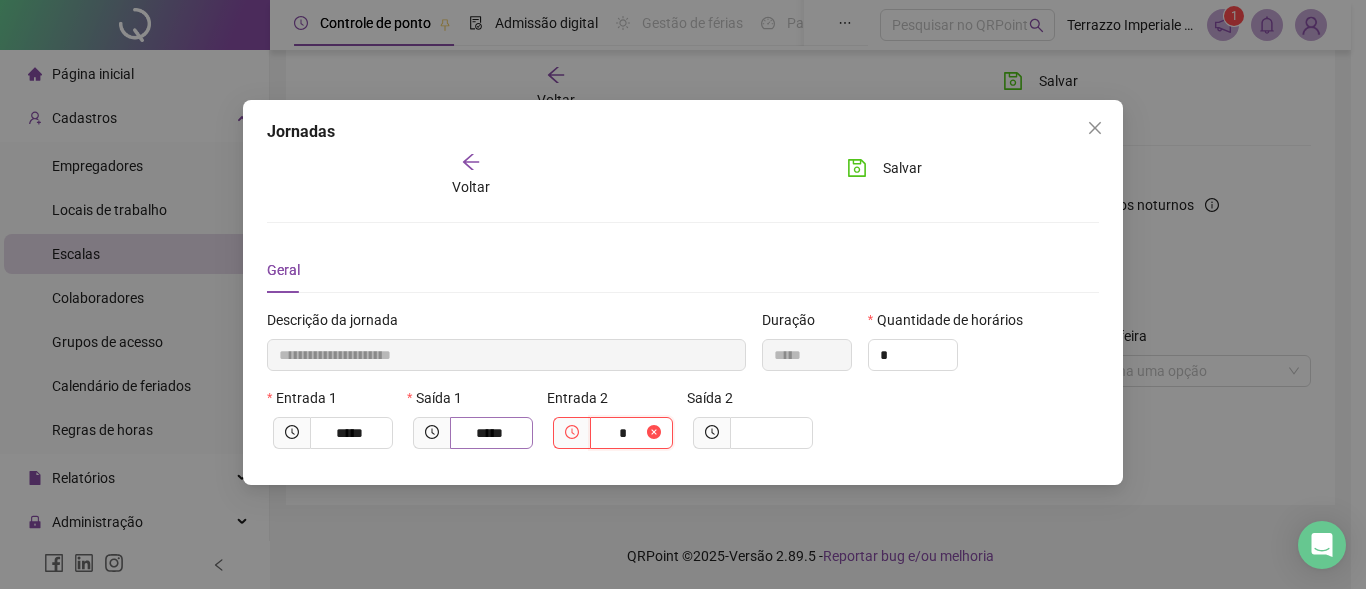 type on "**" 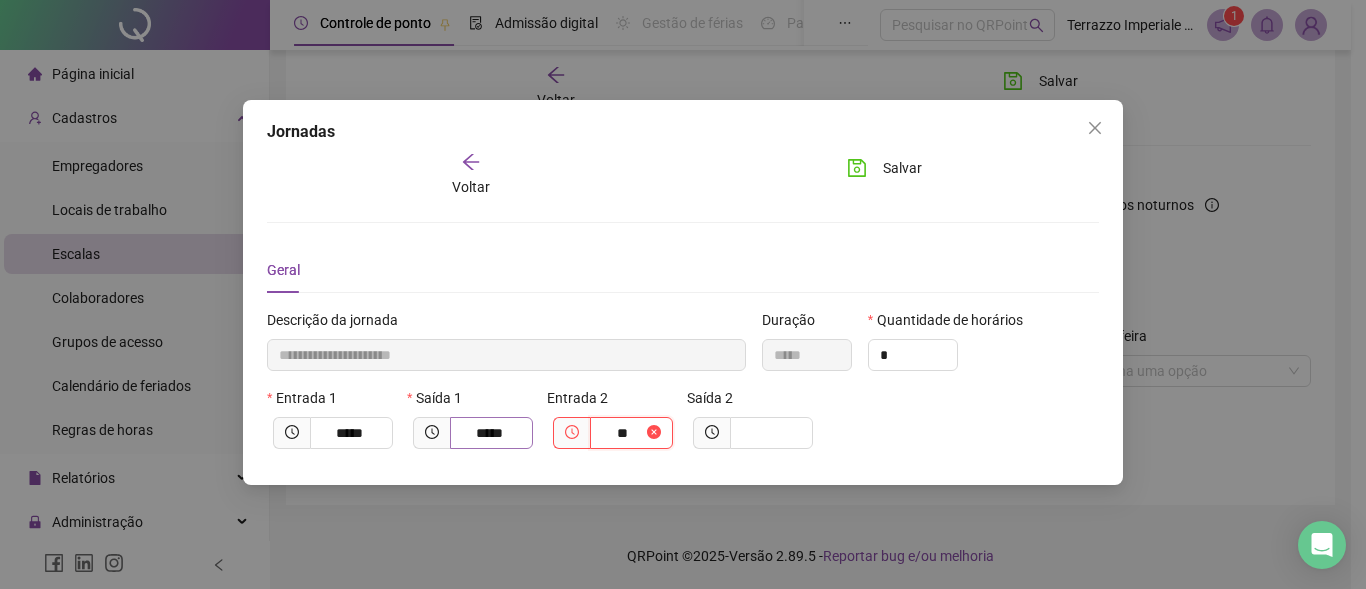 type on "**********" 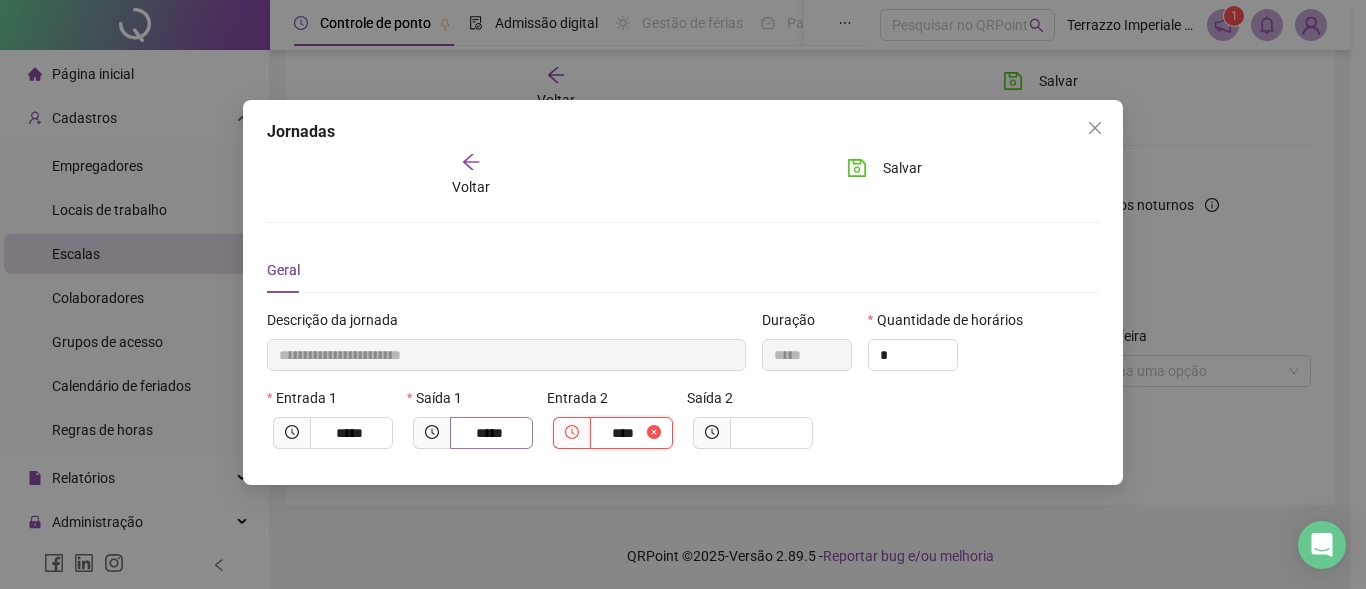 type on "**********" 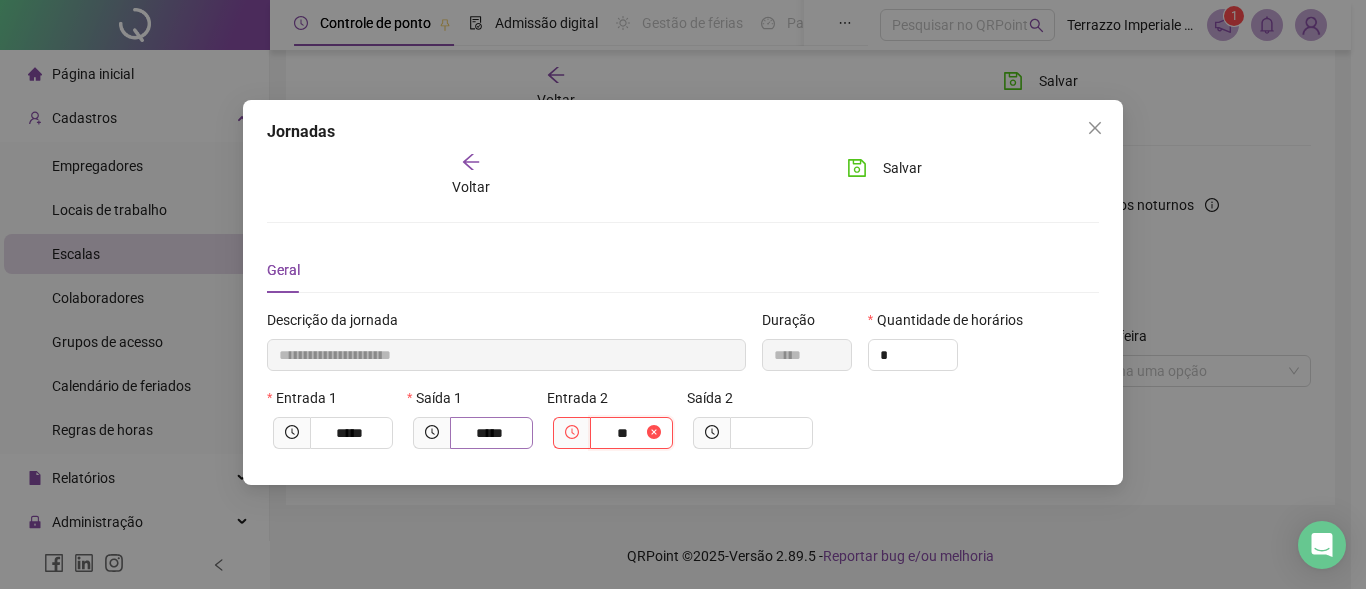 type on "**********" 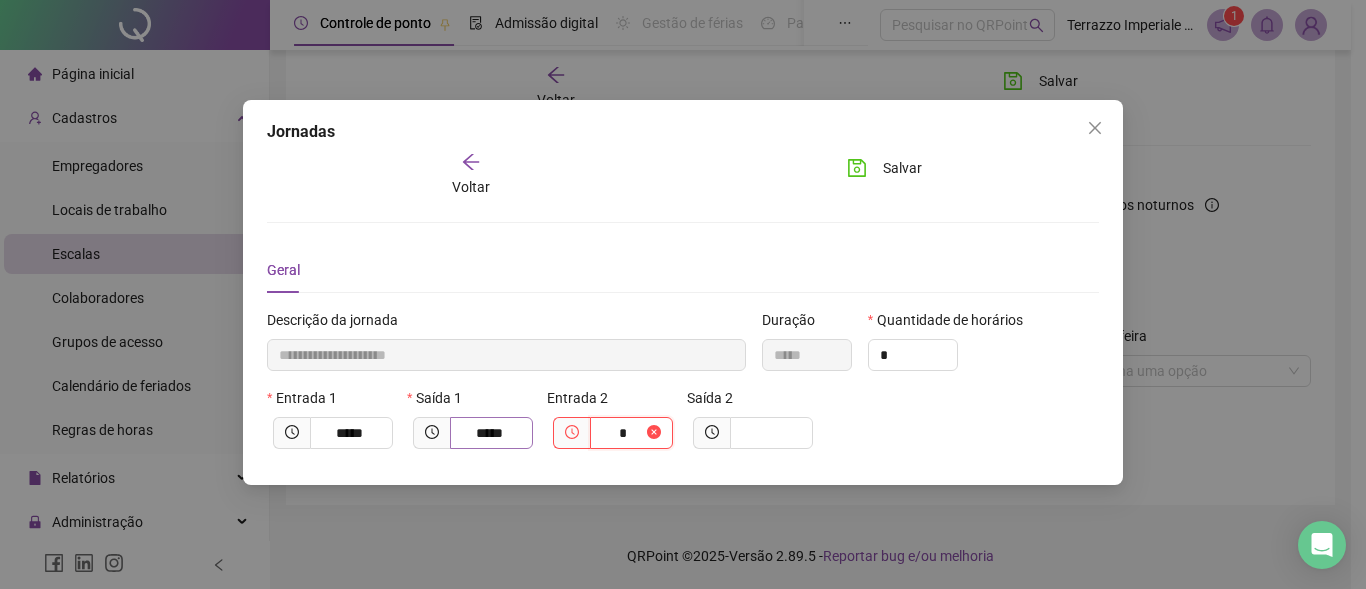 type on "**********" 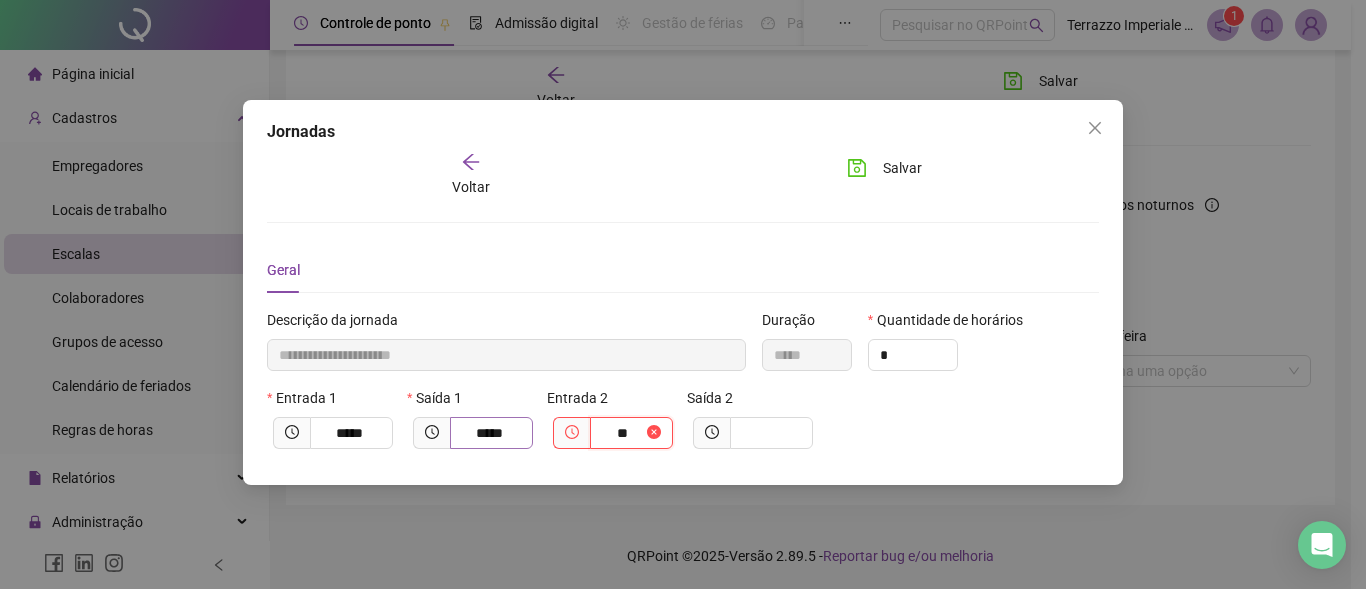 type on "**********" 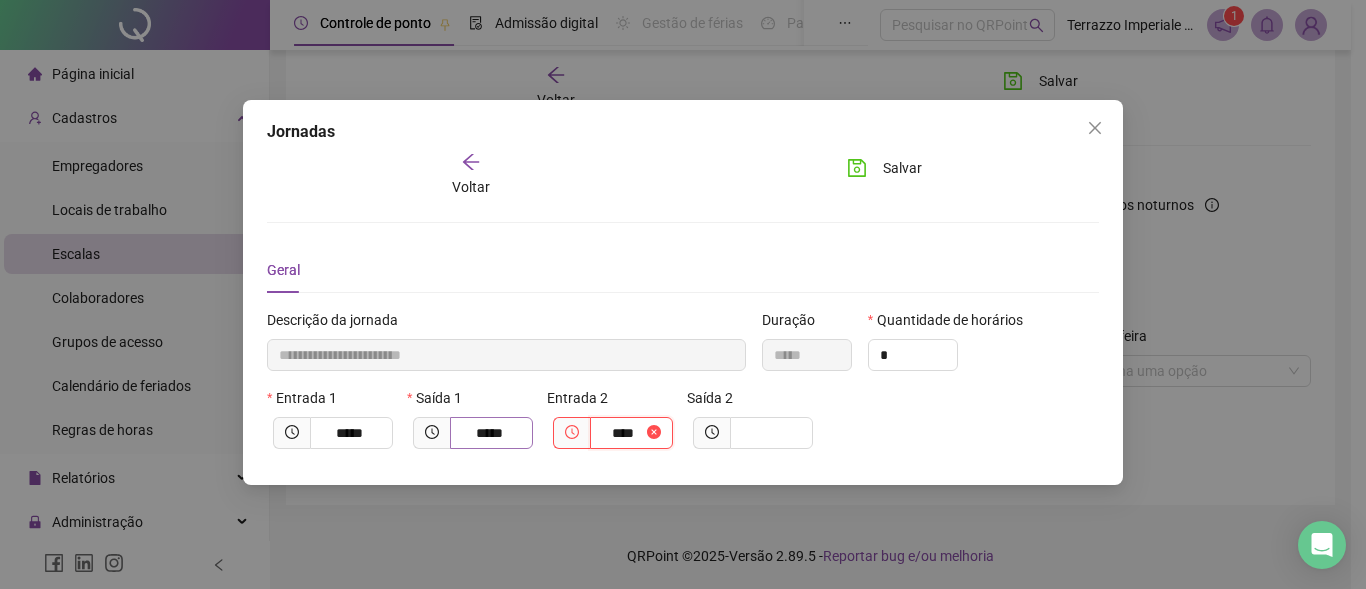 type on "**********" 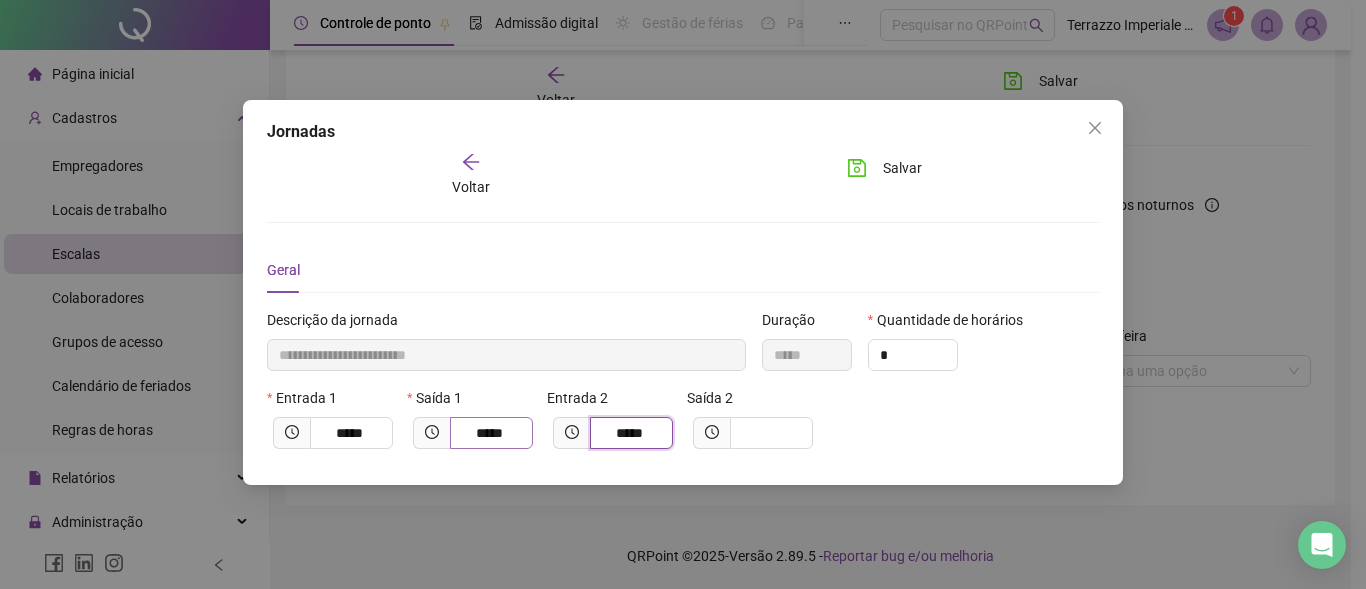 type on "*****" 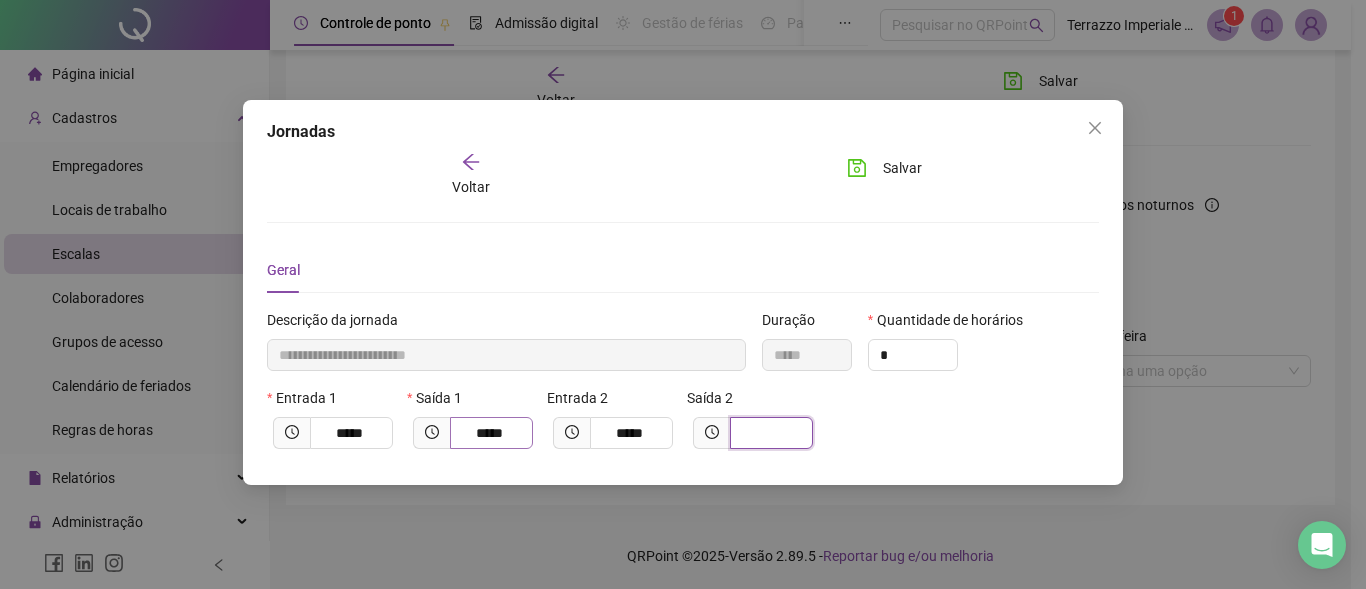 type on "**********" 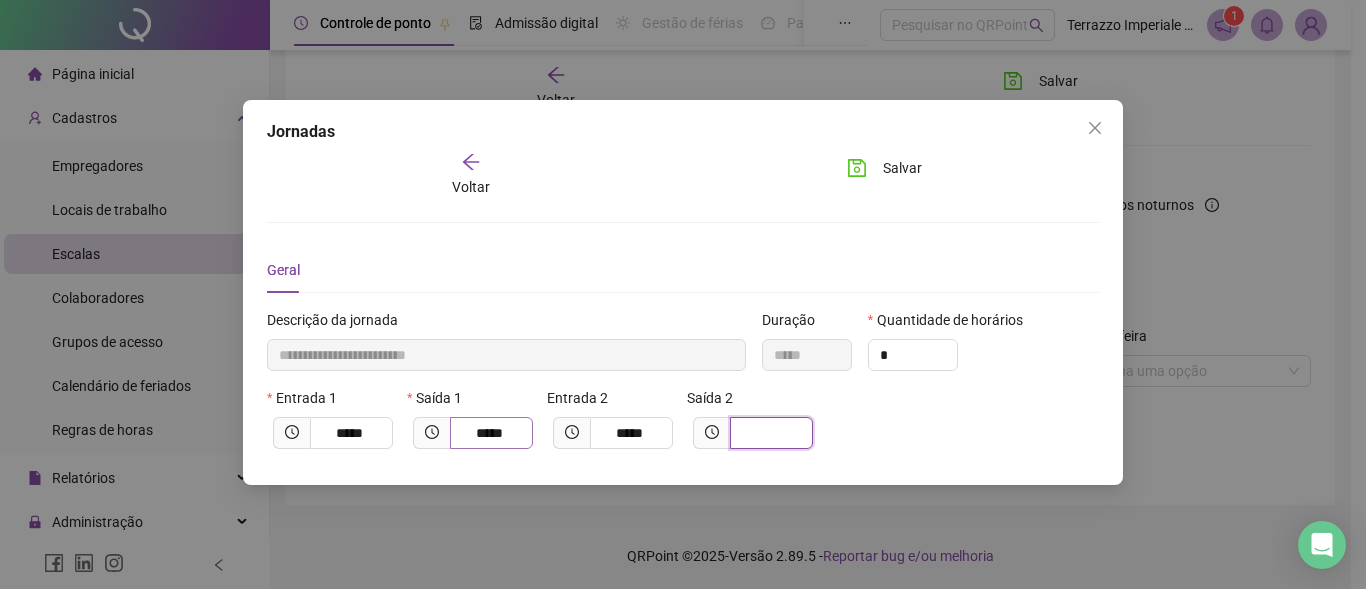 type on "*" 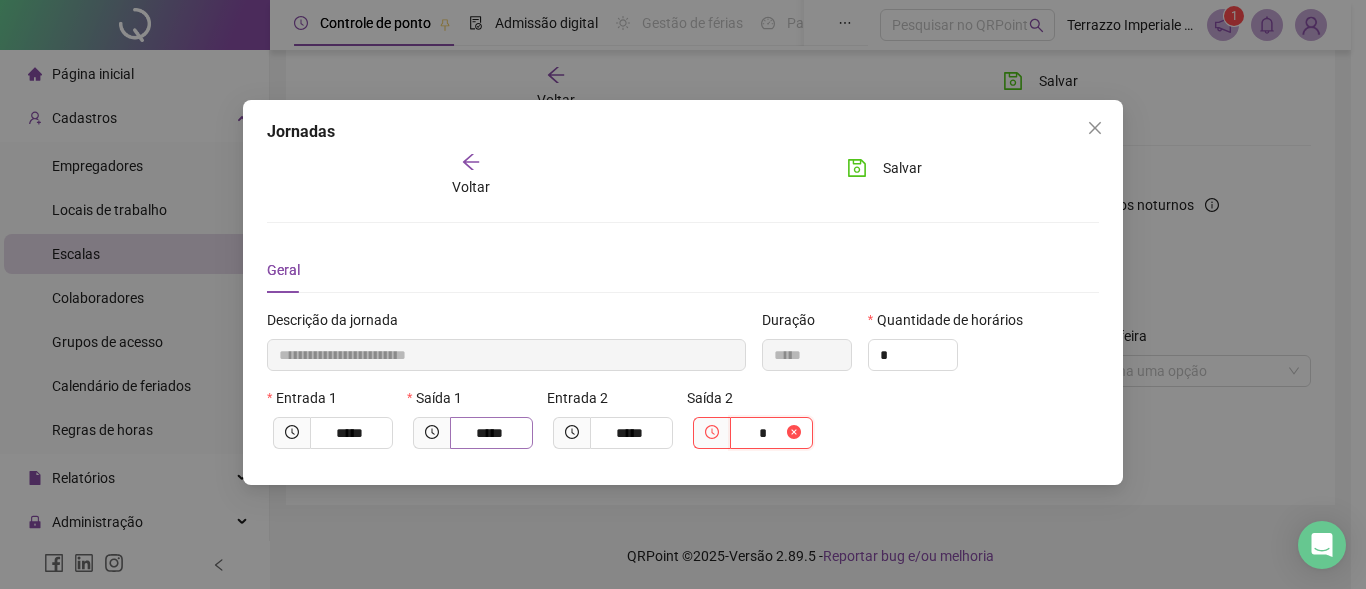 type on "**********" 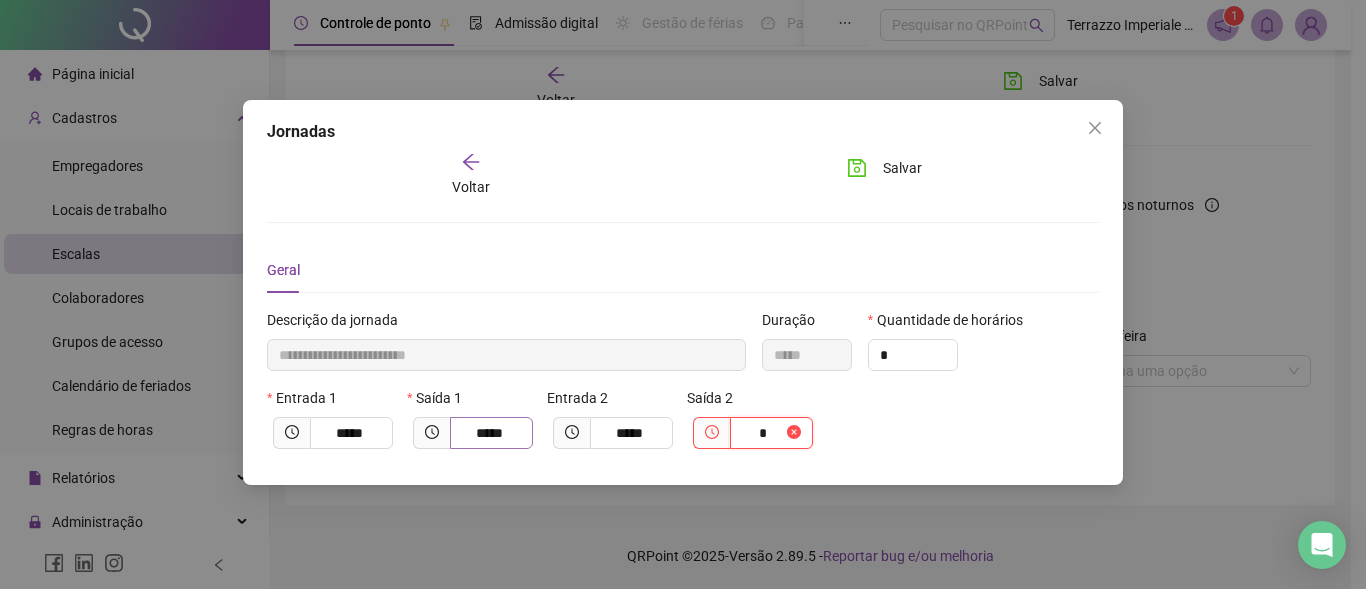 type on "**" 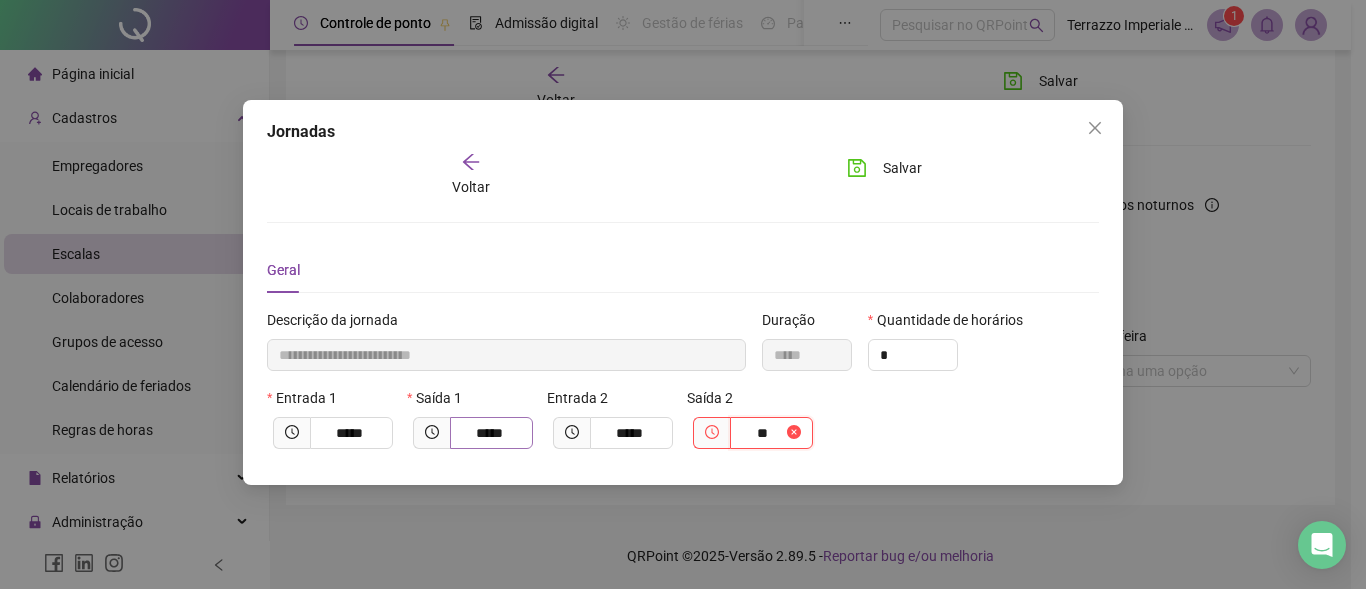 type on "**********" 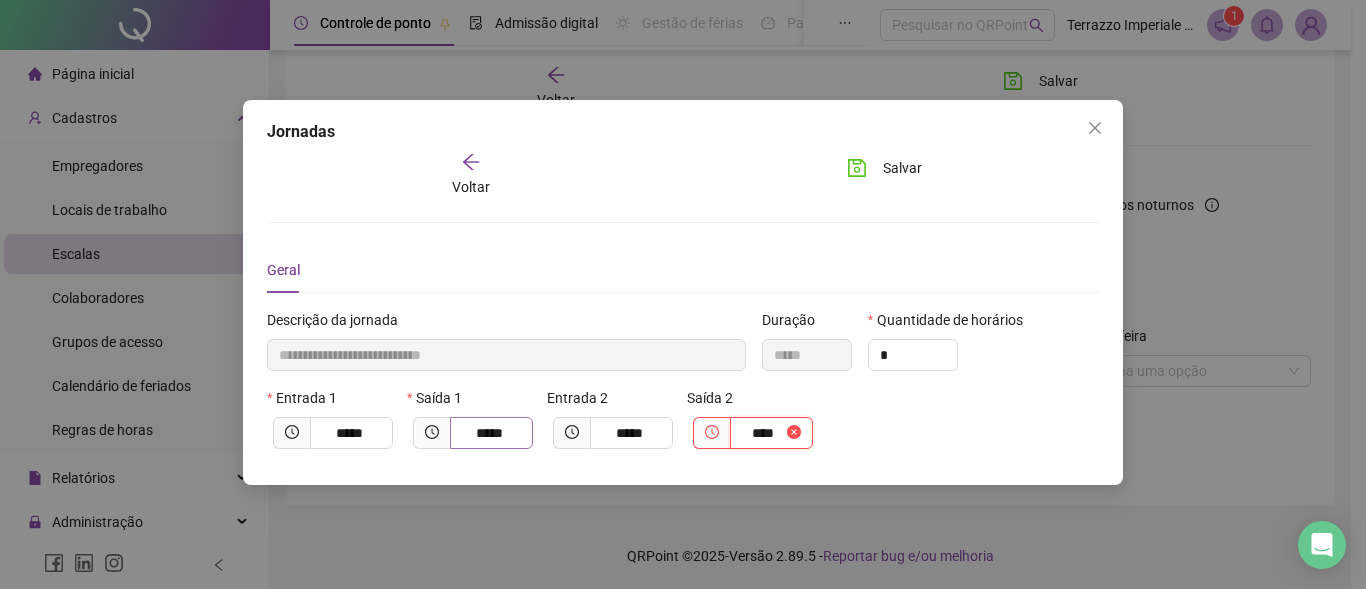 type on "**********" 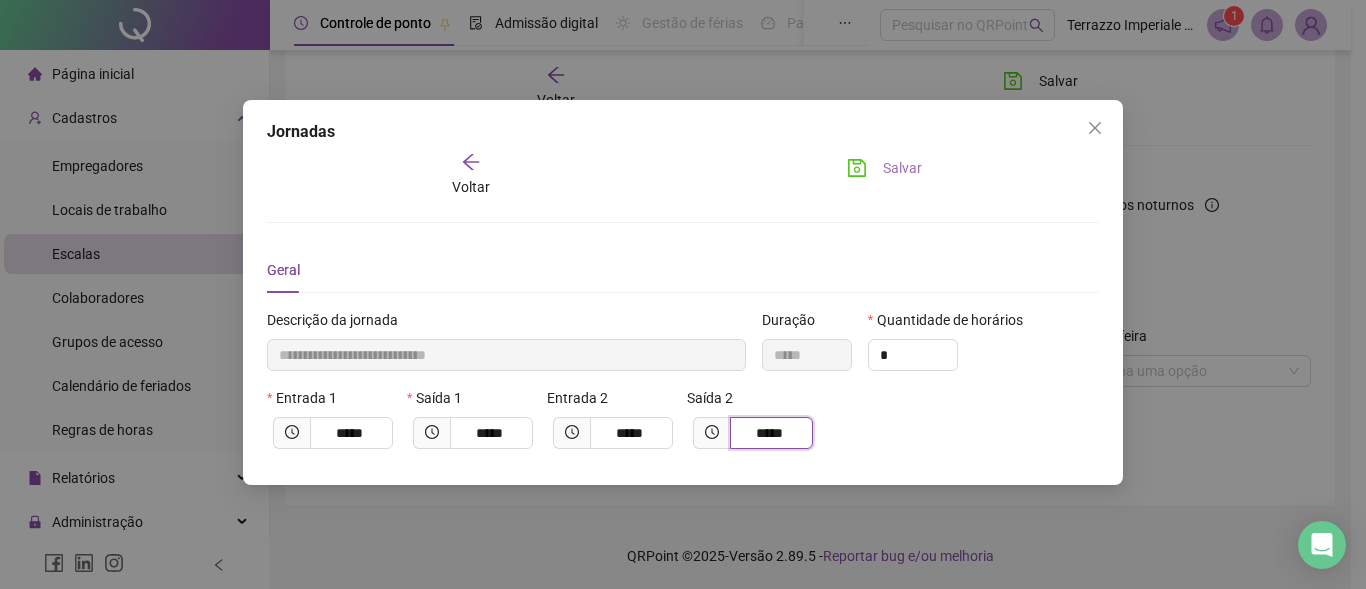 type on "*****" 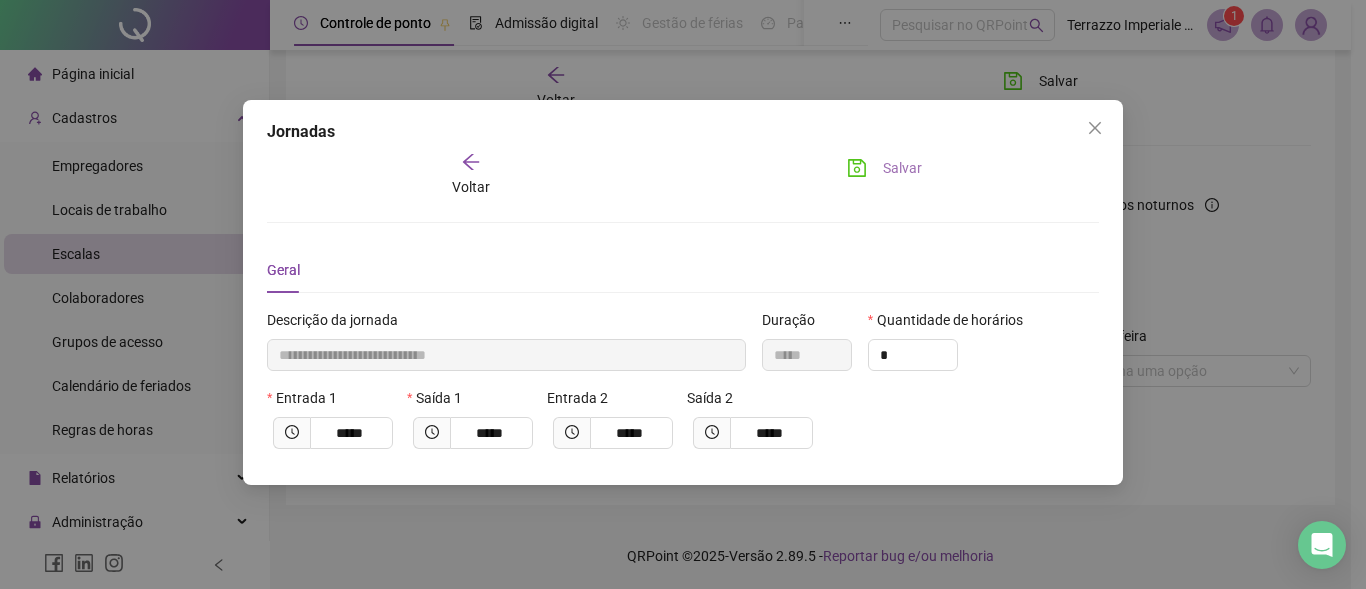 click on "Salvar" at bounding box center (902, 168) 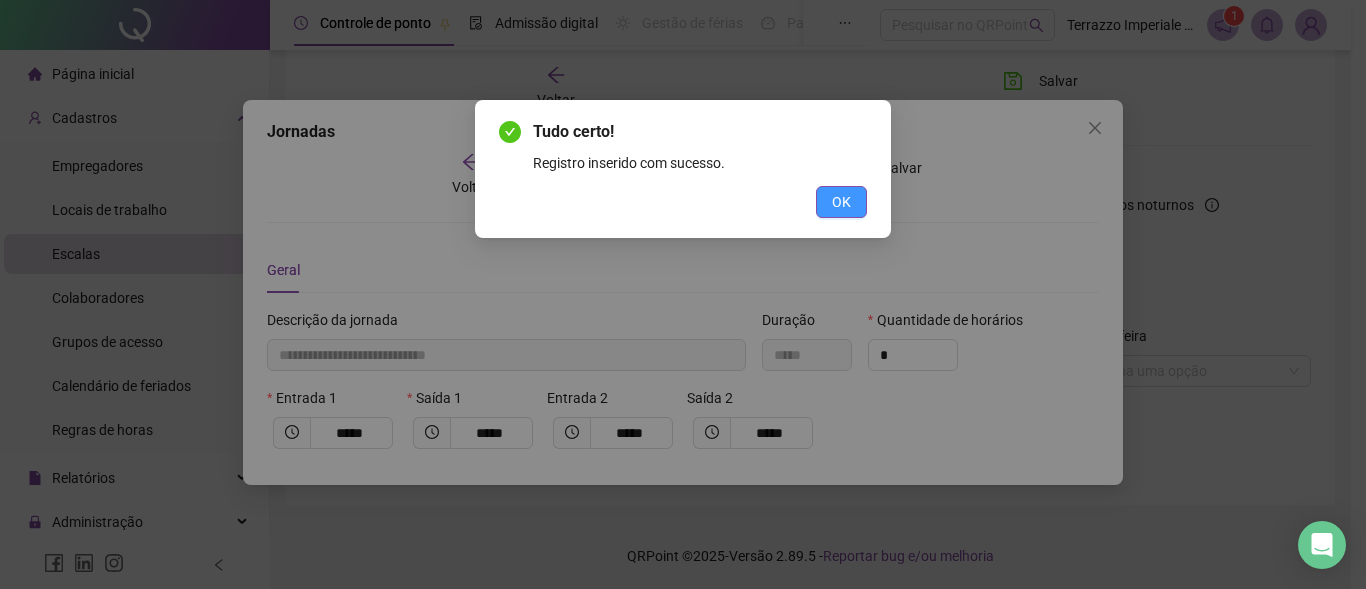 click on "OK" at bounding box center (841, 202) 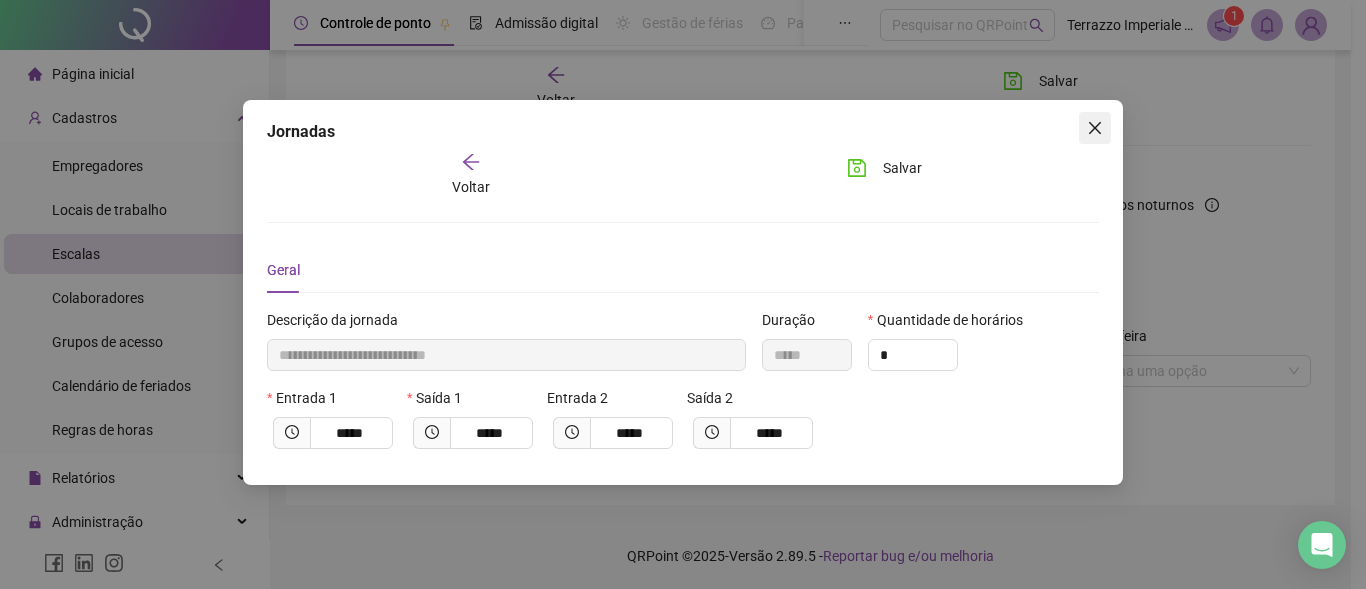 click 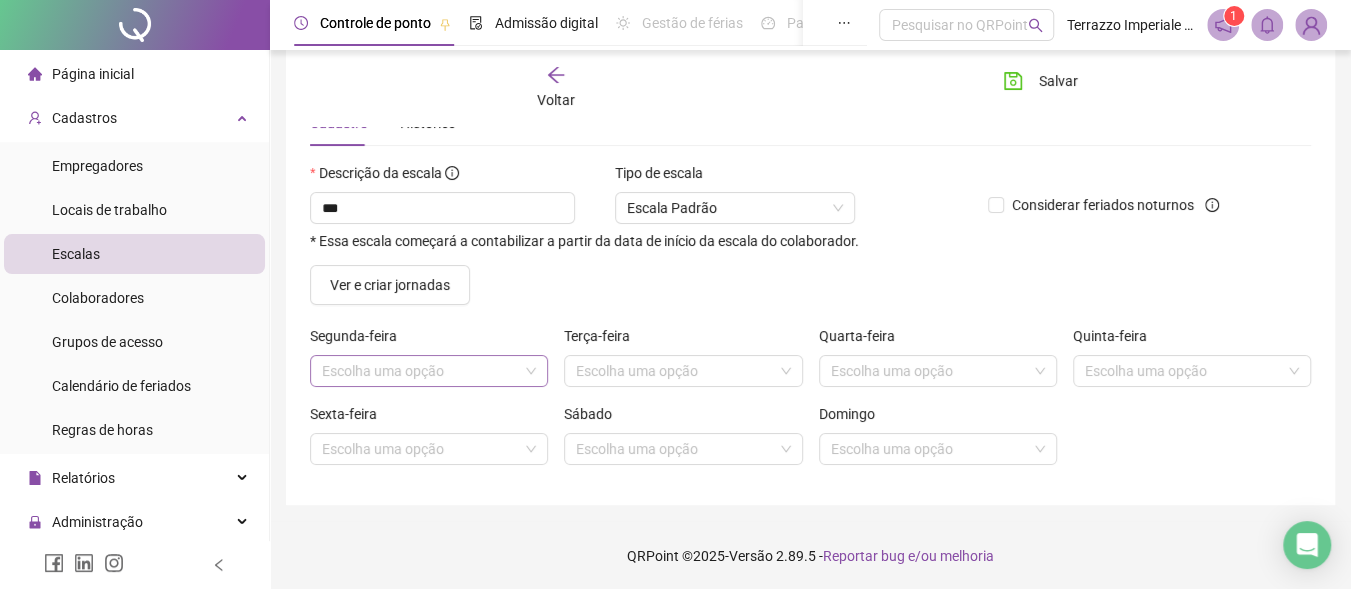 click at bounding box center (420, 371) 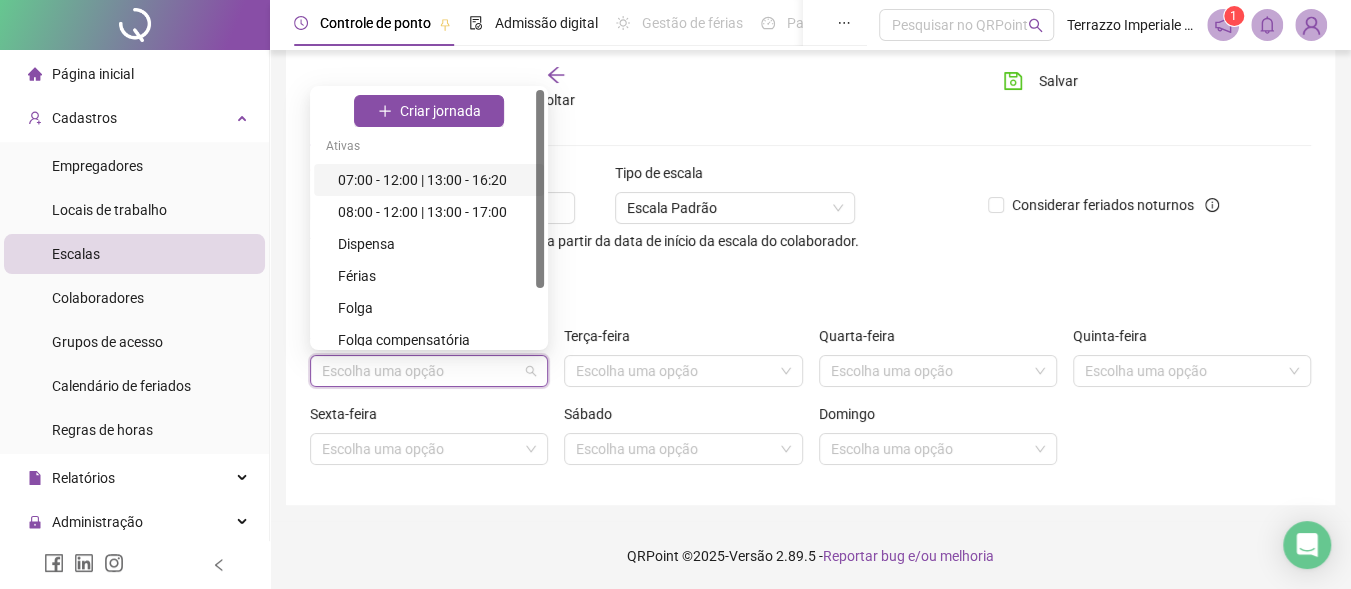 click on "07:00 - 12:00 | 13:00 - 16:20" at bounding box center [435, 180] 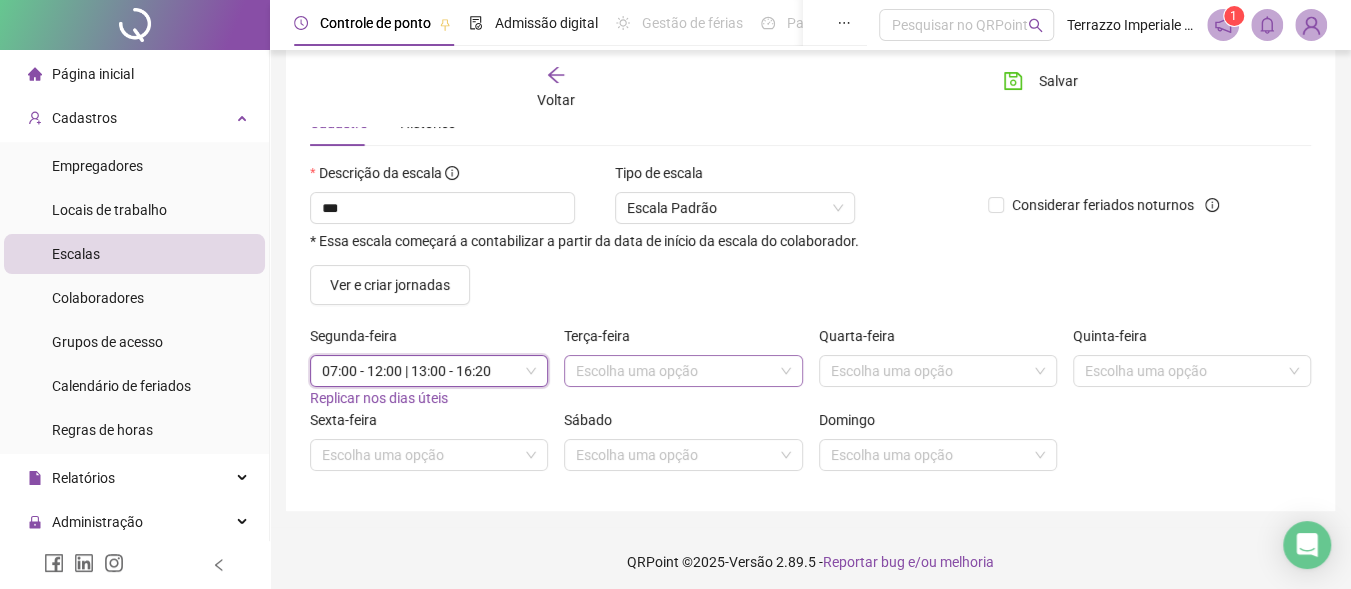 click at bounding box center (674, 371) 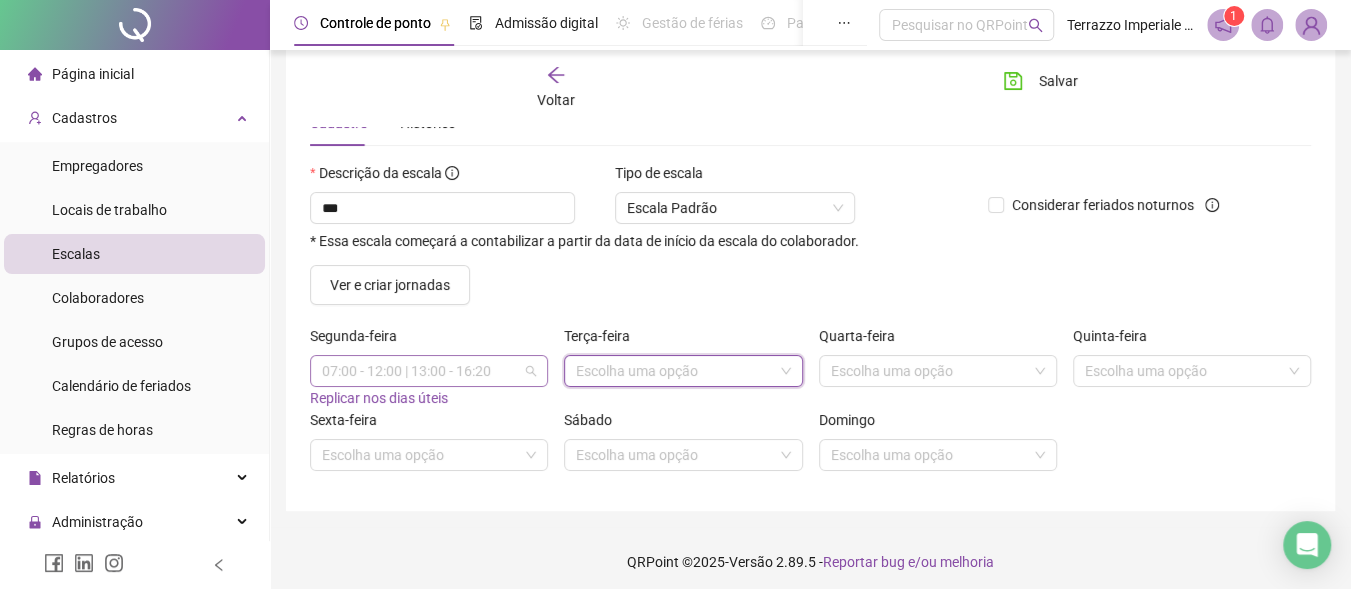 click on "07:00 - 12:00 | 13:00 - 16:20" at bounding box center (429, 371) 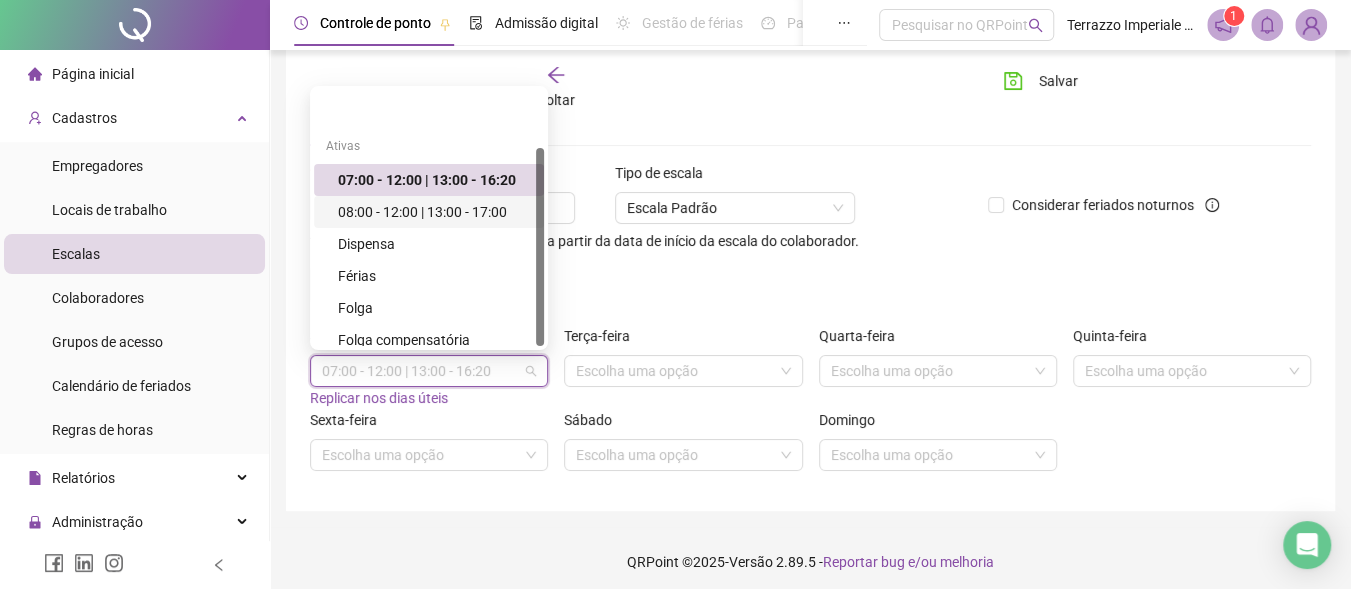 scroll, scrollTop: 74, scrollLeft: 0, axis: vertical 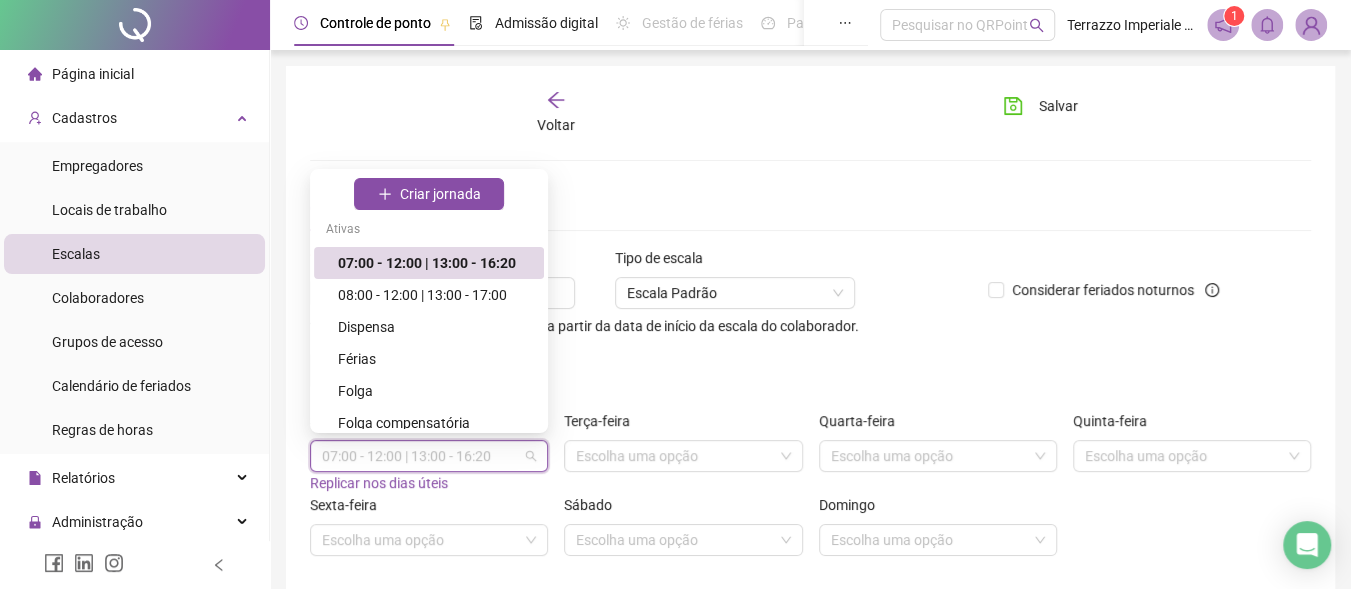click on "07:00 - 12:00 | 13:00 - 16:20" at bounding box center [435, 263] 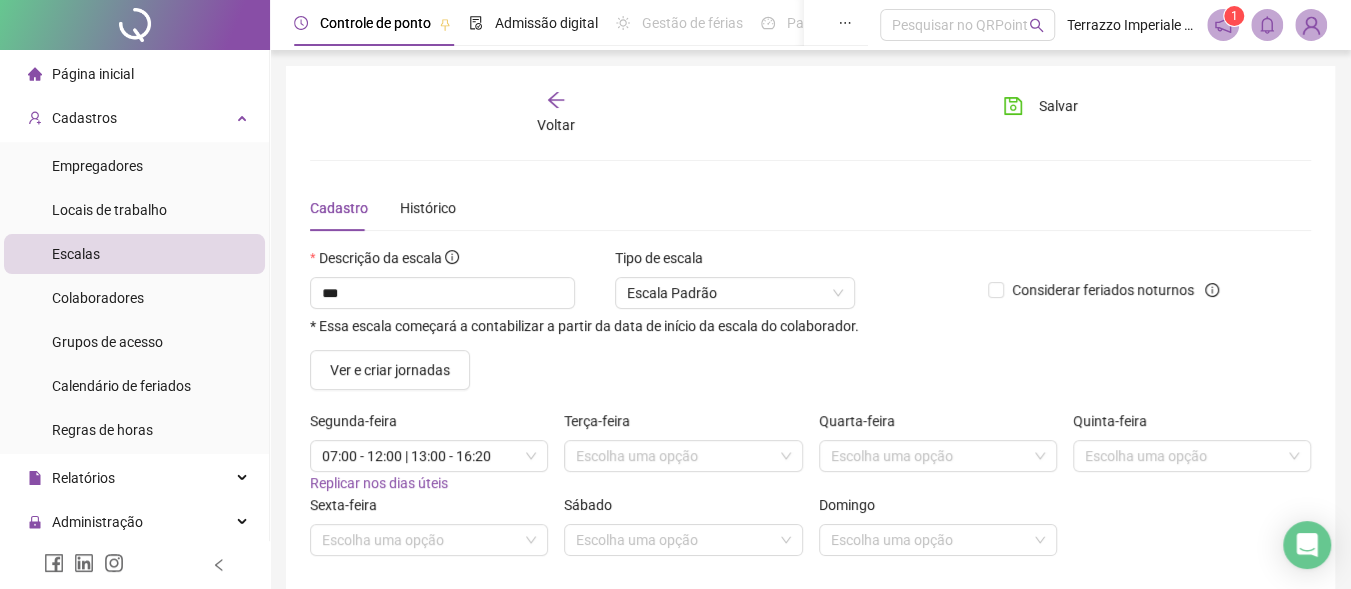 click on "Replicar nos dias úteis" at bounding box center [379, 483] 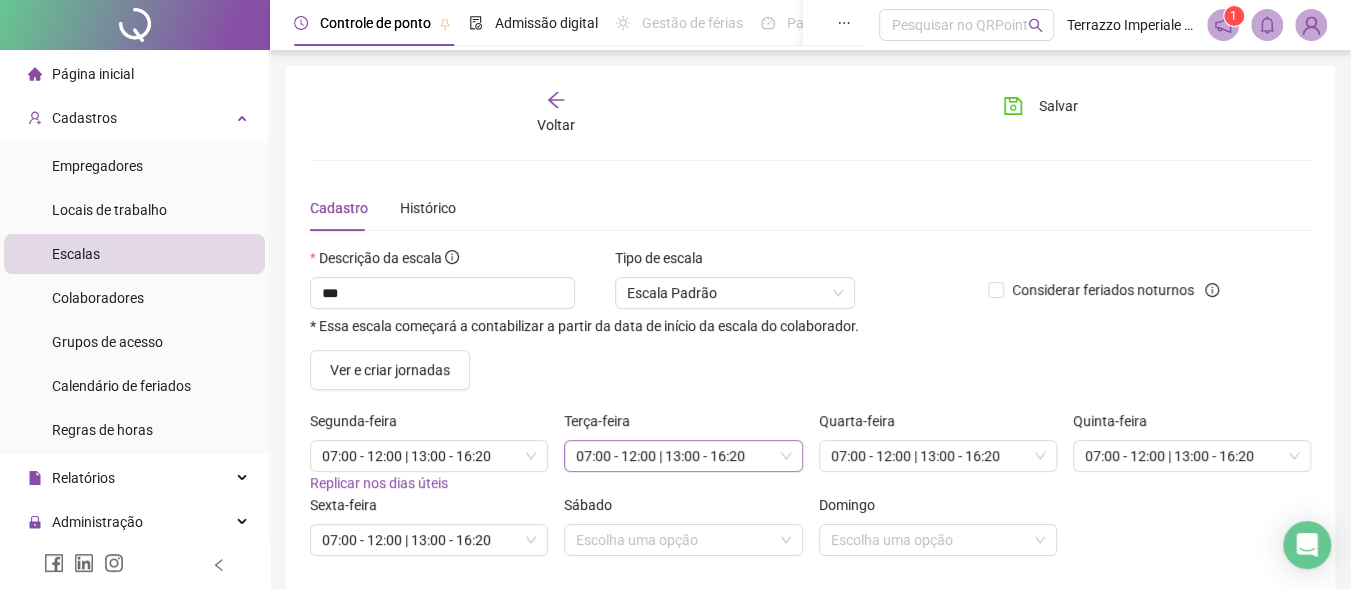 scroll, scrollTop: 90, scrollLeft: 0, axis: vertical 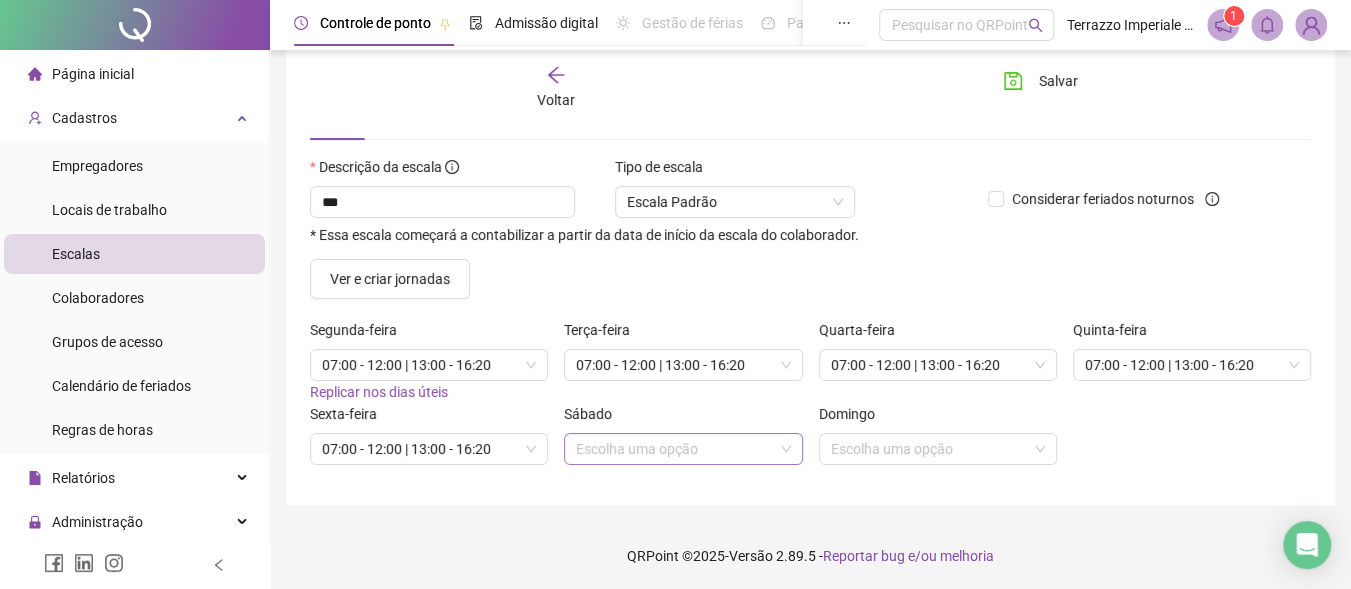 click at bounding box center [683, 449] 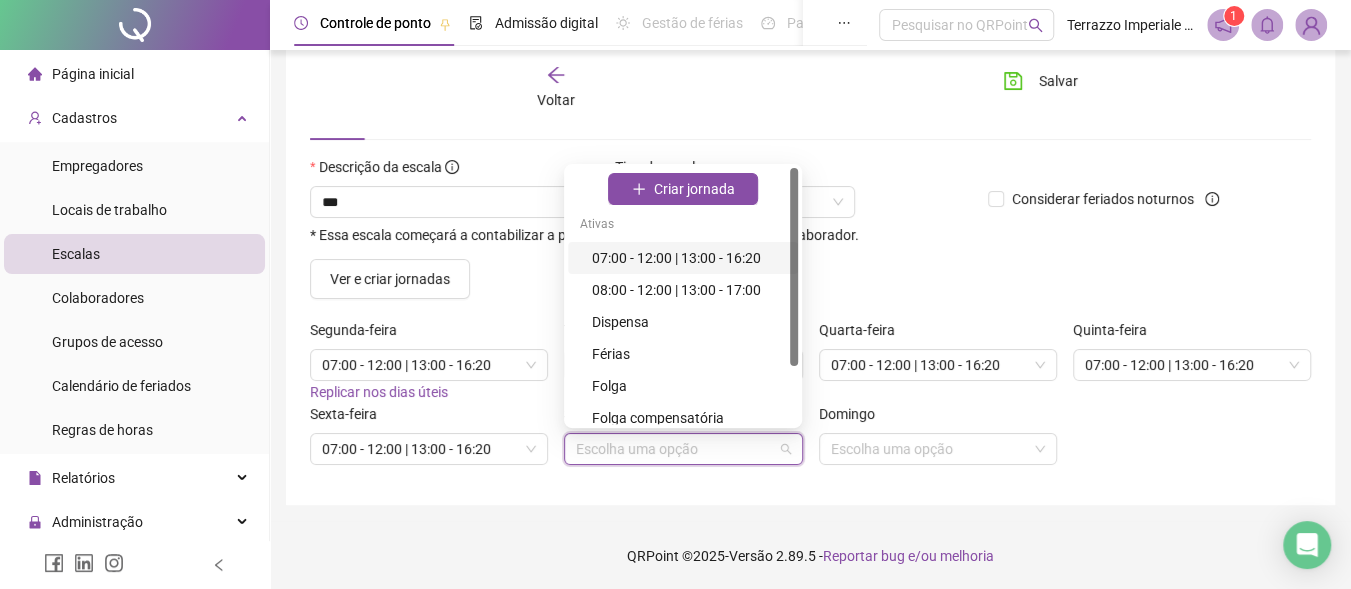 click on "07:00 - 12:00 | 13:00 - 16:20" at bounding box center (689, 258) 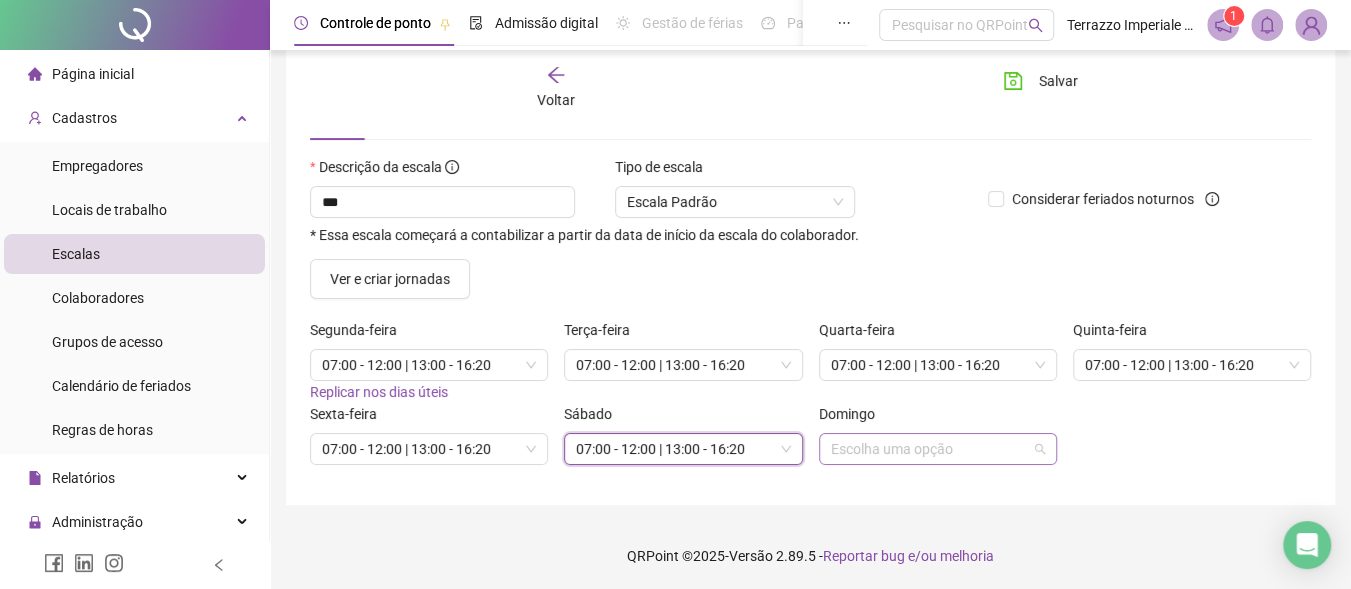 click at bounding box center (938, 449) 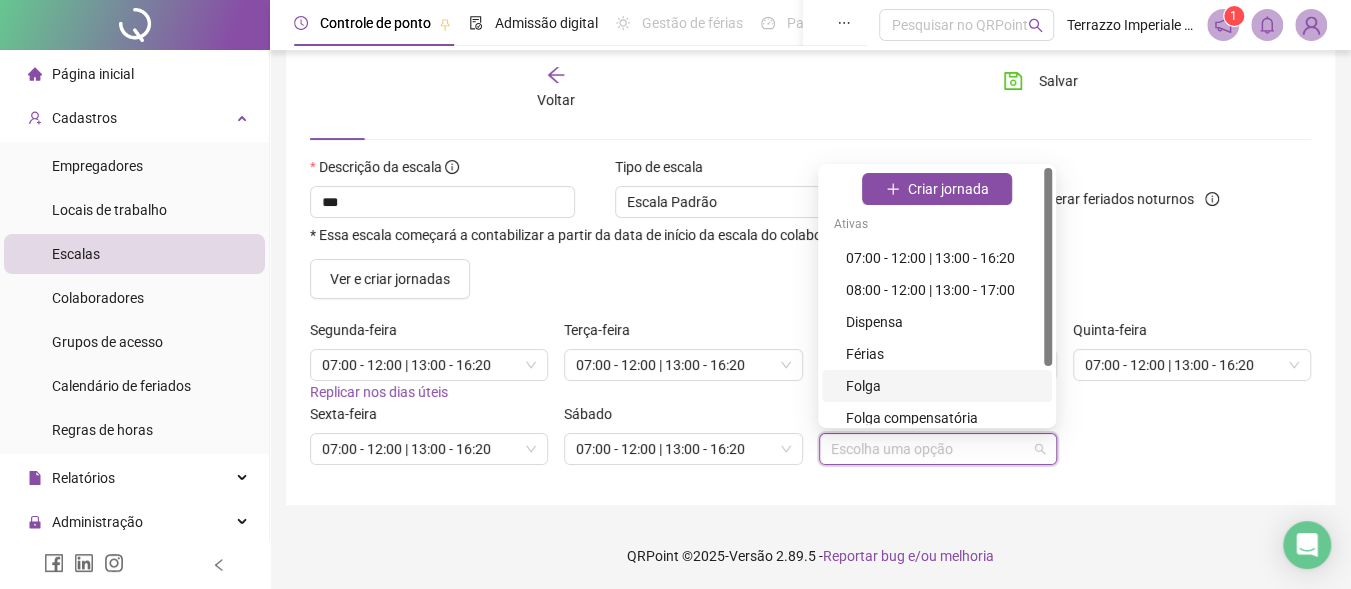 click on "Folga" at bounding box center [943, 386] 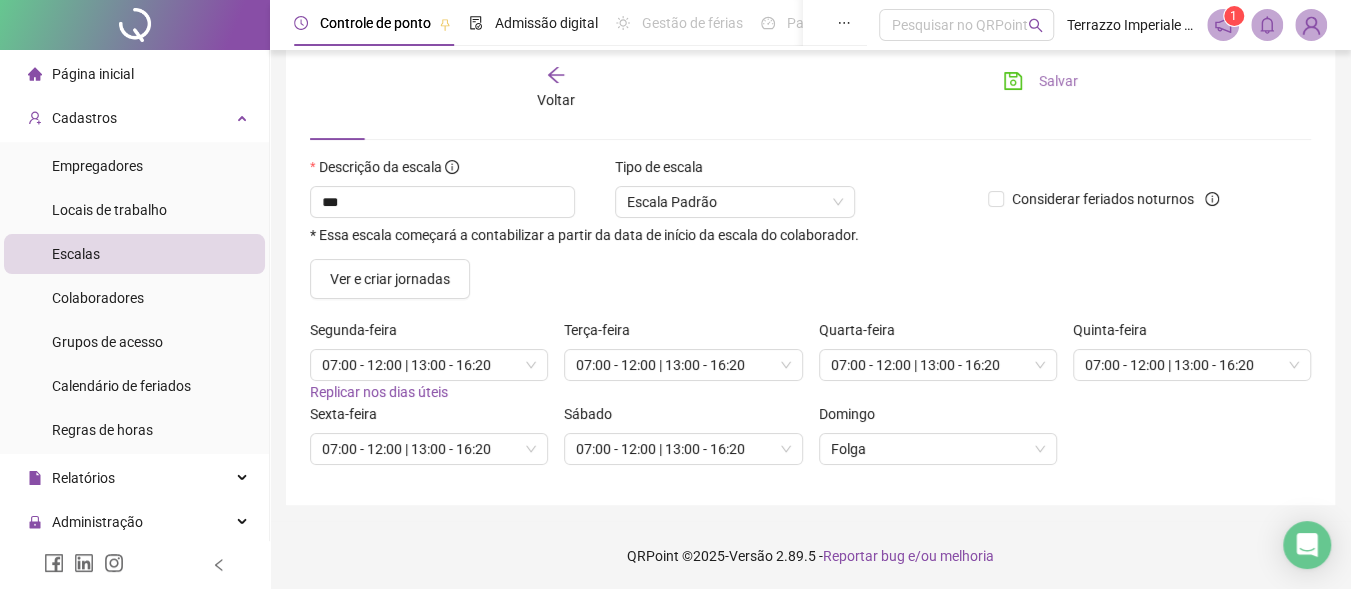 click on "Salvar" at bounding box center (1040, 81) 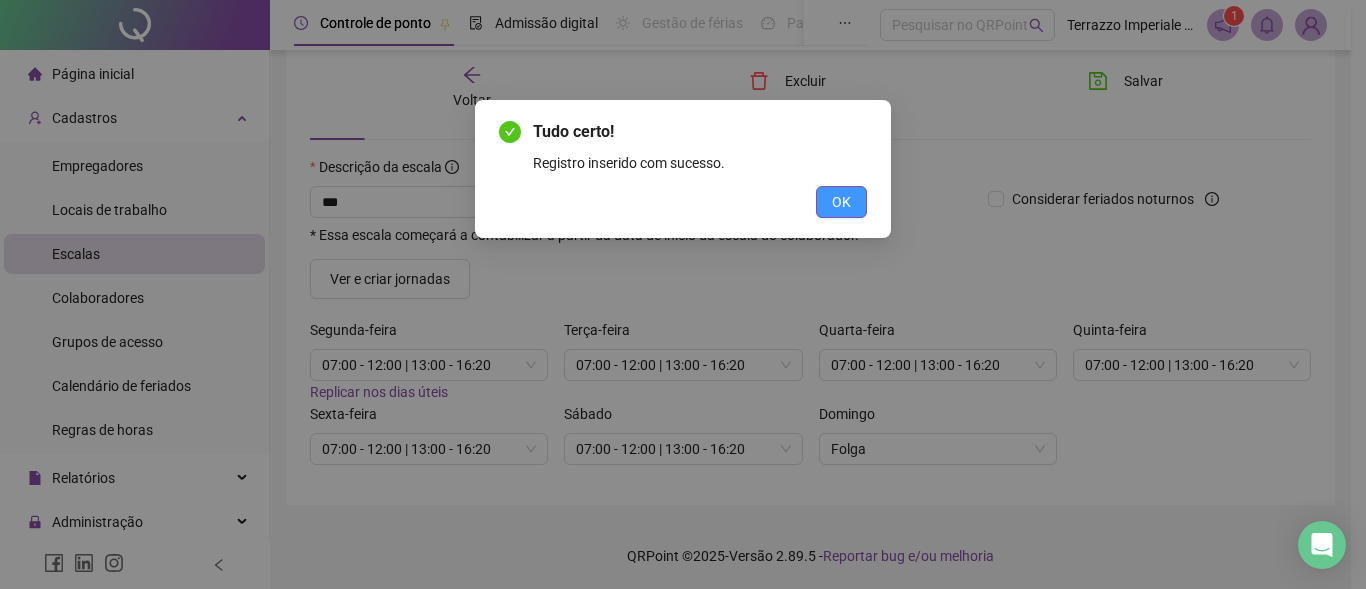 click on "OK" at bounding box center (841, 202) 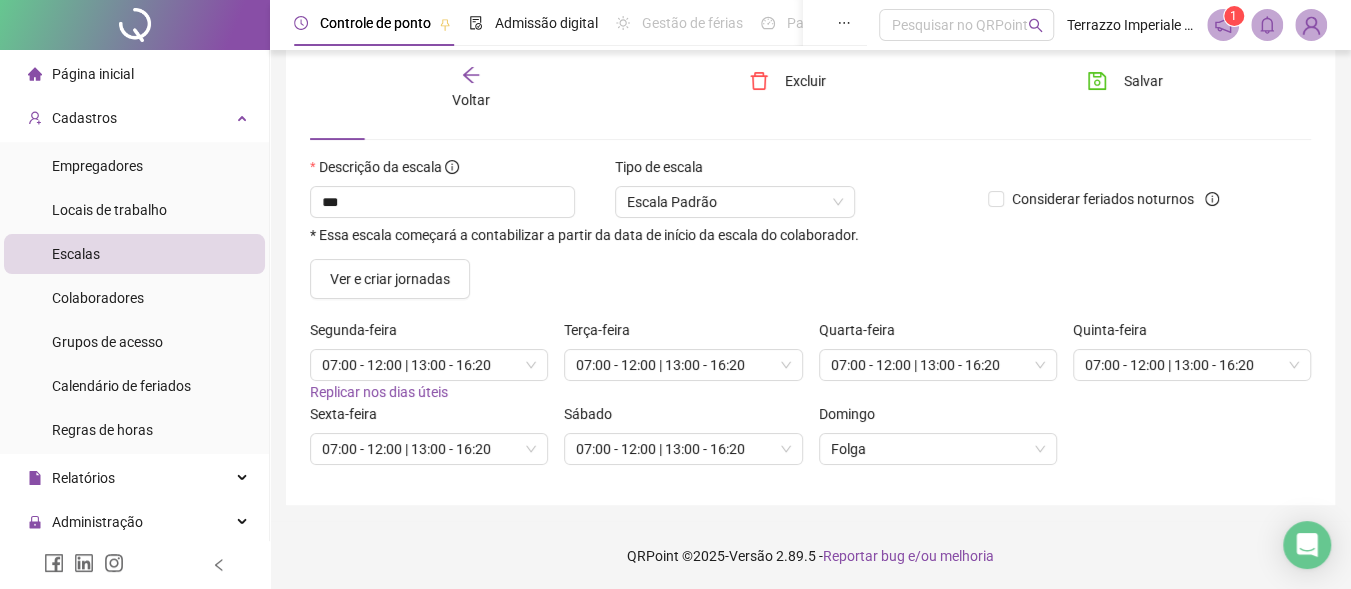 click 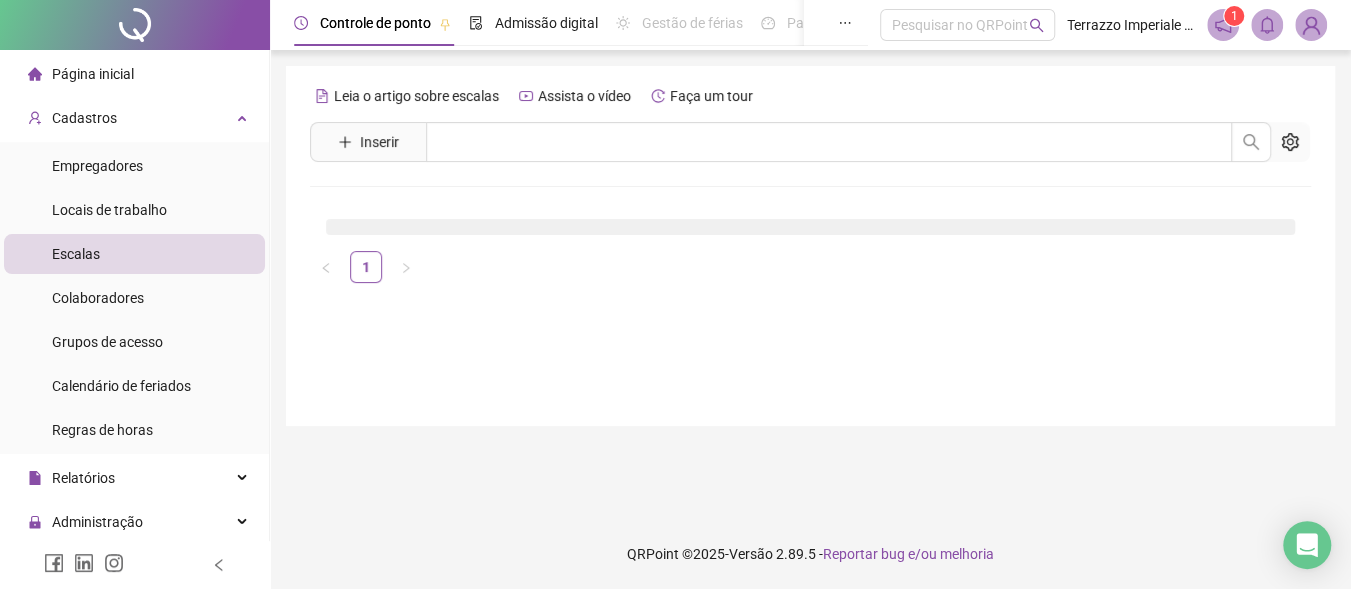 scroll, scrollTop: 0, scrollLeft: 0, axis: both 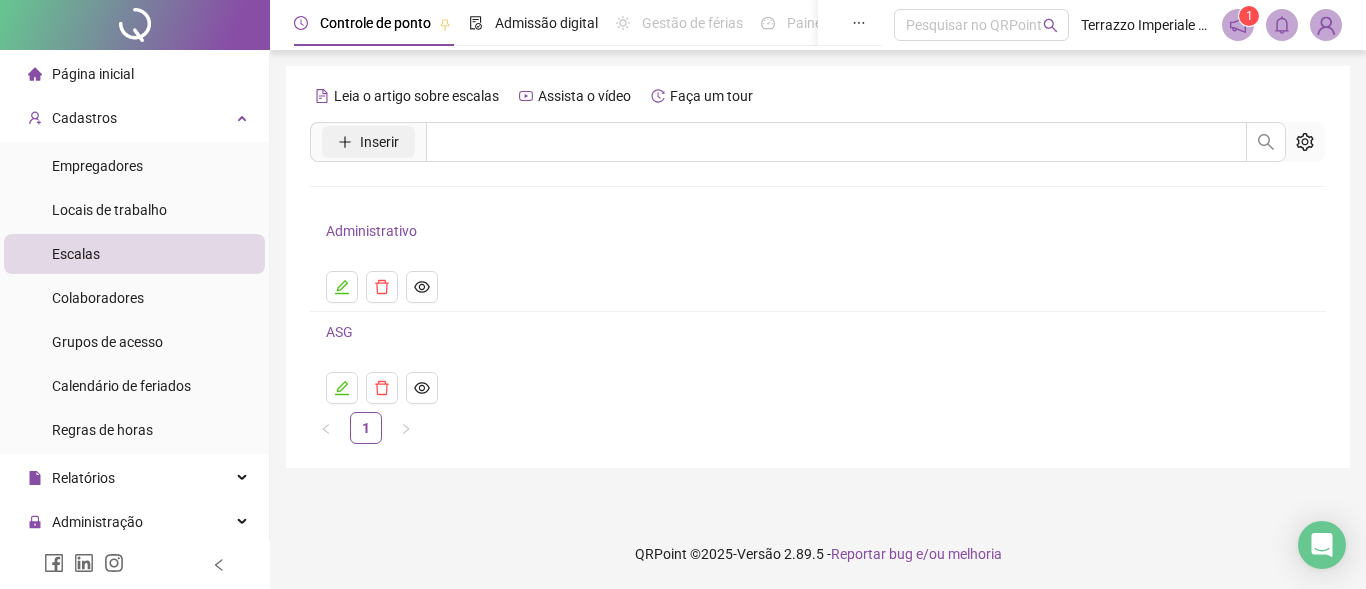 click on "Inserir" at bounding box center [379, 142] 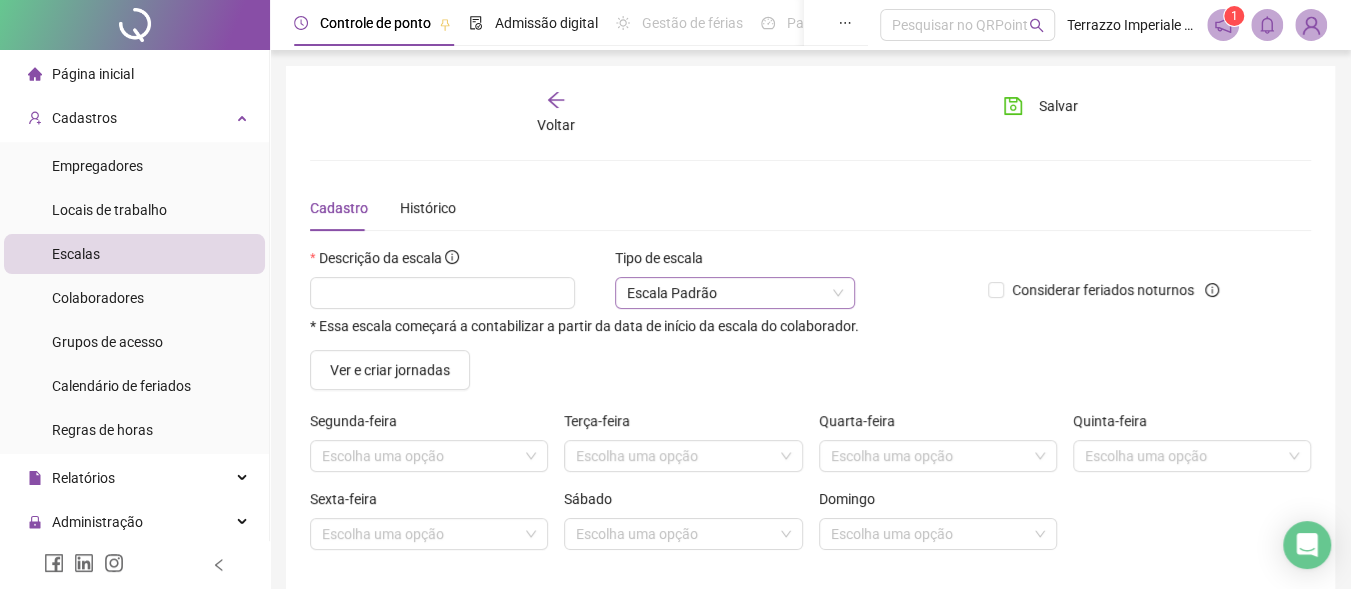 click on "Escala Padrão" at bounding box center [735, 293] 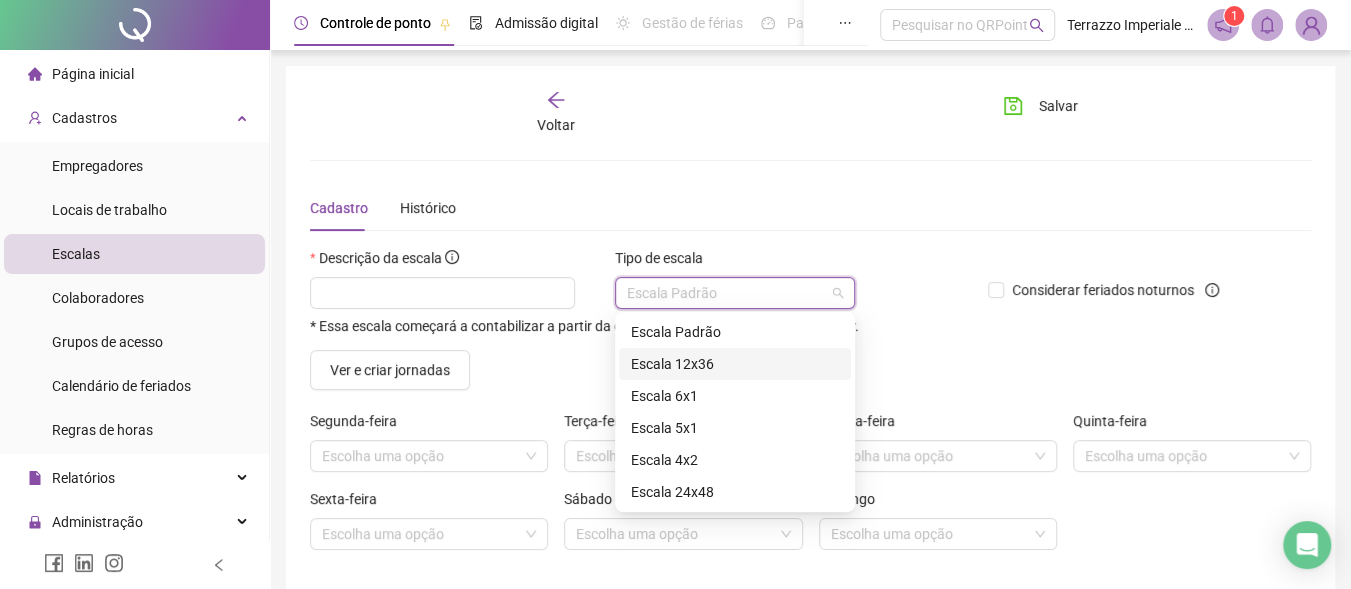 click on "Escala 12x36" at bounding box center [735, 364] 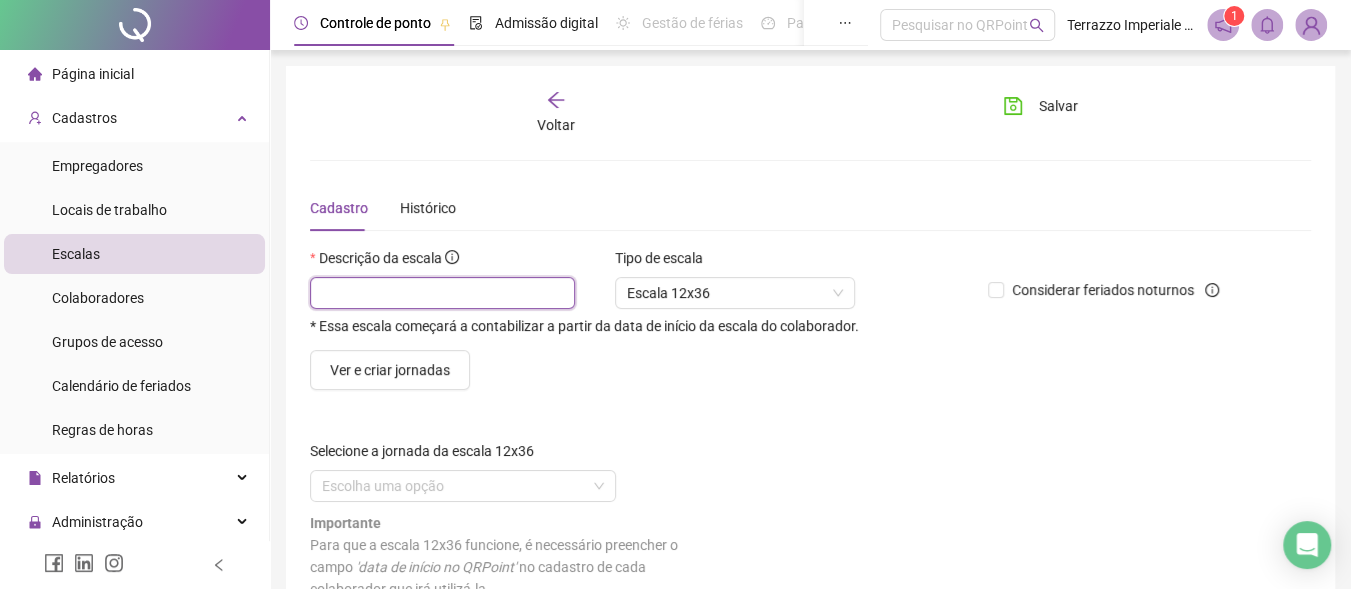 click at bounding box center (442, 293) 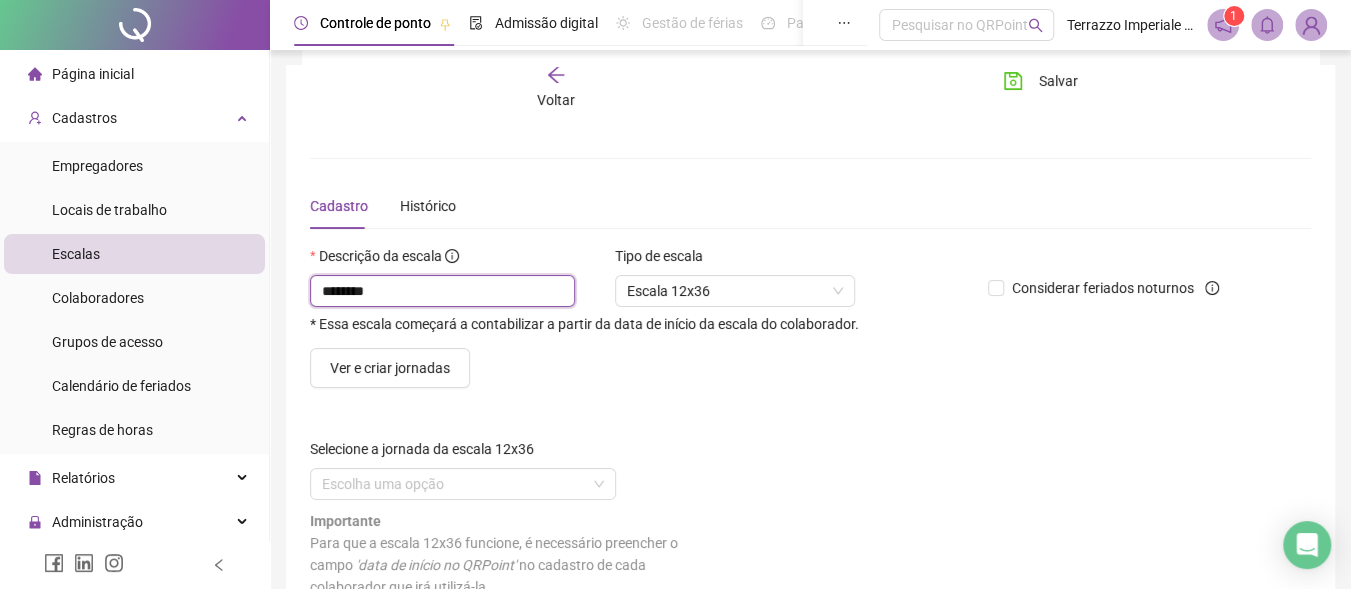 scroll, scrollTop: 100, scrollLeft: 0, axis: vertical 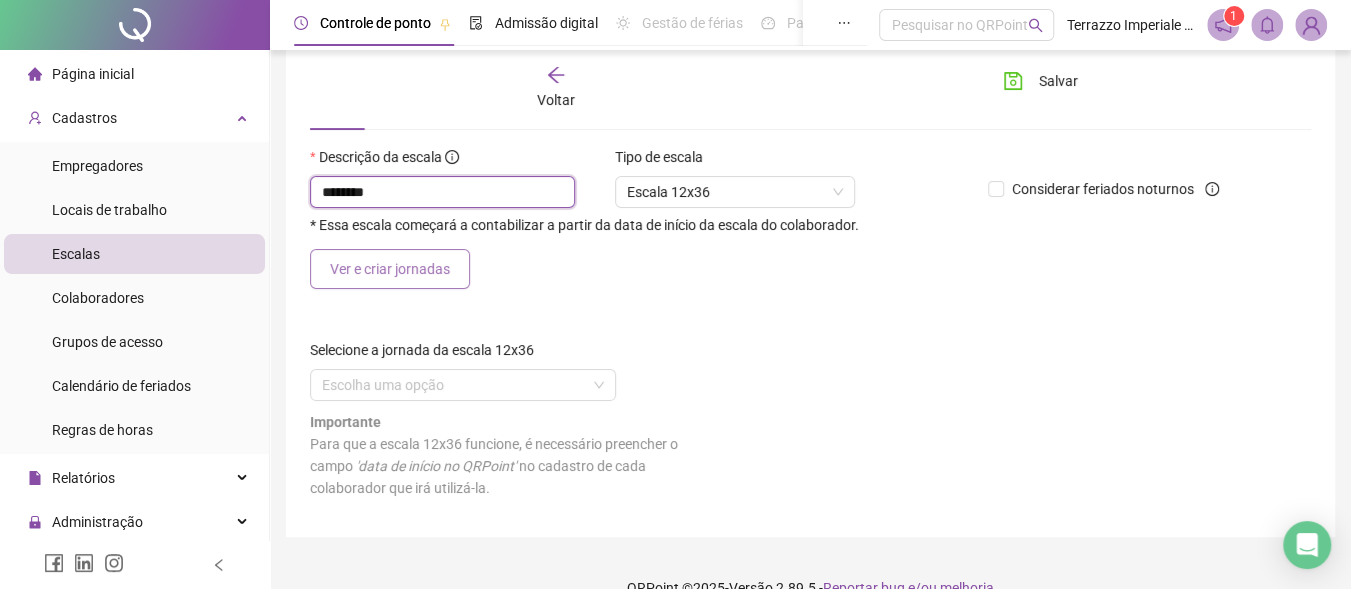 type on "********" 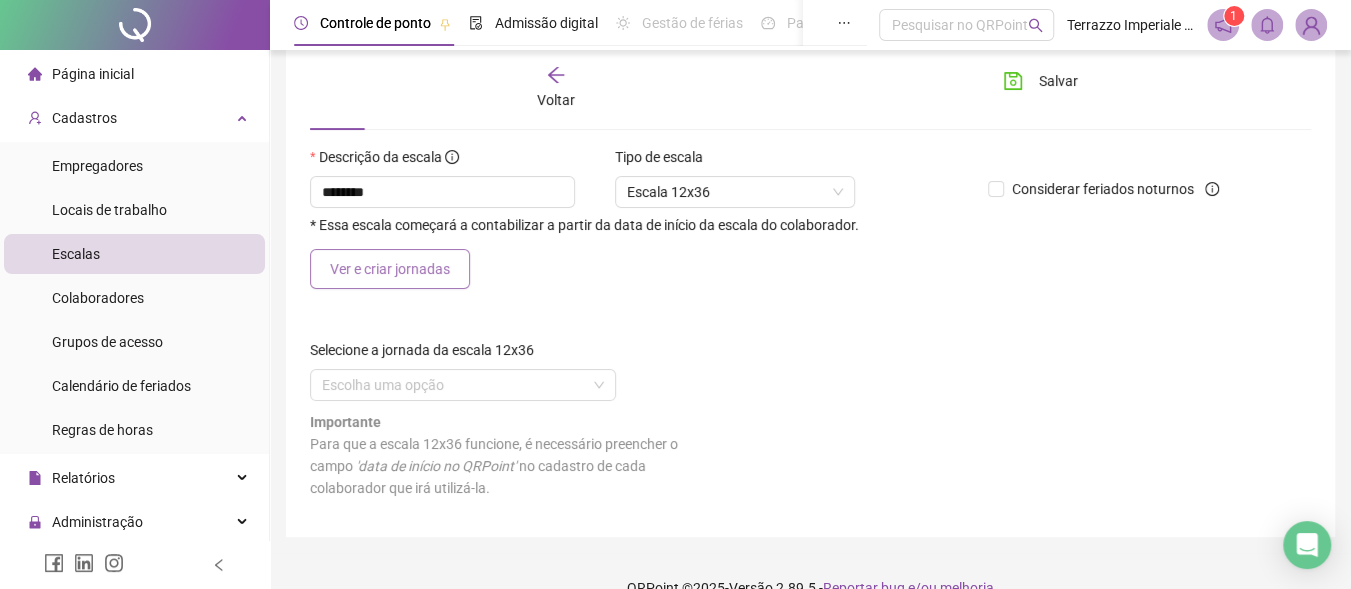 click on "Ver e criar jornadas" at bounding box center [390, 269] 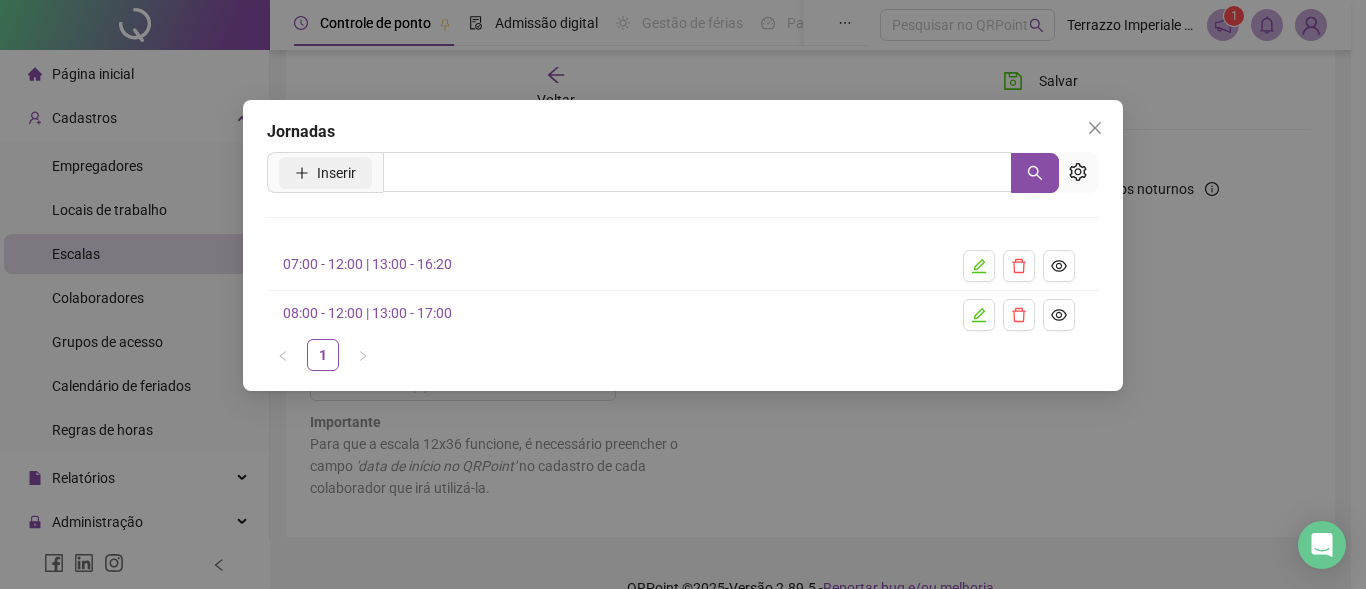click on "Inserir" at bounding box center [336, 173] 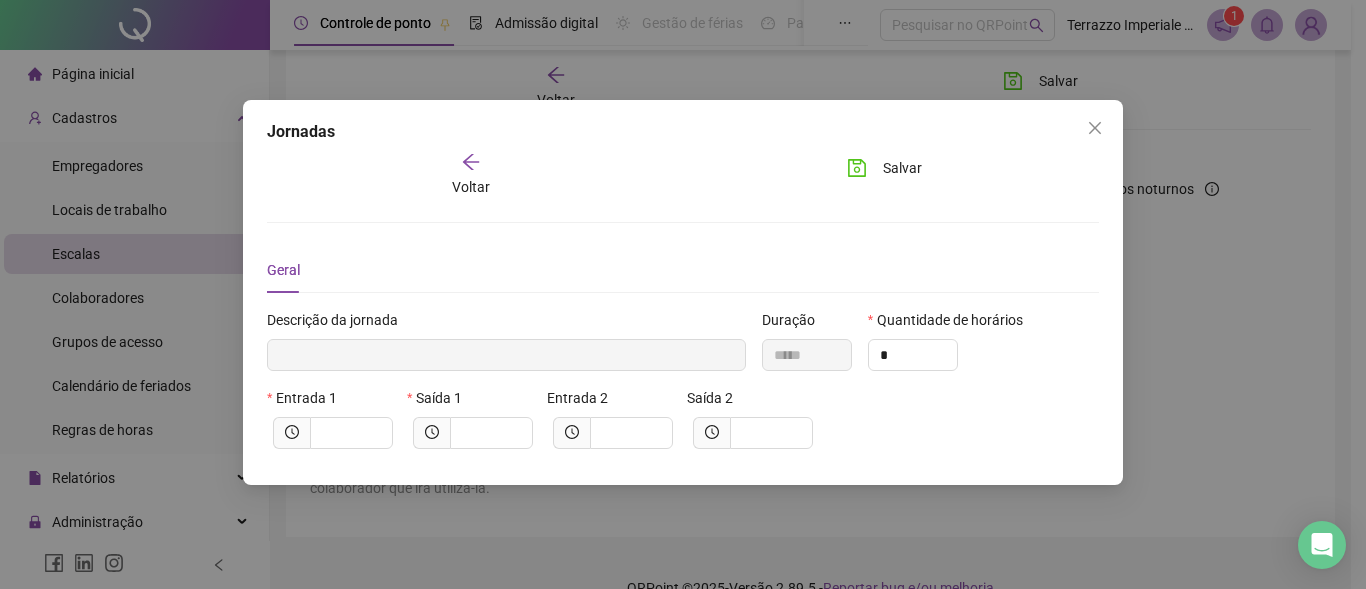 type 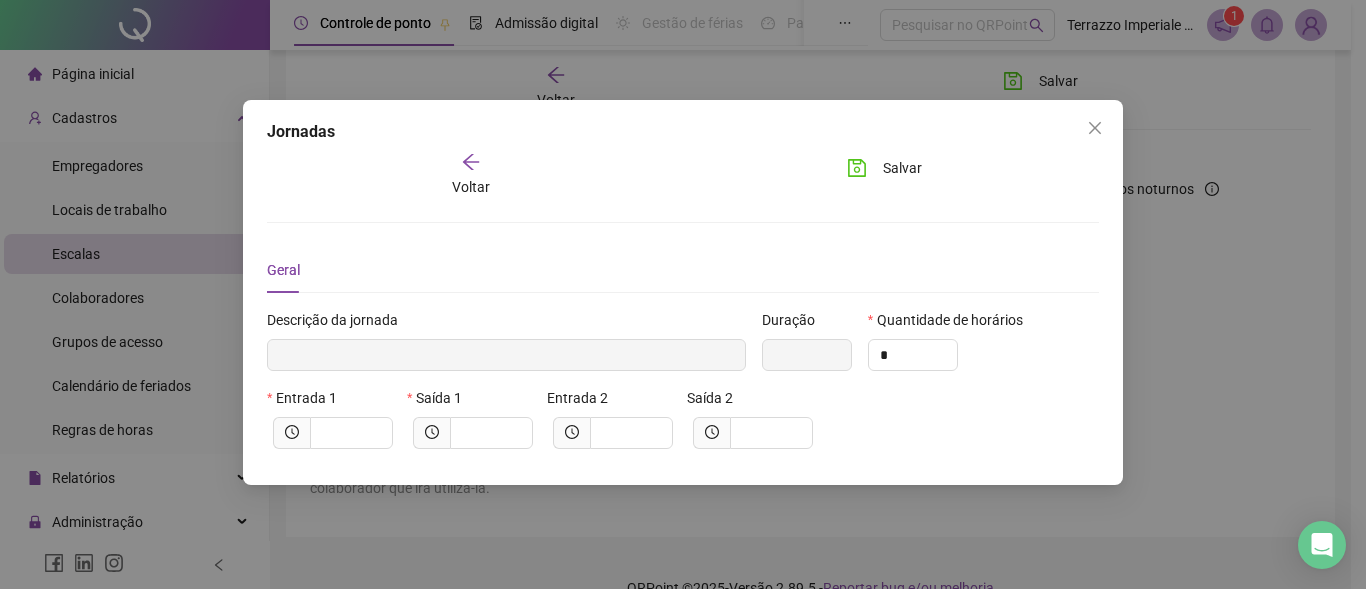 click 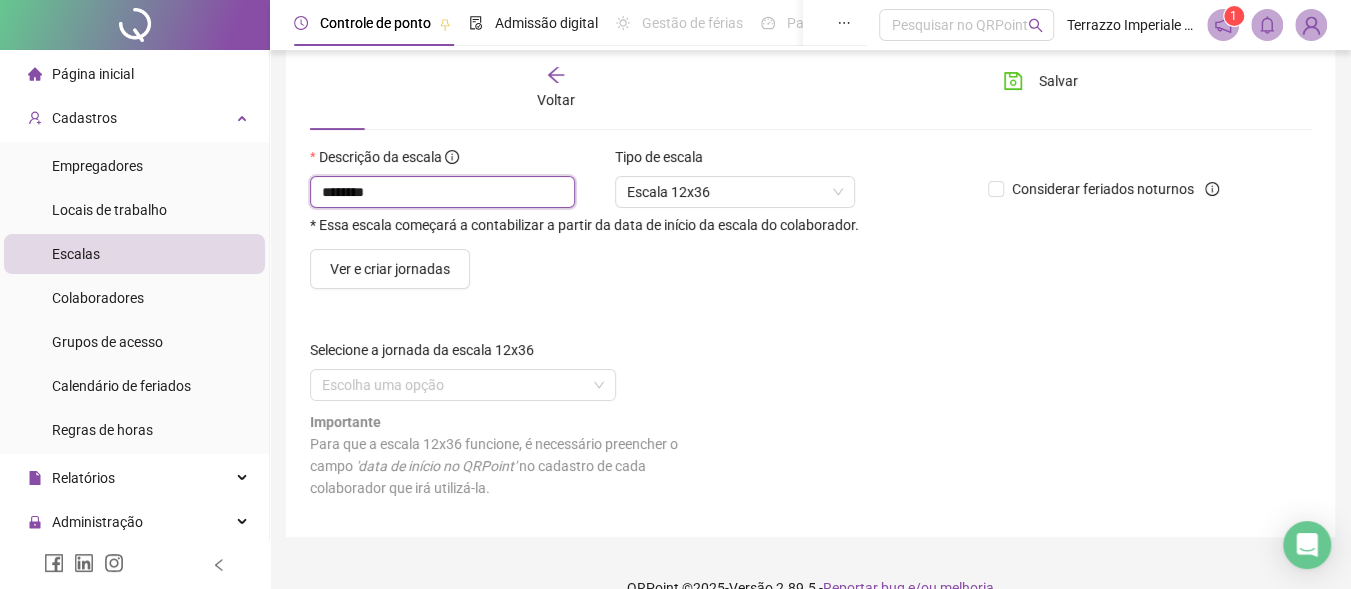 click on "********" at bounding box center (442, 192) 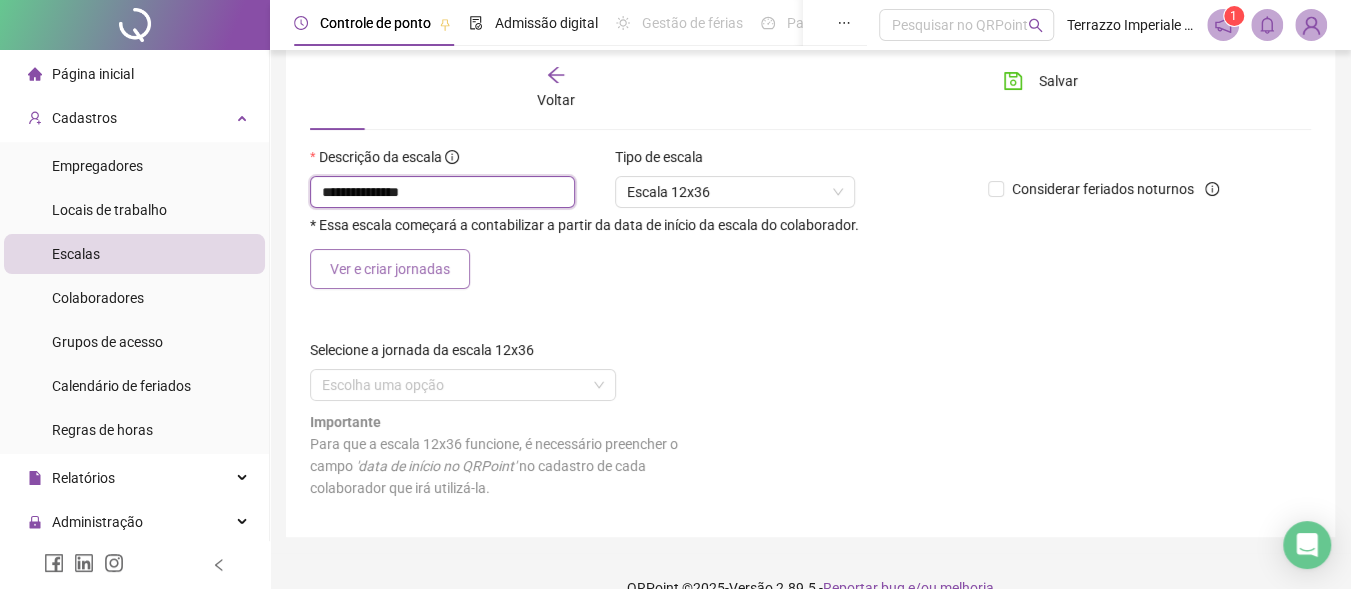 type on "**********" 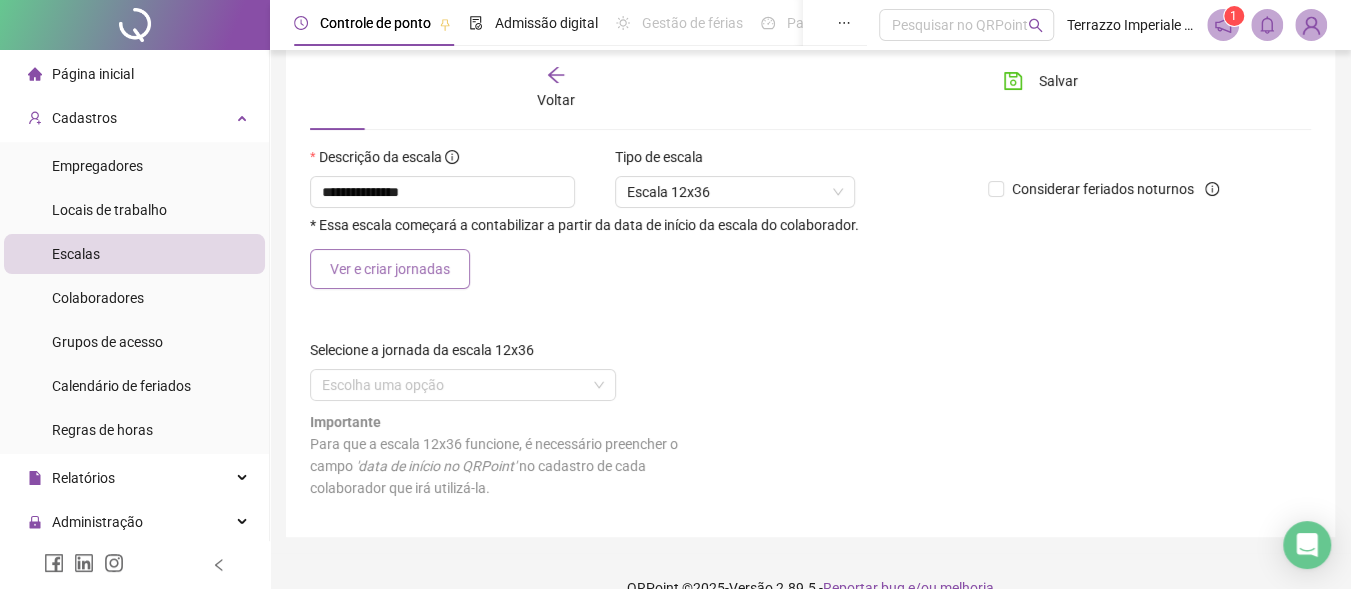 click on "Ver e criar jornadas" at bounding box center (390, 269) 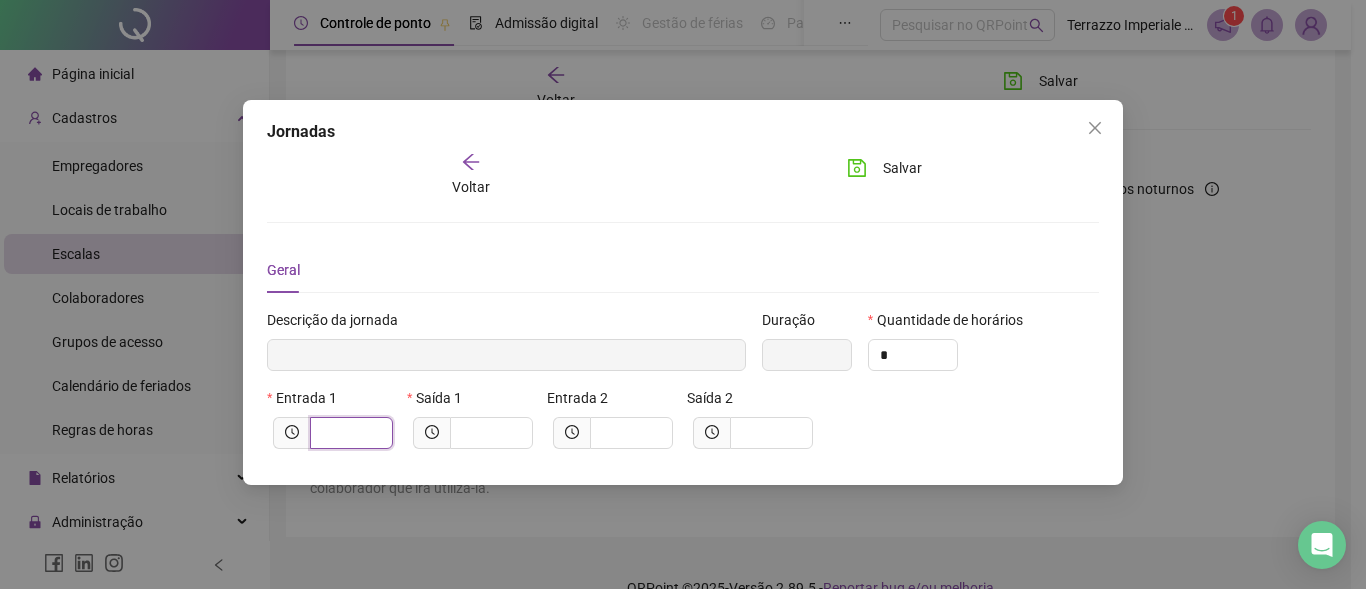 click at bounding box center [349, 433] 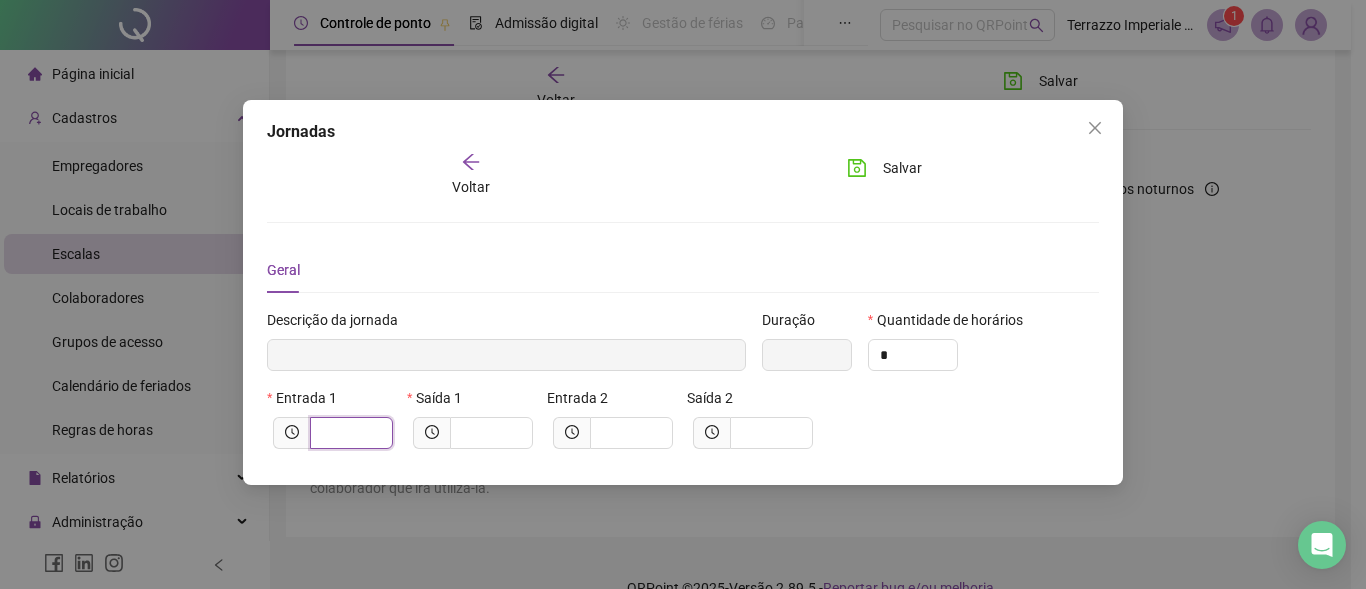 type on "*****" 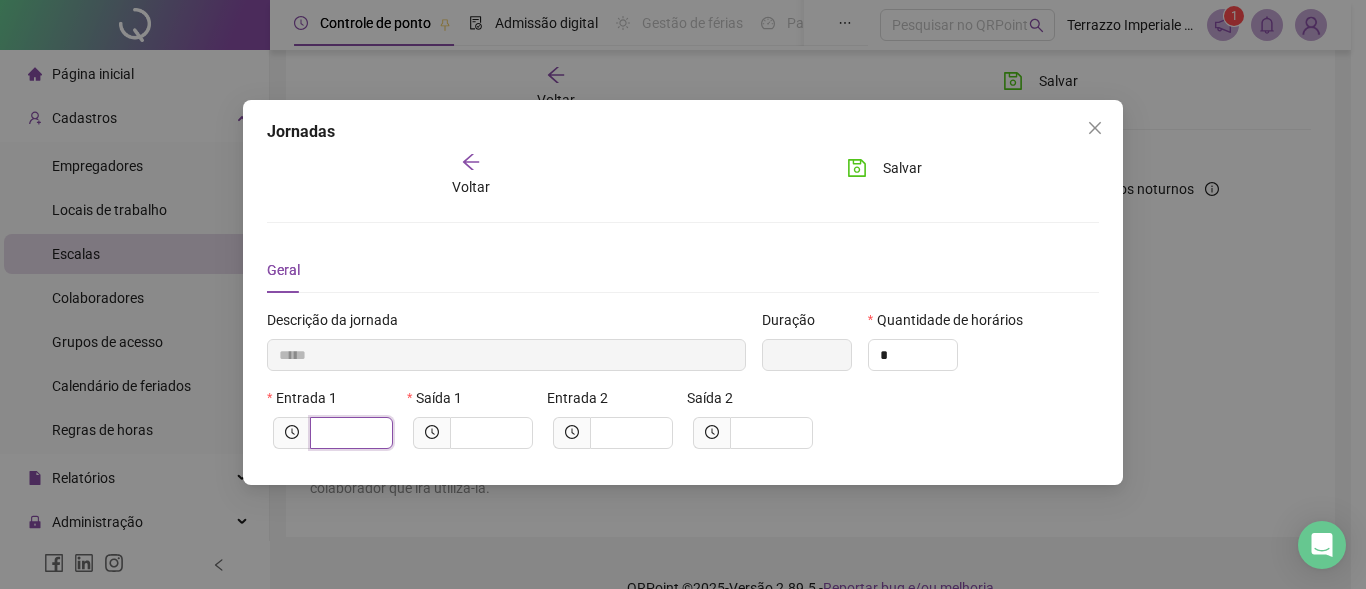 type on "*****" 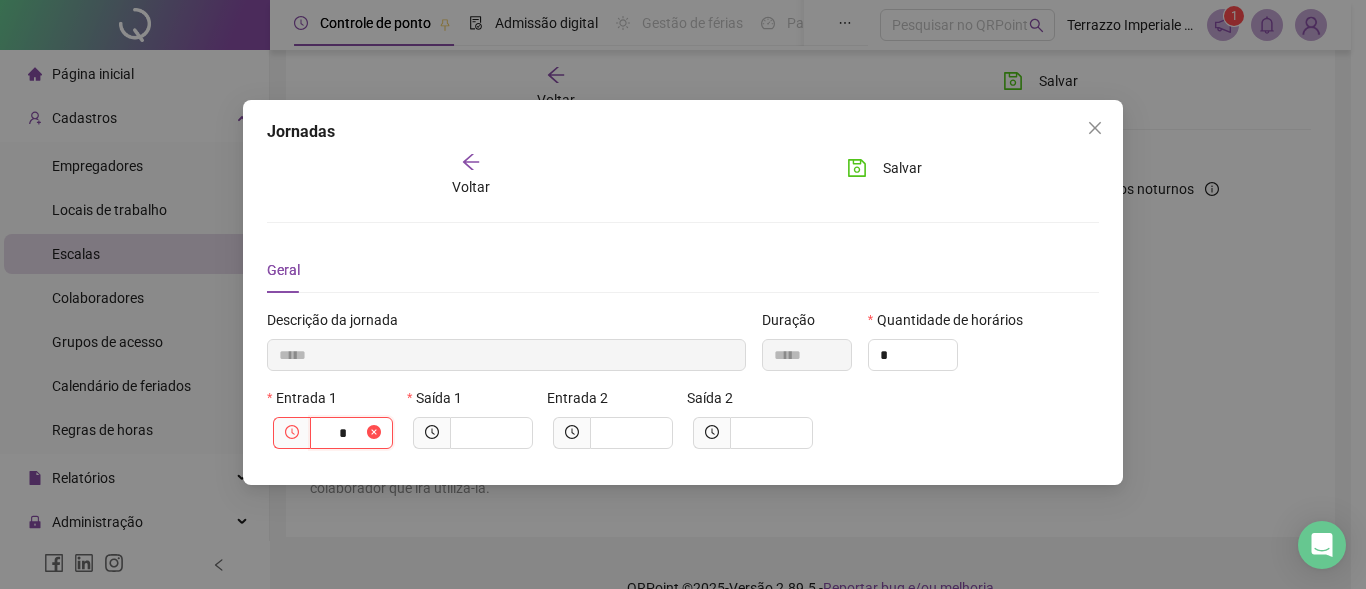 type on "**" 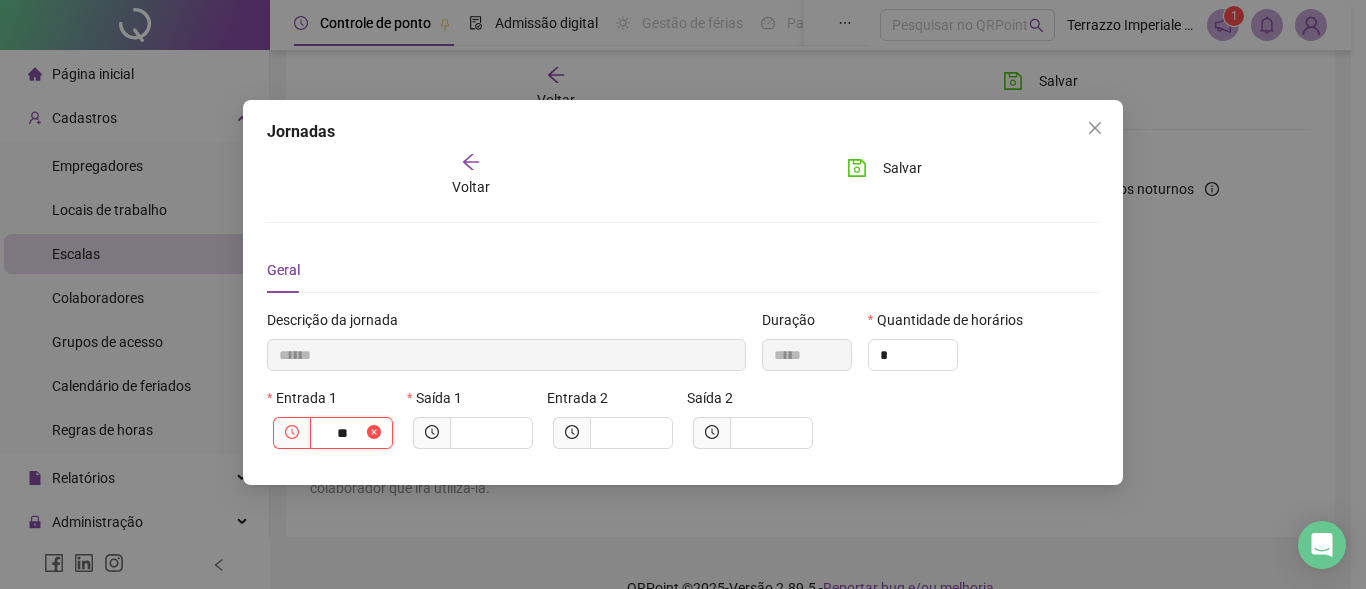 type on "********" 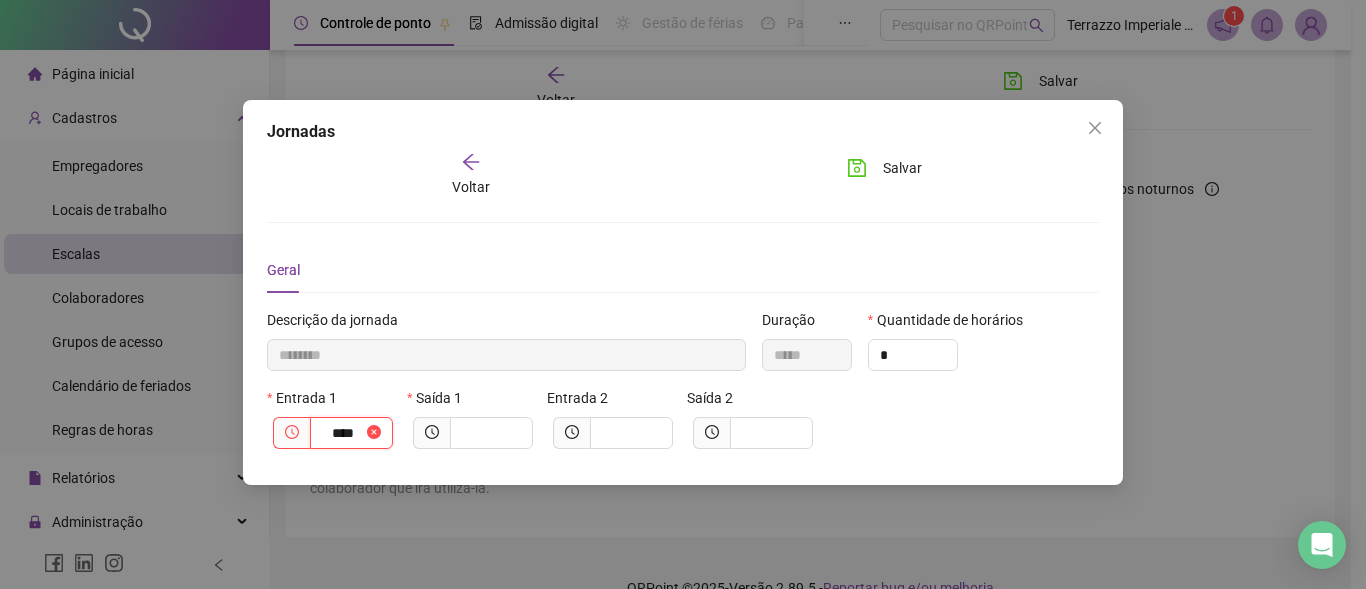type on "*********" 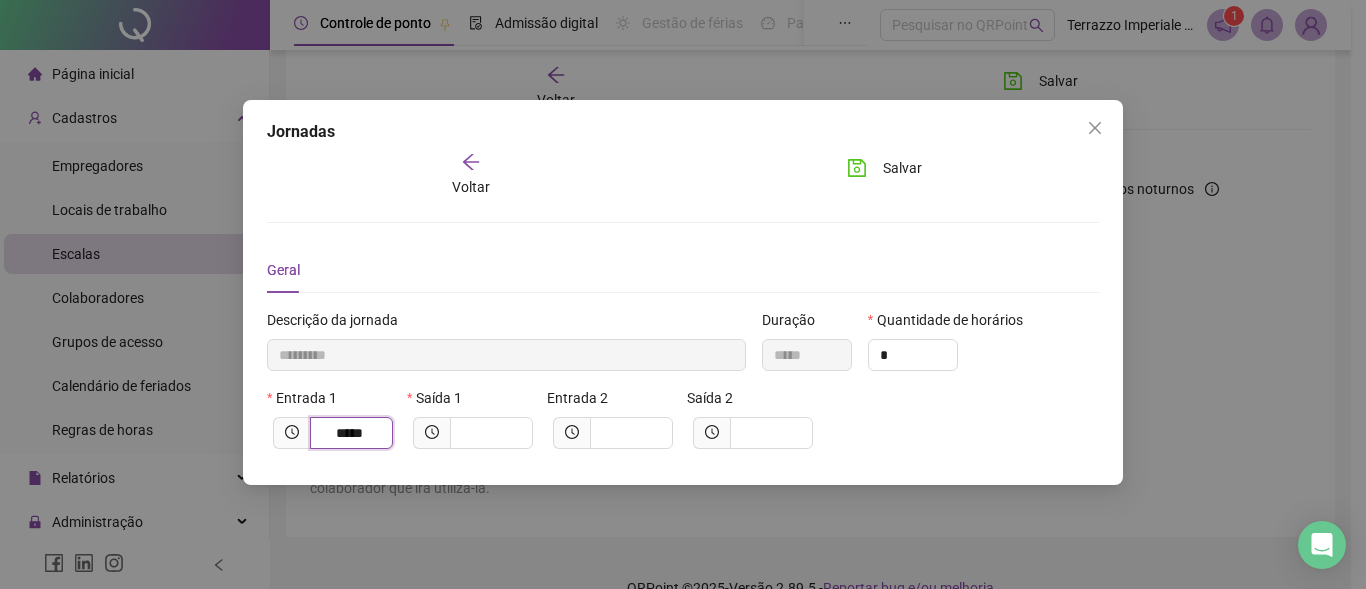 type on "*****" 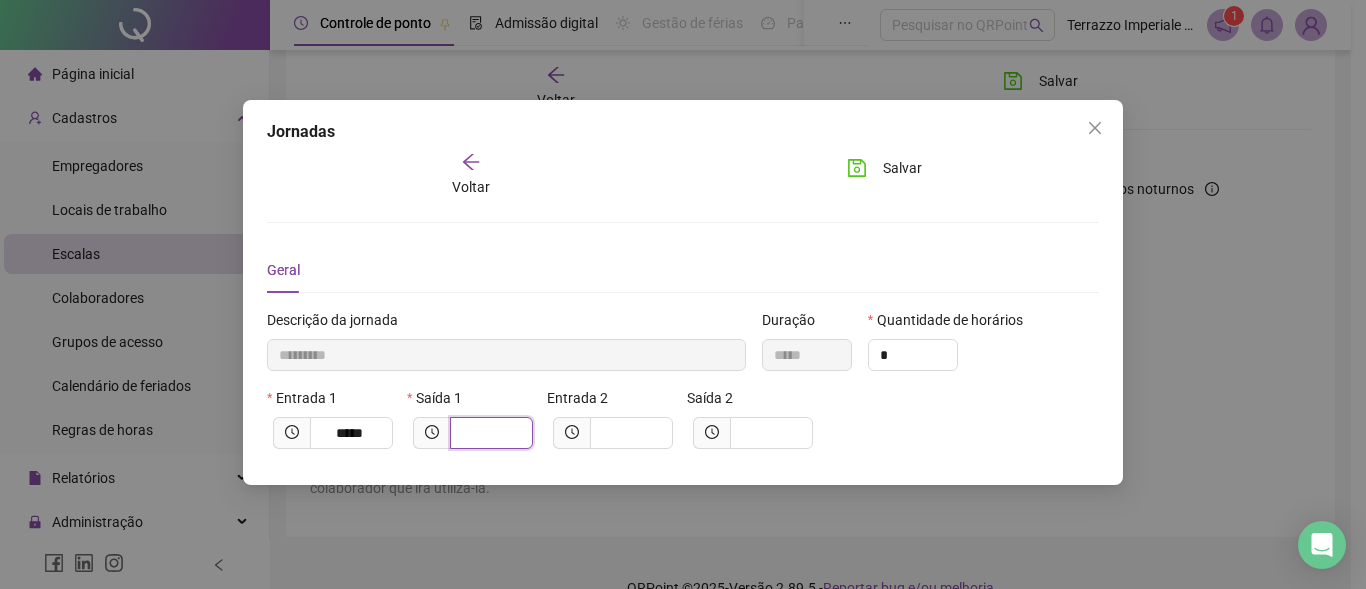 type on "*********" 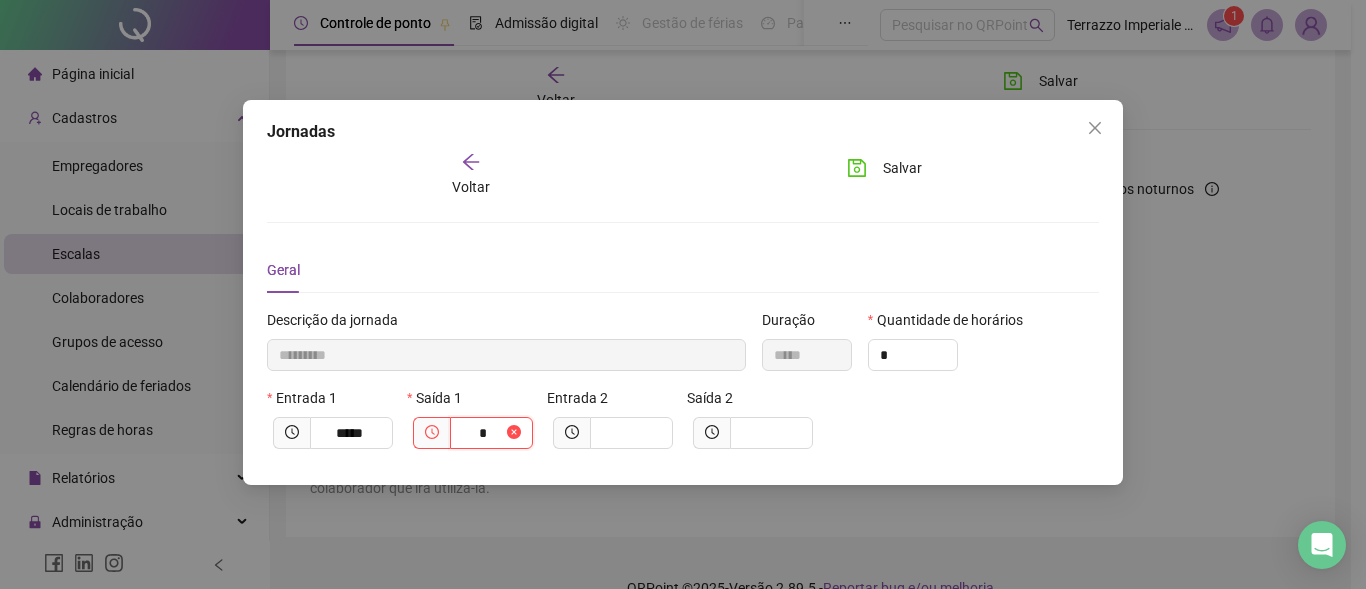 type on "**********" 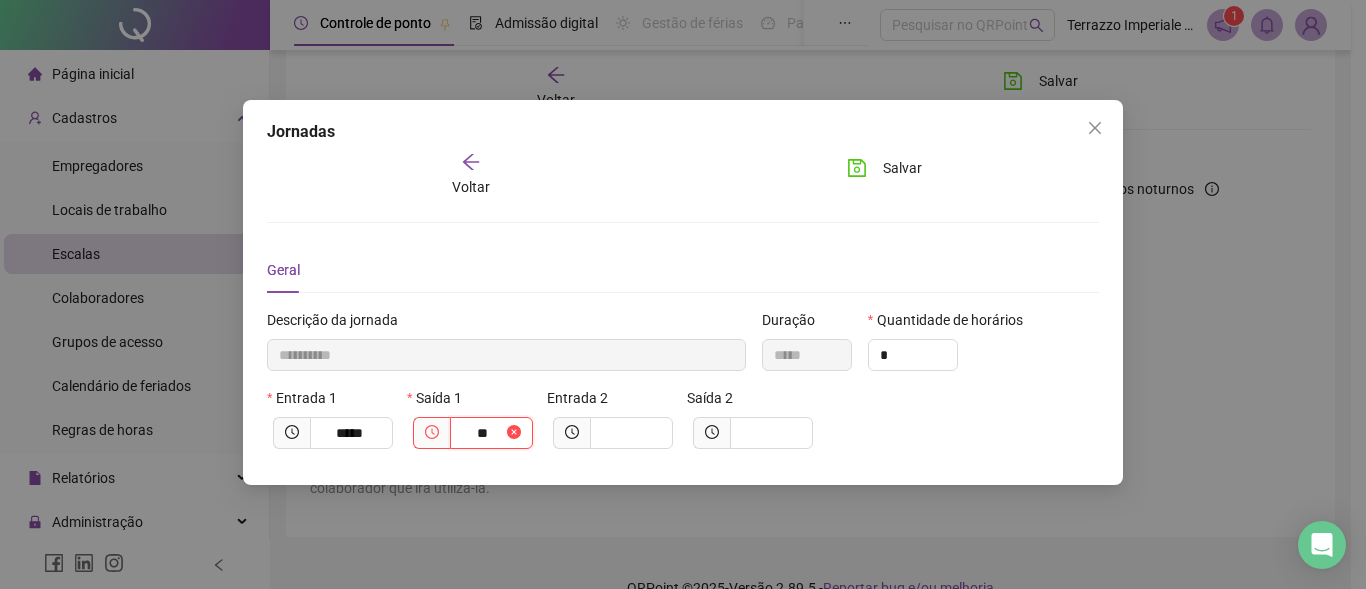 type on "**********" 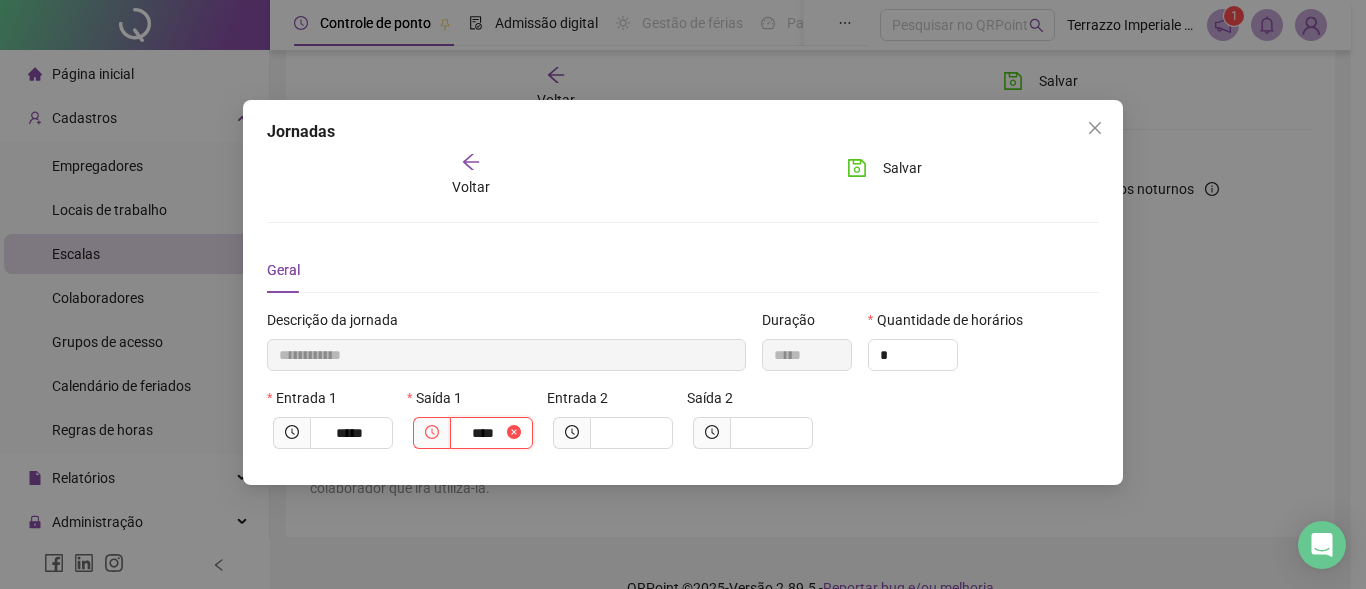 type on "**********" 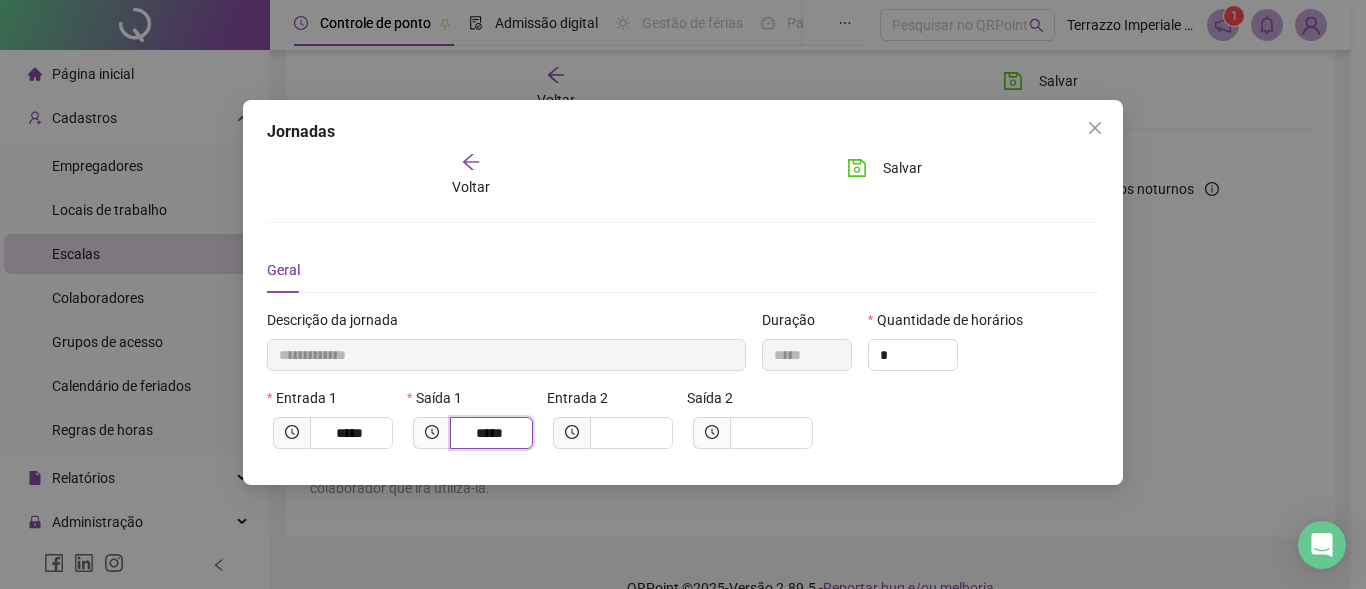 type on "*****" 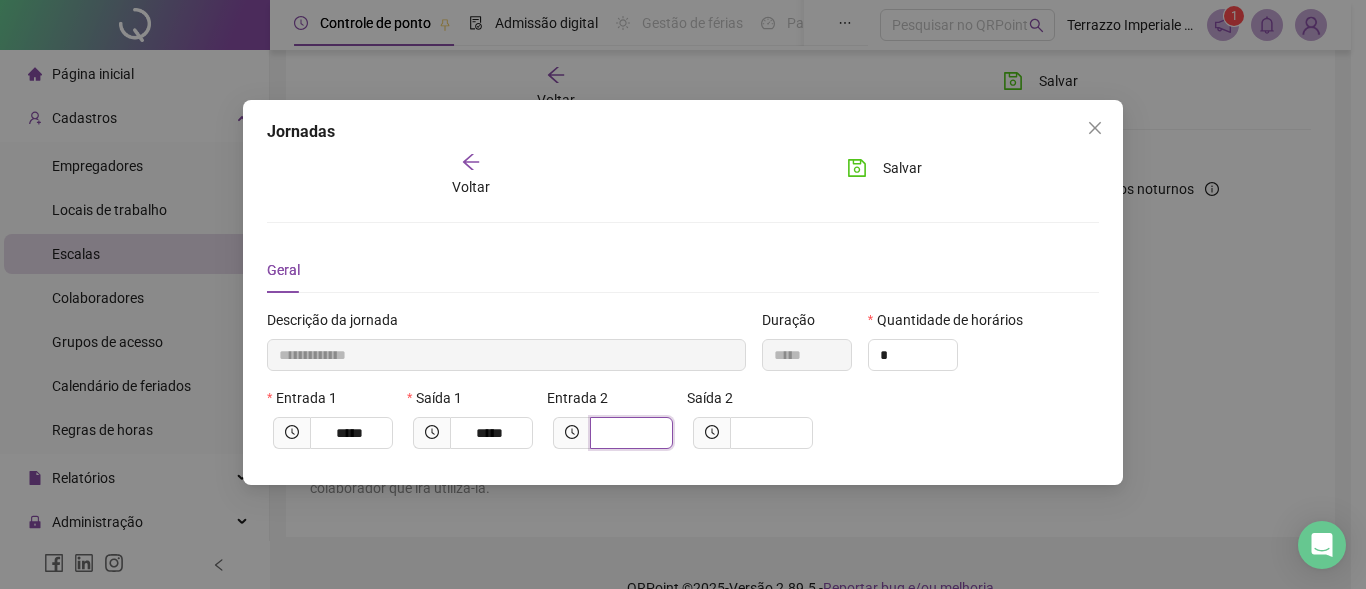 type on "**********" 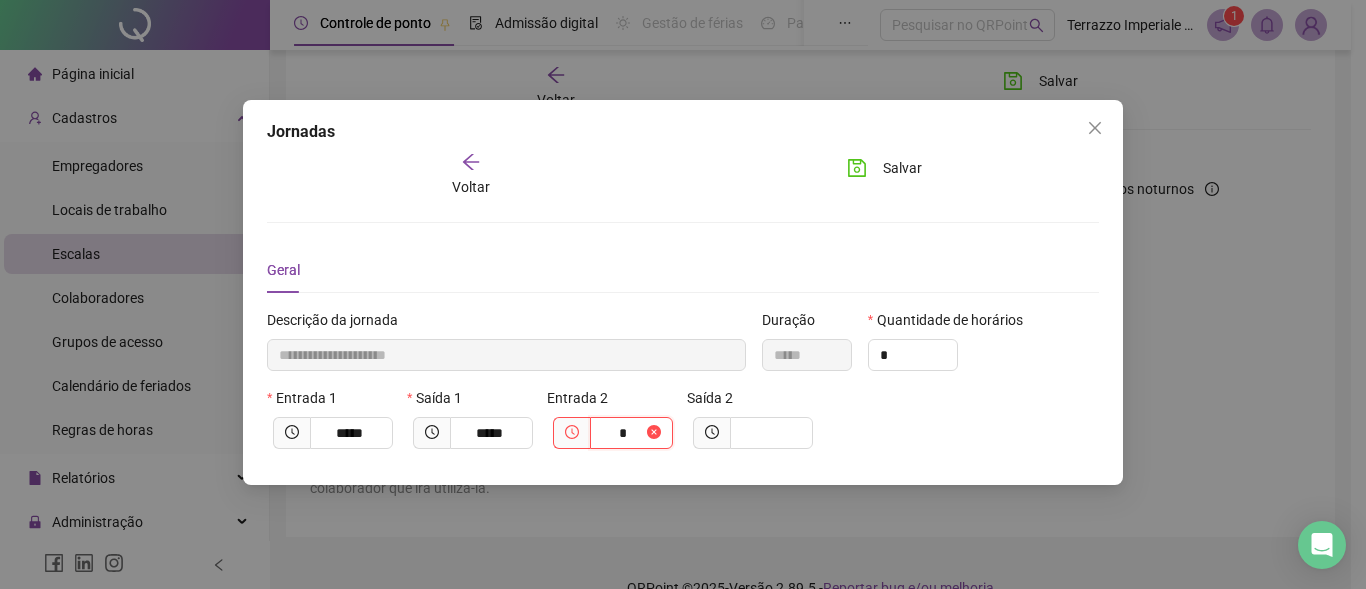 type on "**********" 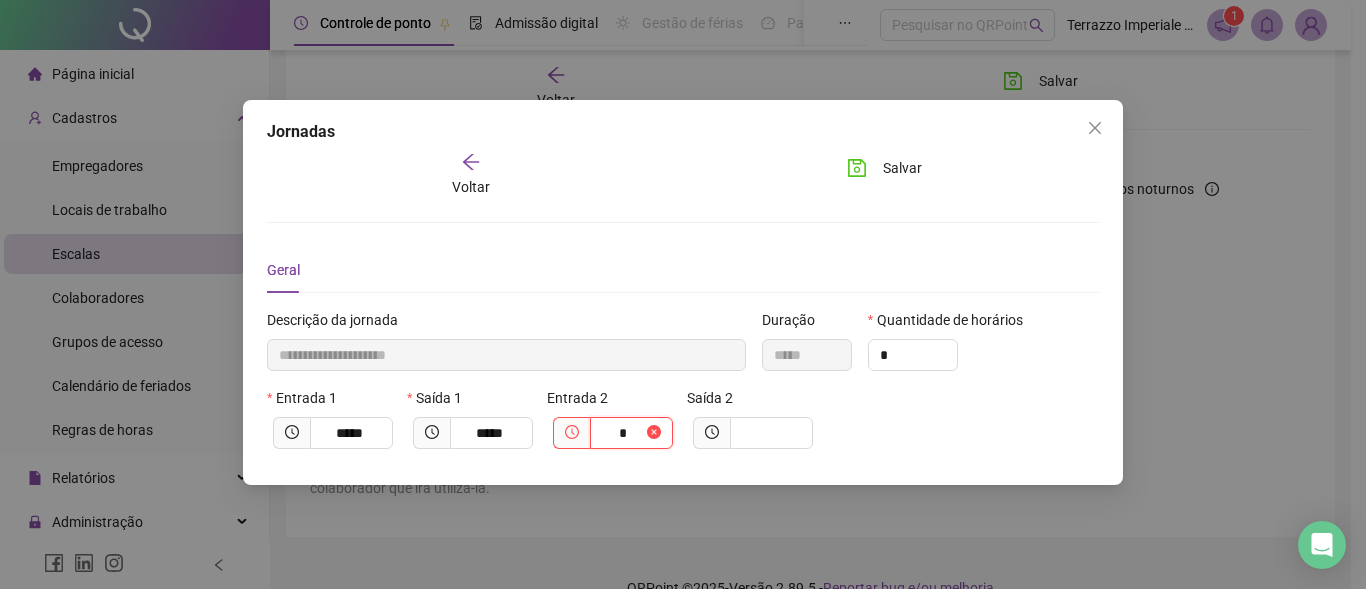 type on "**" 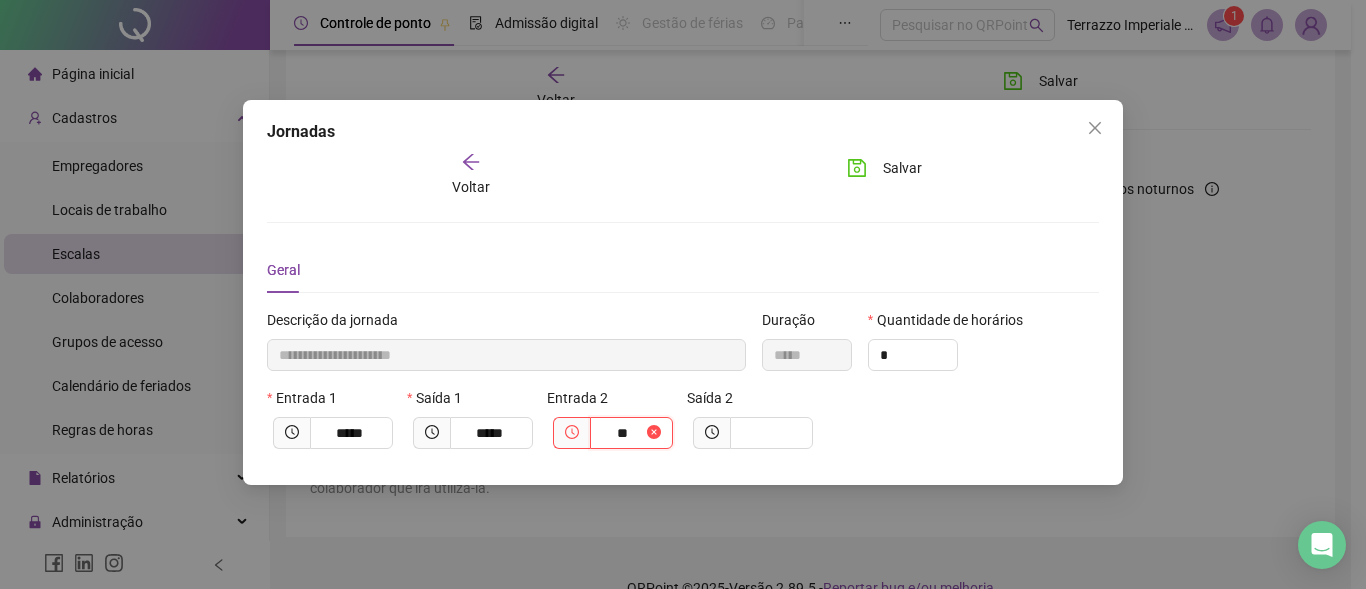 type on "**********" 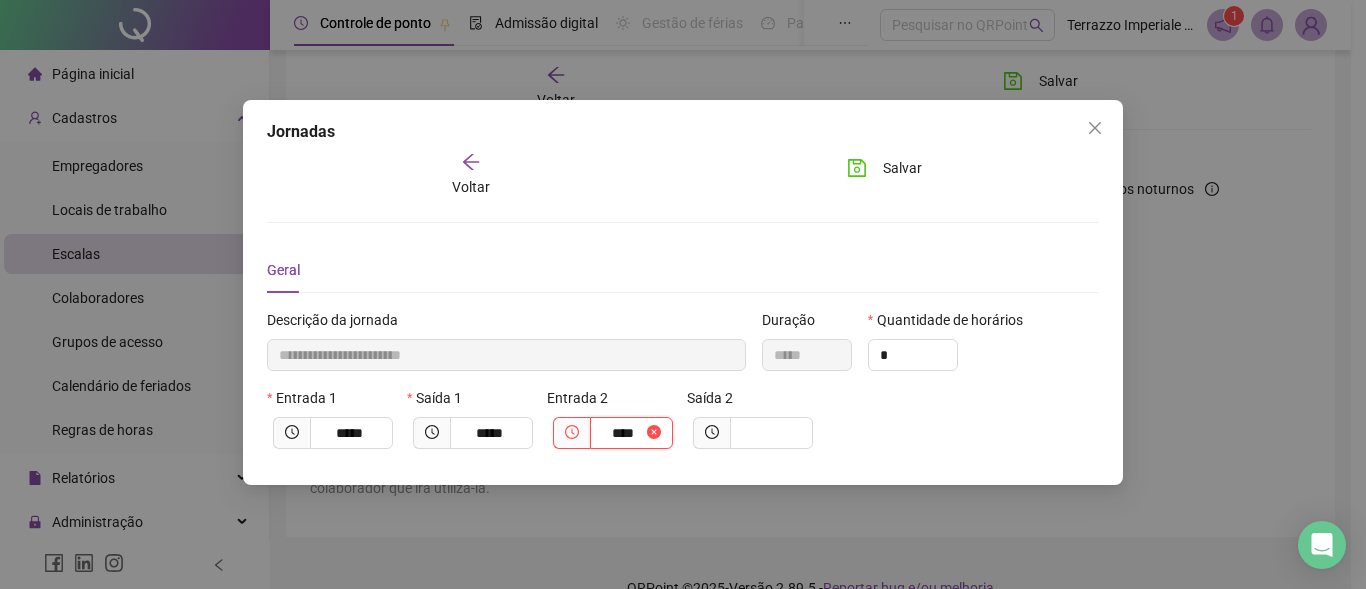 type on "**********" 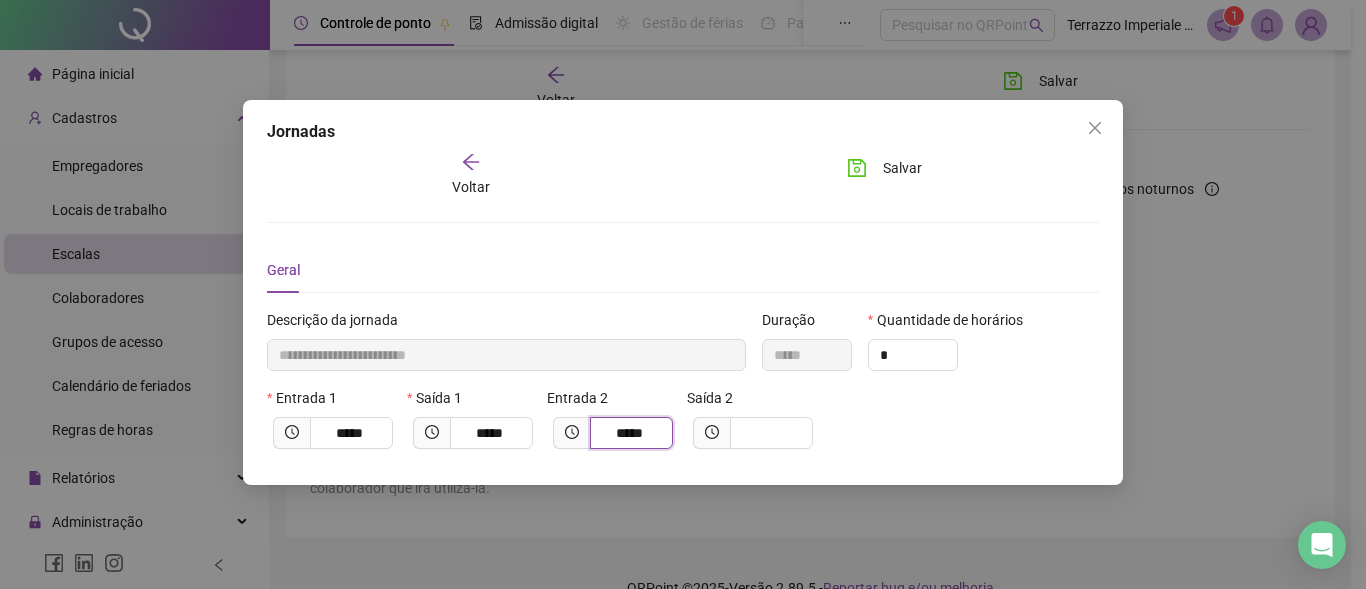 type on "*****" 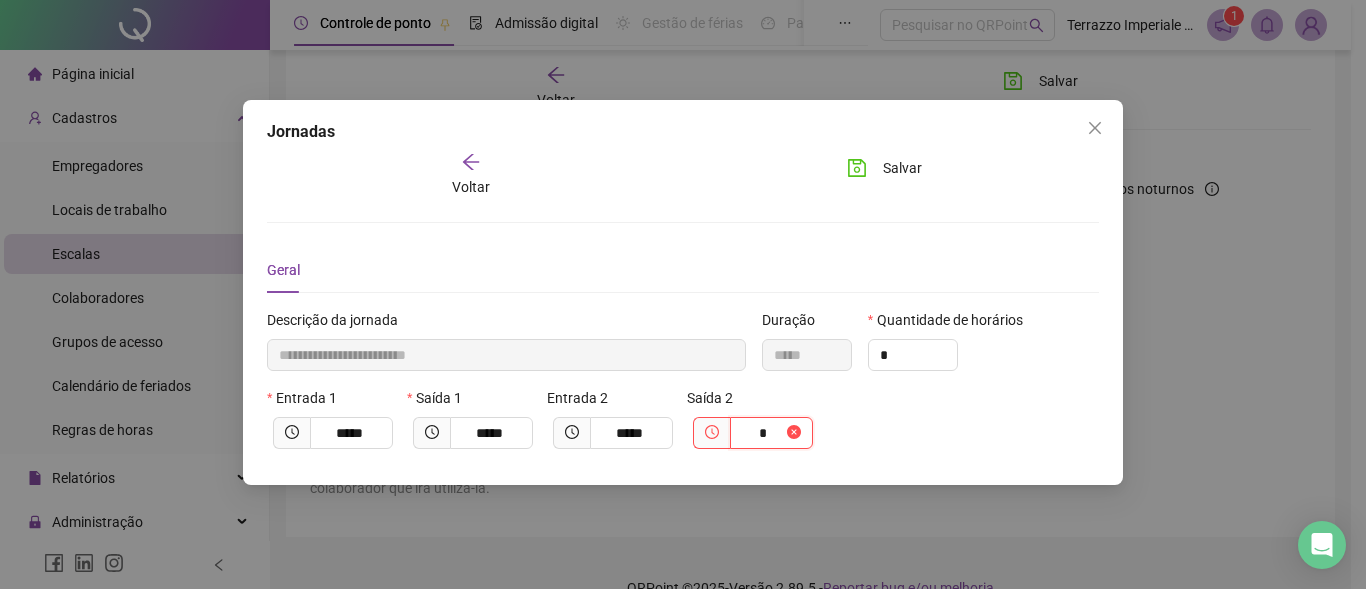 type on "**********" 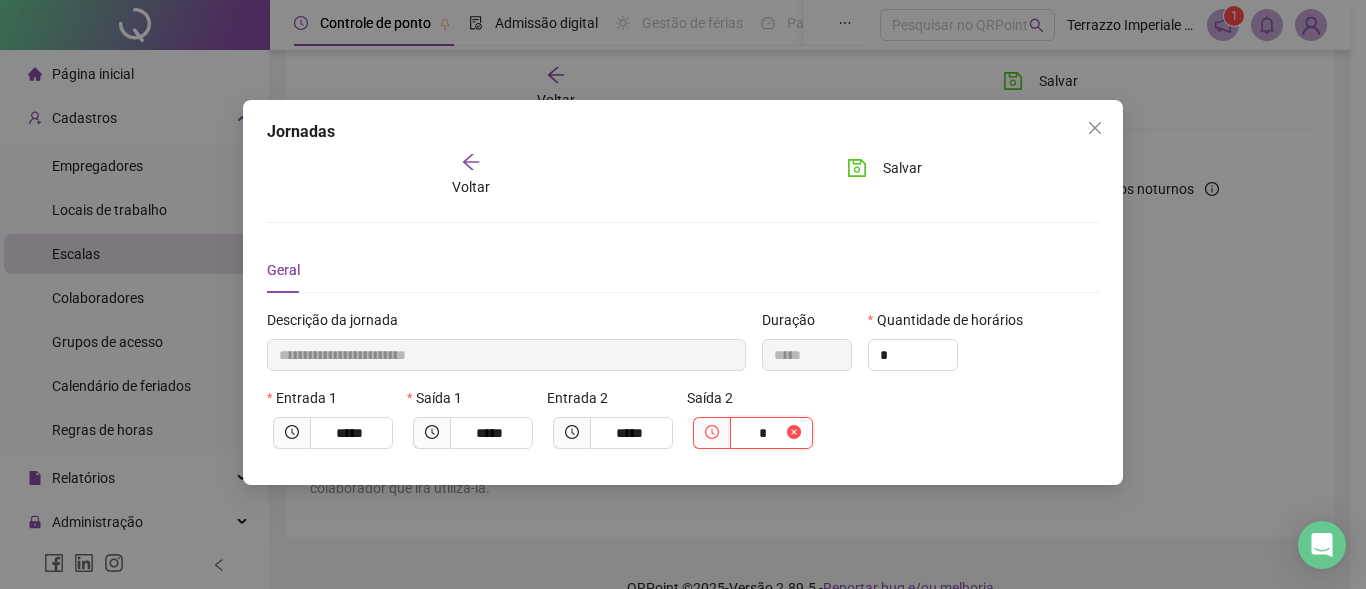 type on "*" 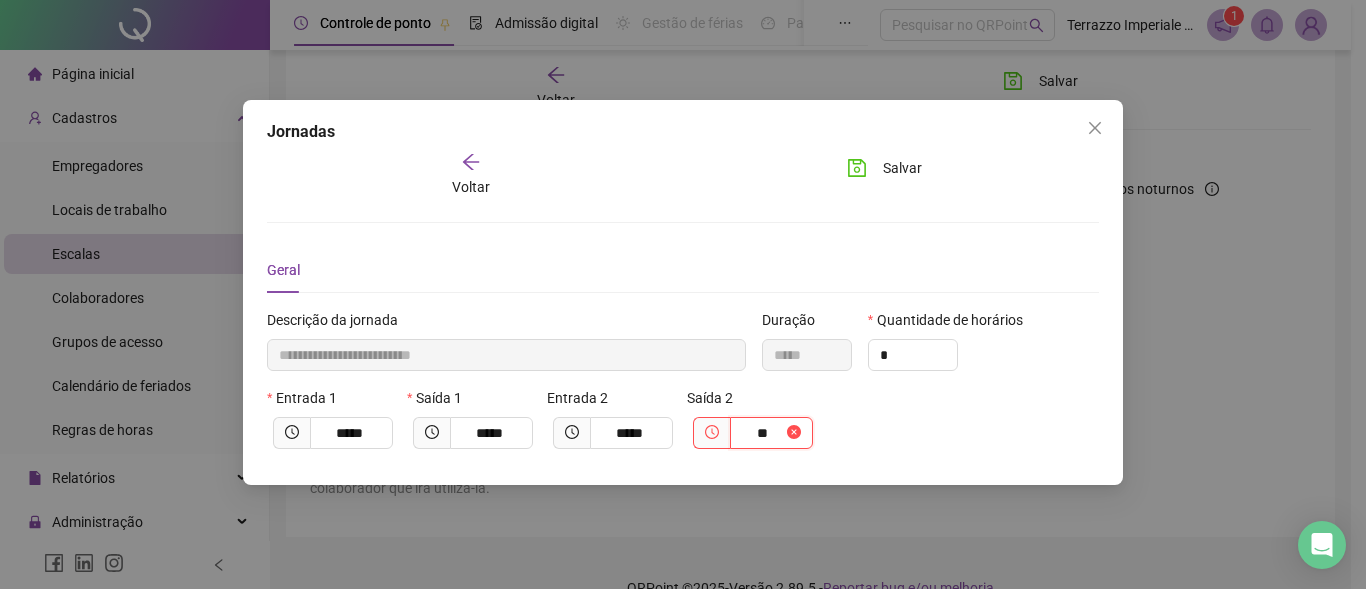 type on "**********" 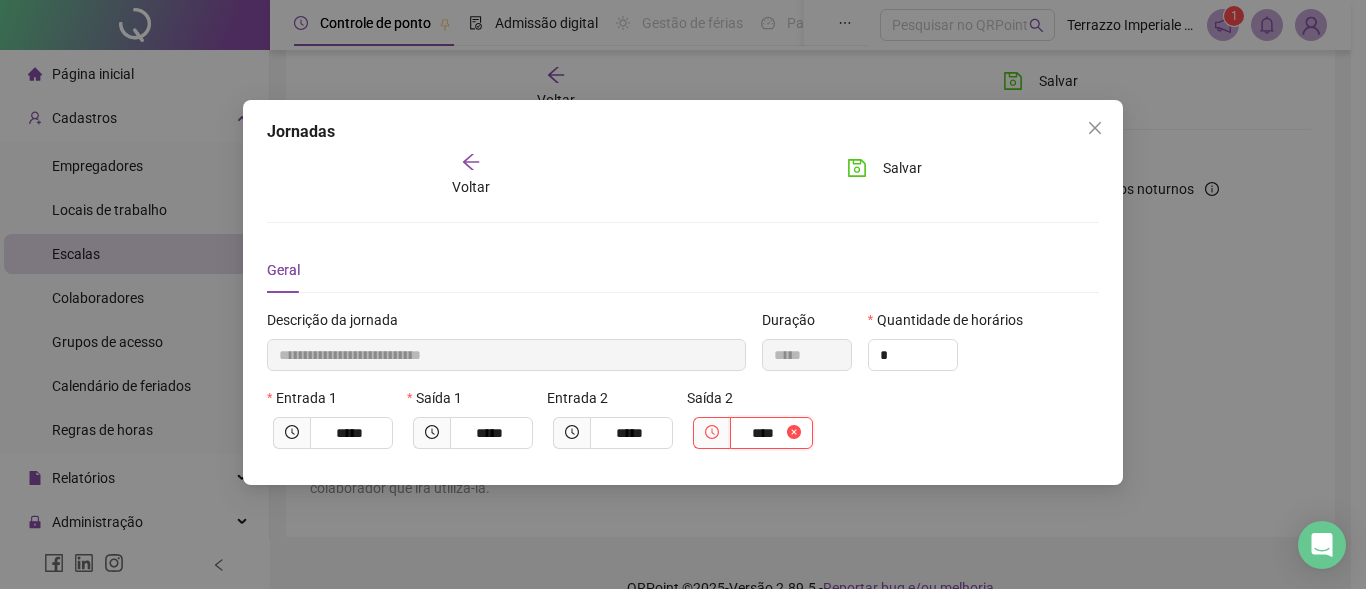 type on "**********" 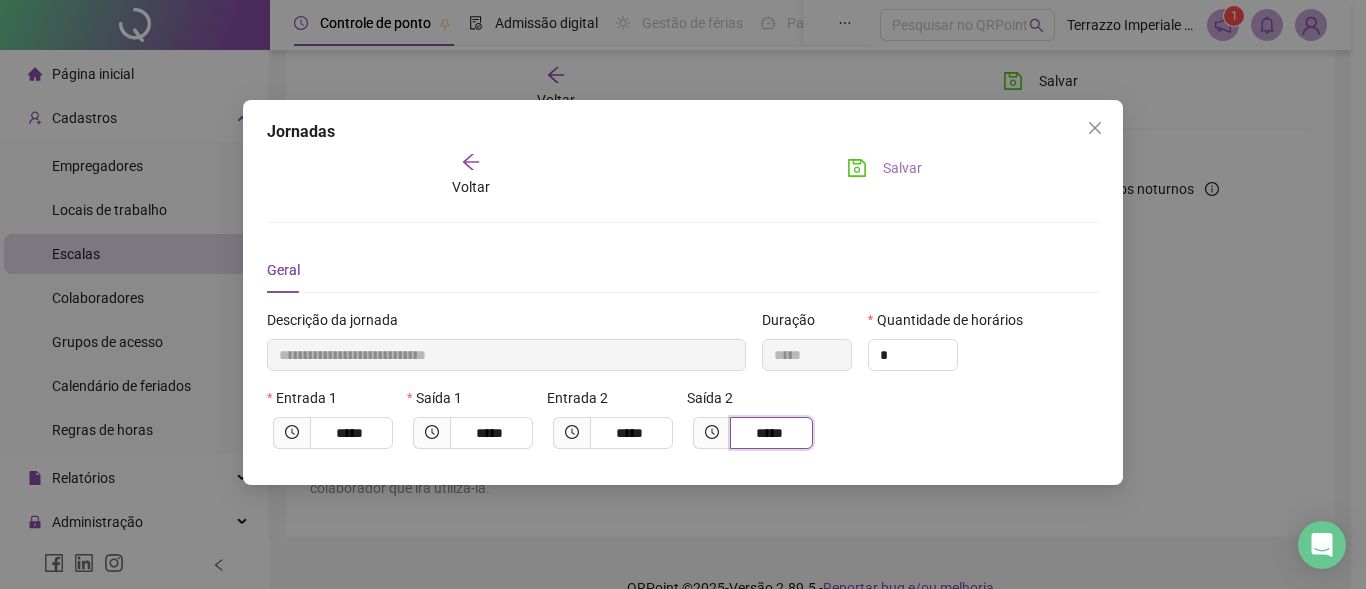 type on "*****" 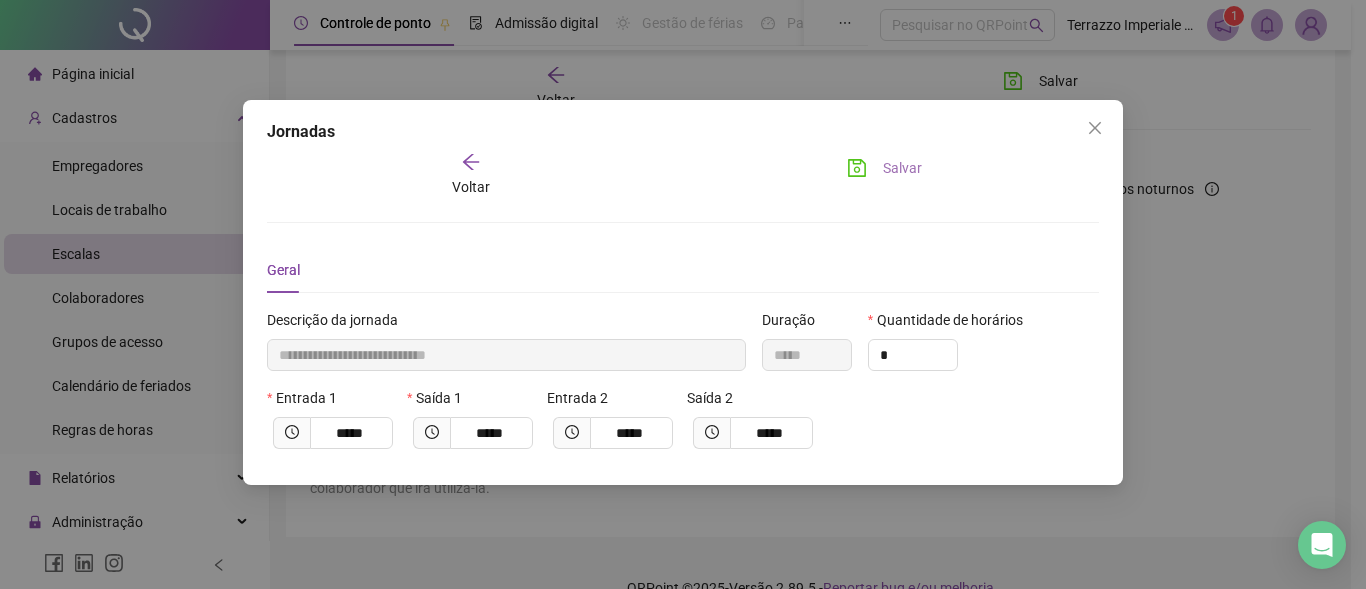 click on "Salvar" at bounding box center [902, 168] 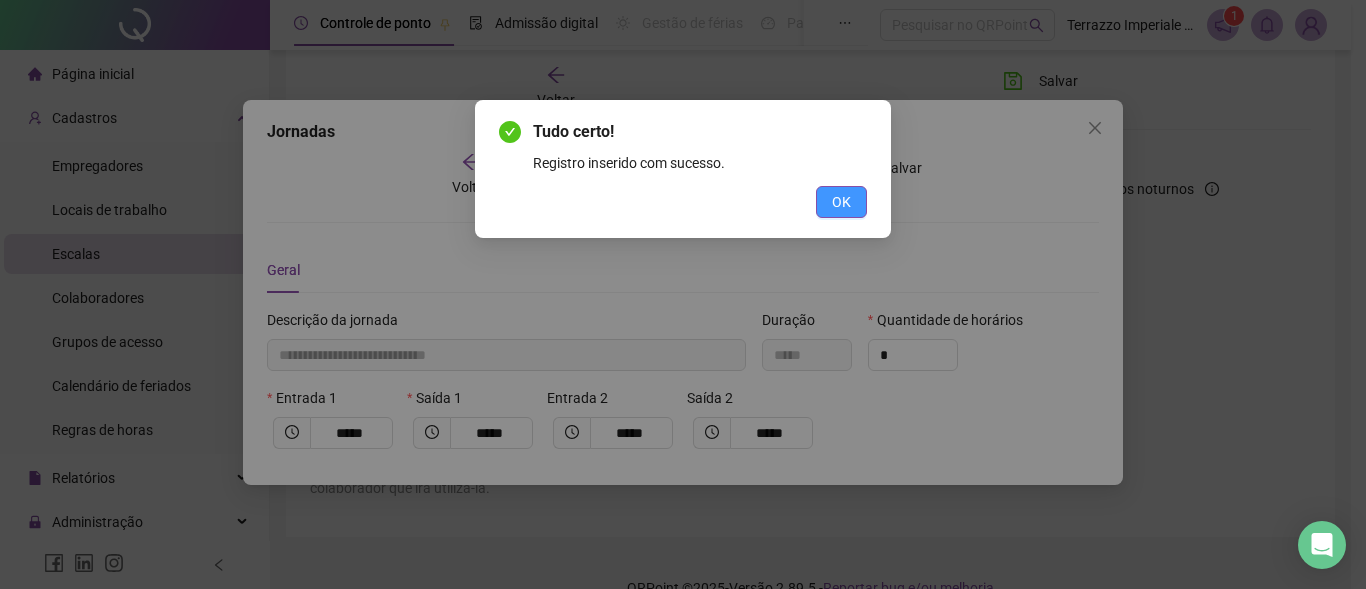 click on "OK" at bounding box center [841, 202] 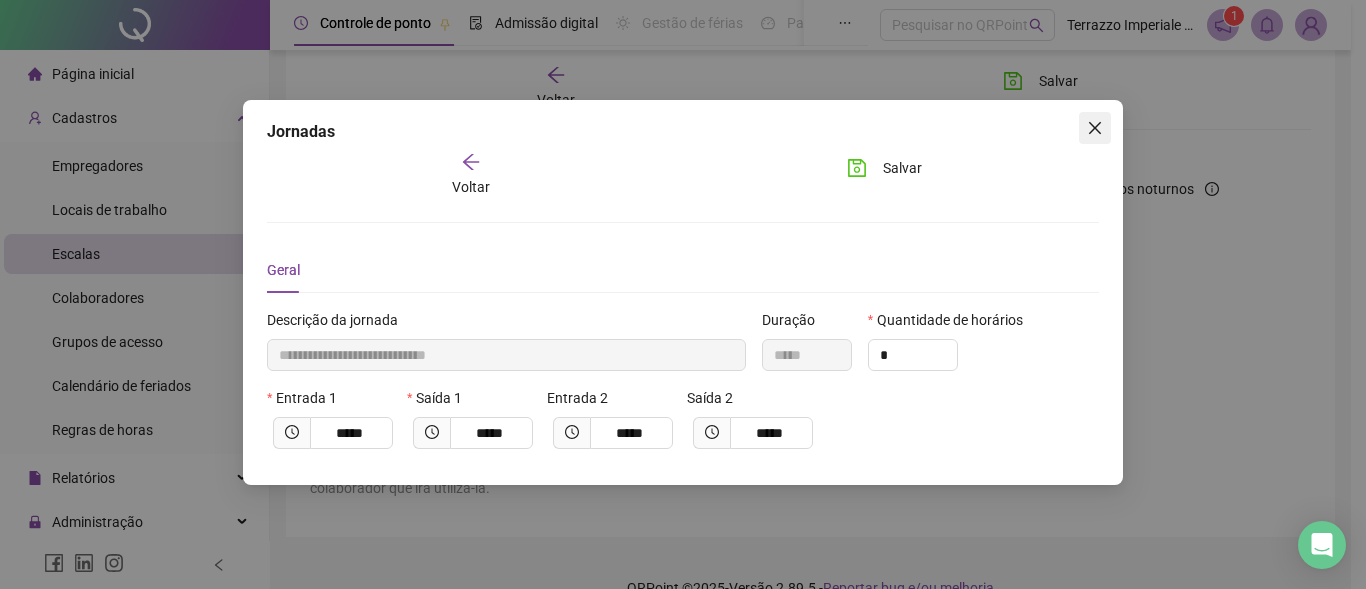 click 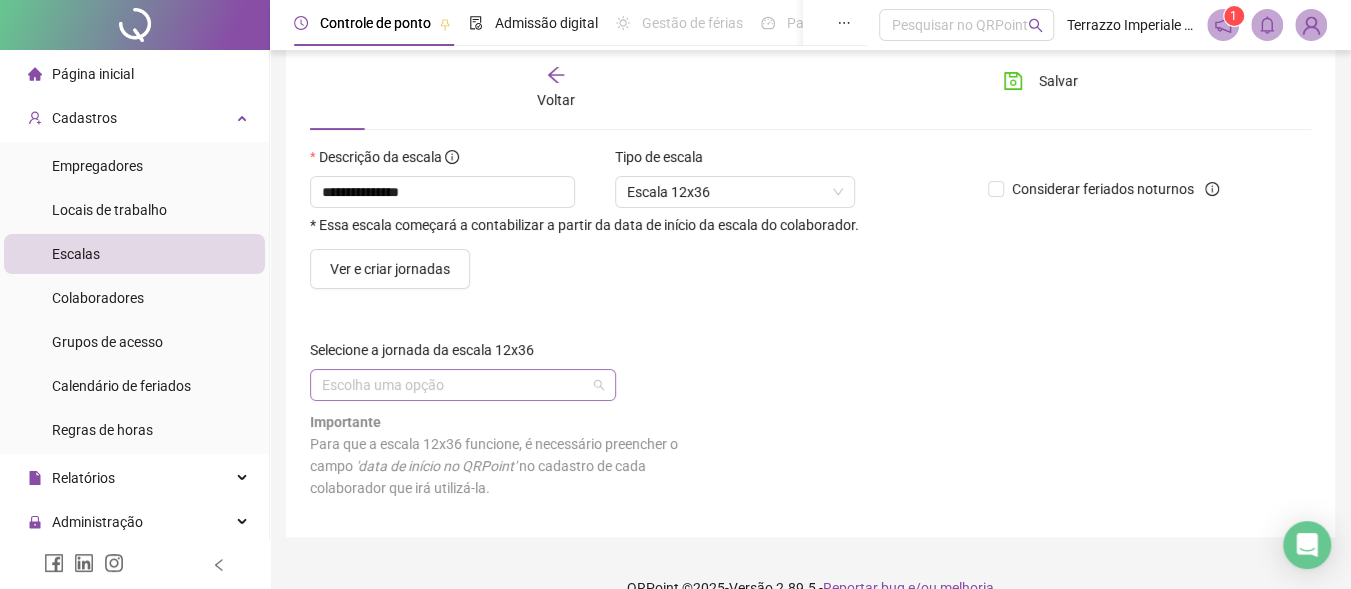 click at bounding box center [463, 385] 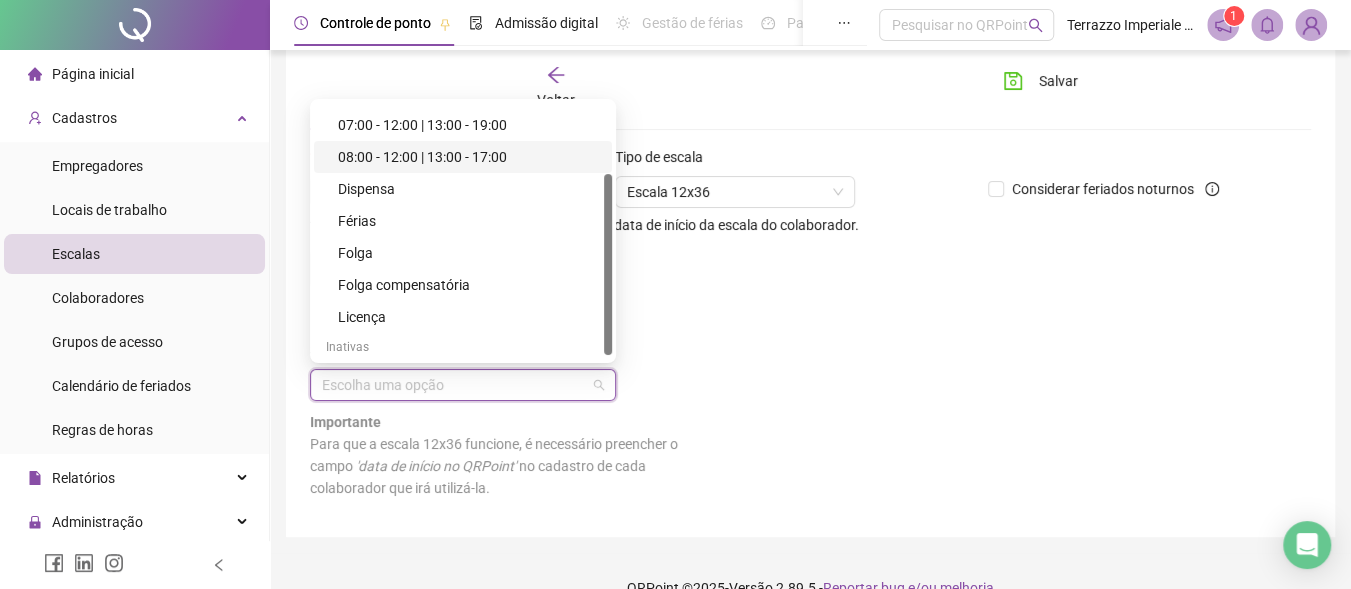 scroll, scrollTop: 106, scrollLeft: 0, axis: vertical 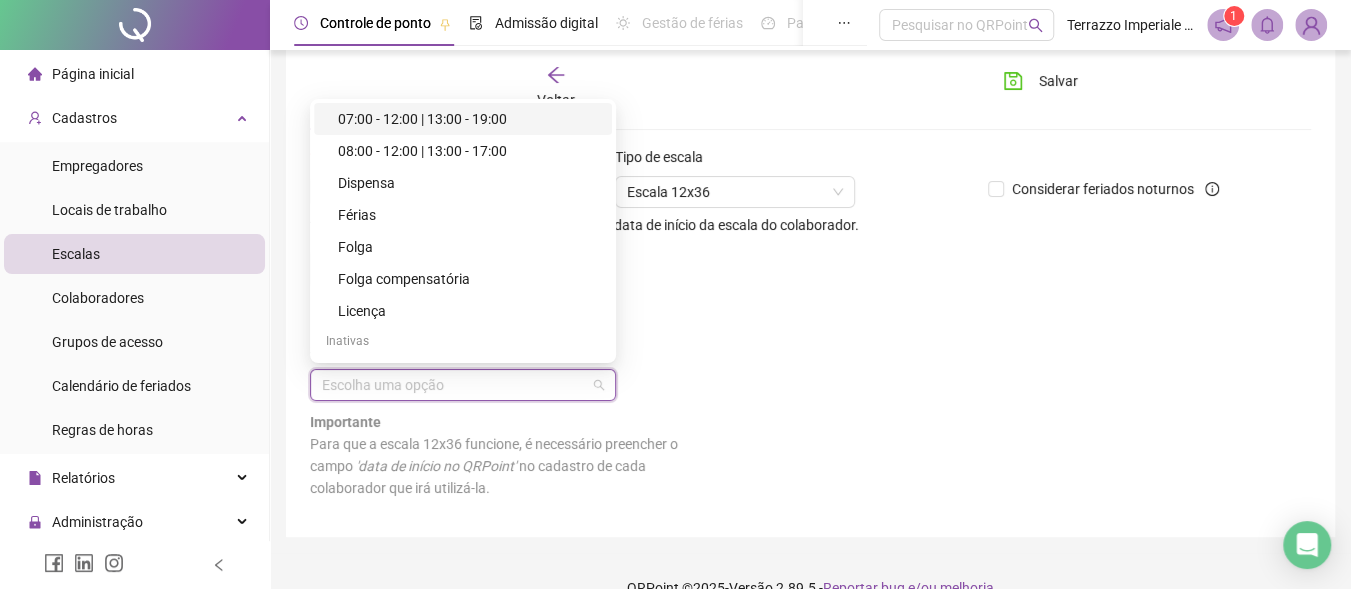 drag, startPoint x: 478, startPoint y: 121, endPoint x: 485, endPoint y: 112, distance: 11.401754 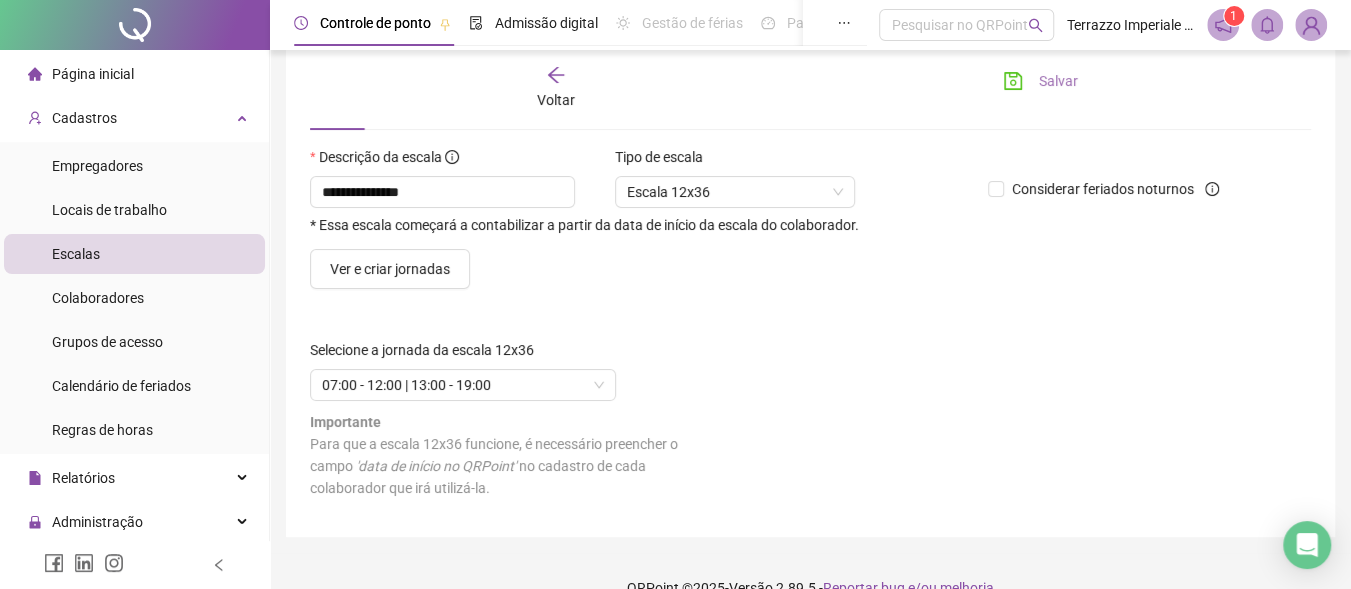 click on "Salvar" at bounding box center [1058, 81] 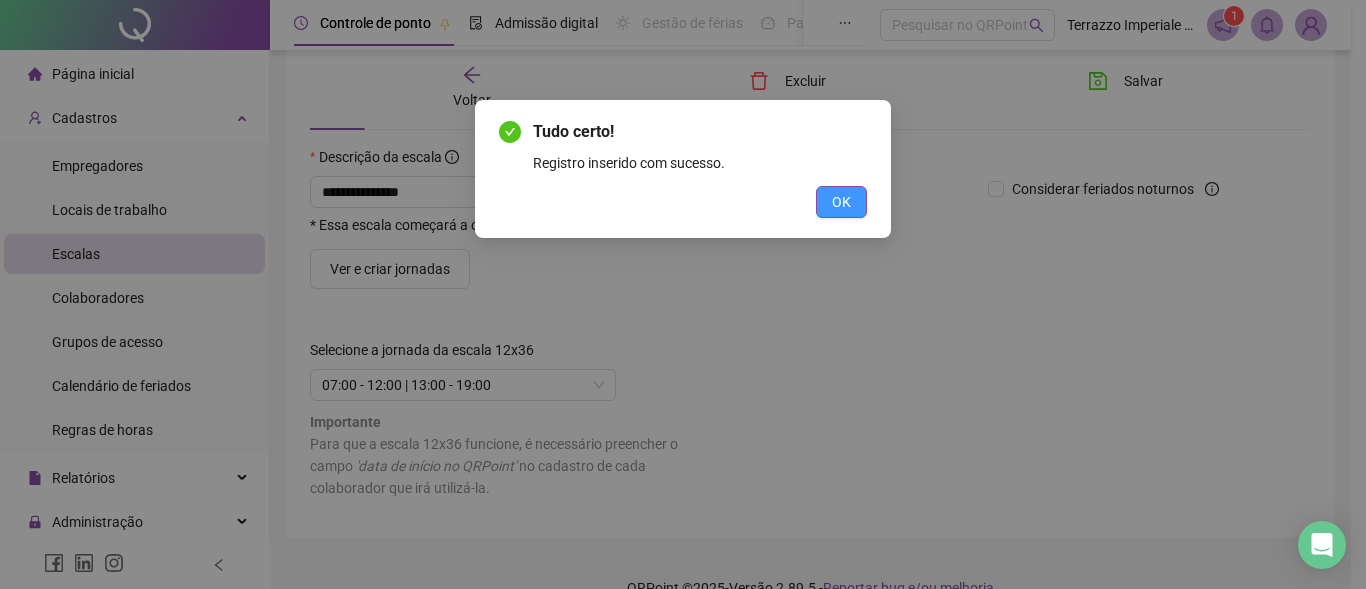 click on "OK" at bounding box center [841, 202] 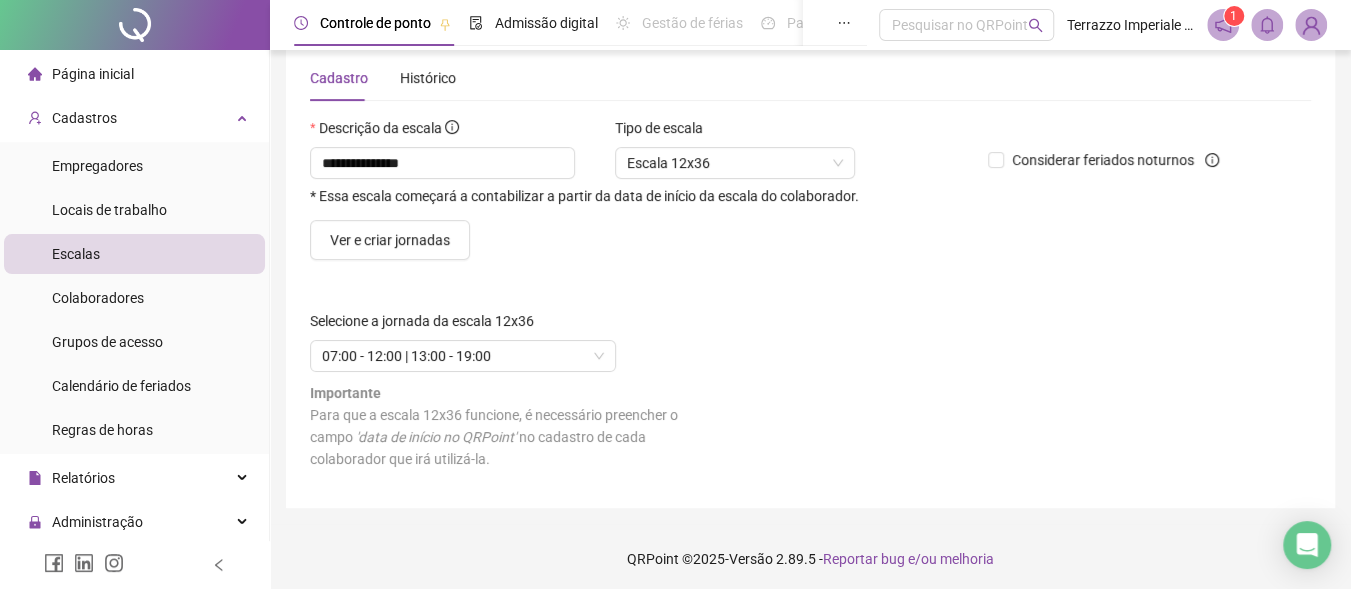 scroll, scrollTop: 0, scrollLeft: 0, axis: both 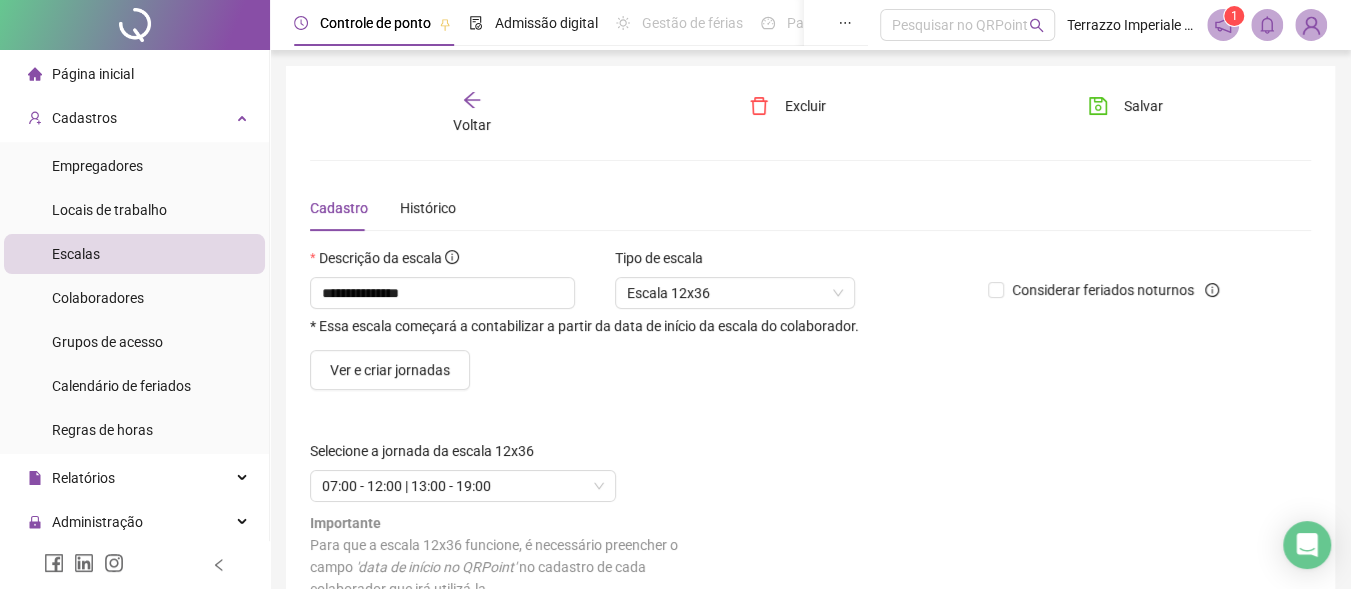 click 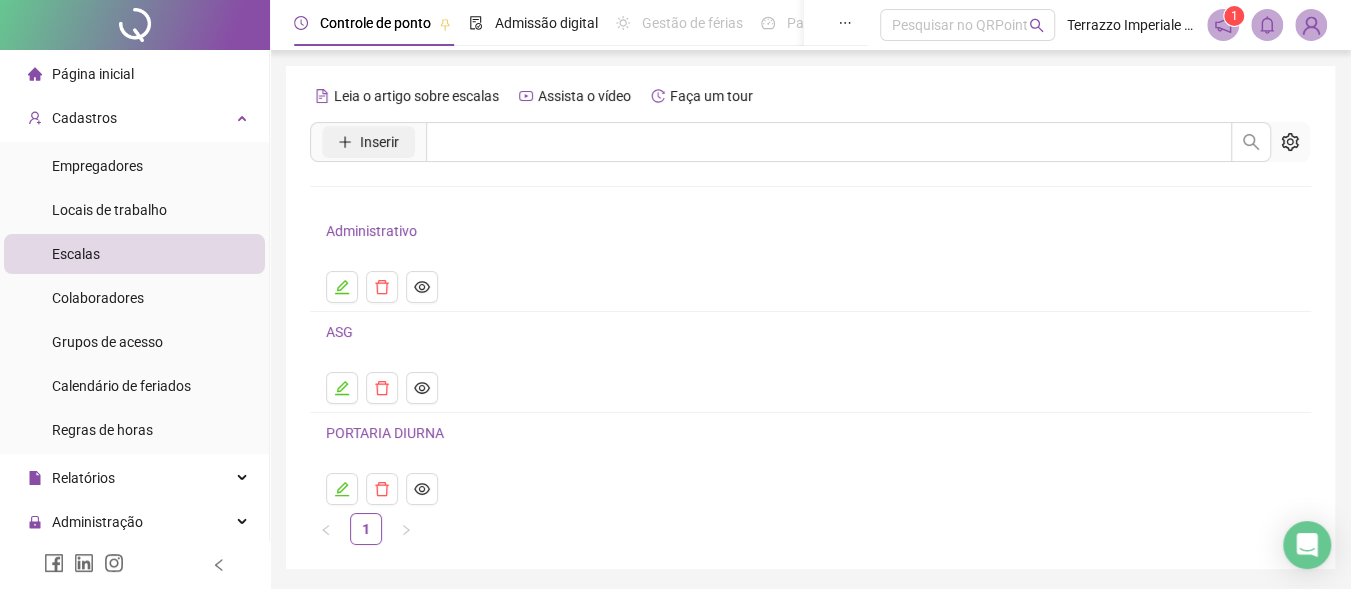 click on "Inserir" at bounding box center (379, 142) 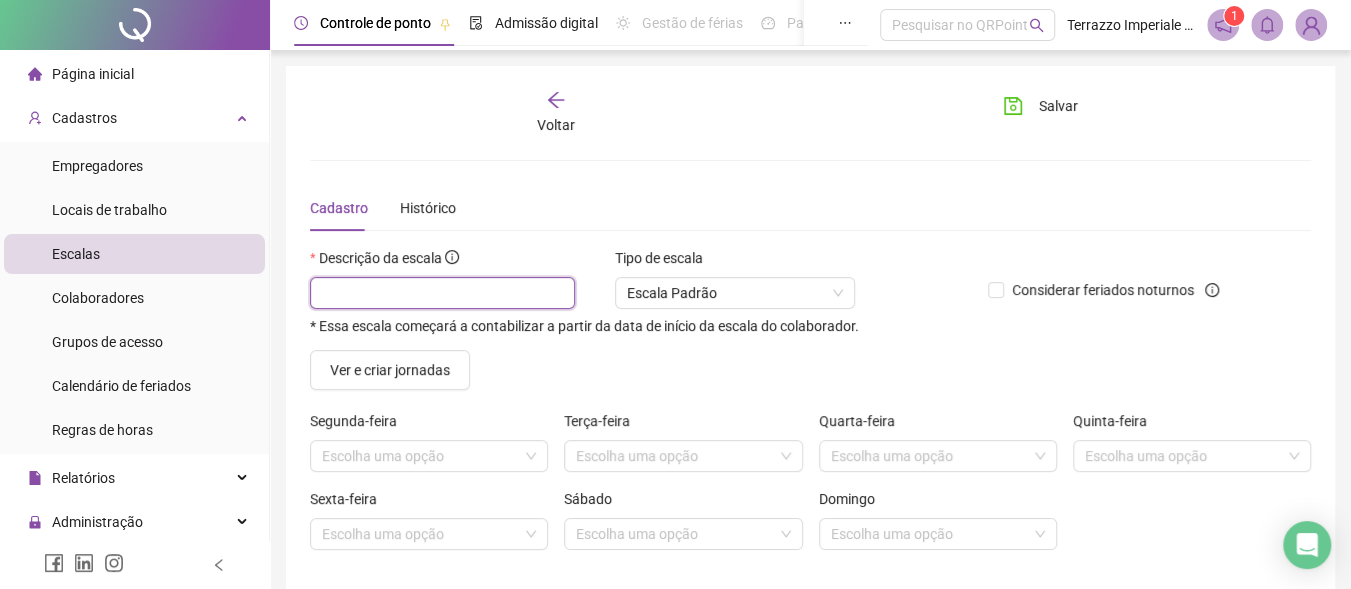 click at bounding box center (442, 293) 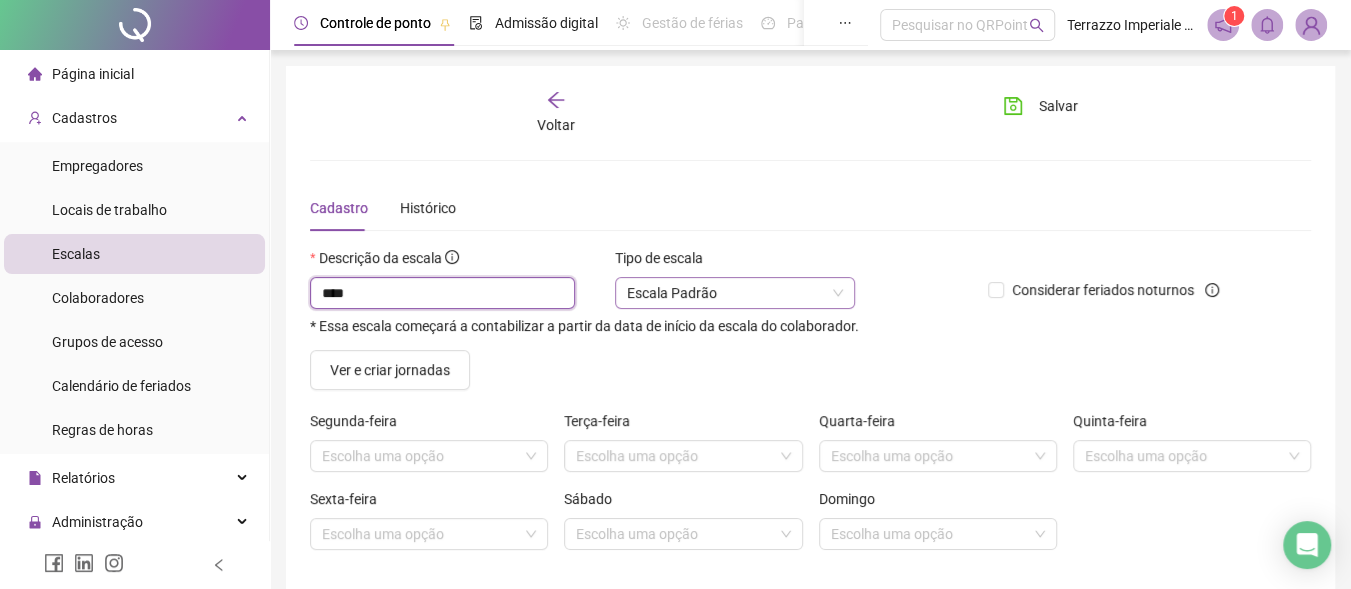 click on "Escala Padrão" at bounding box center [735, 293] 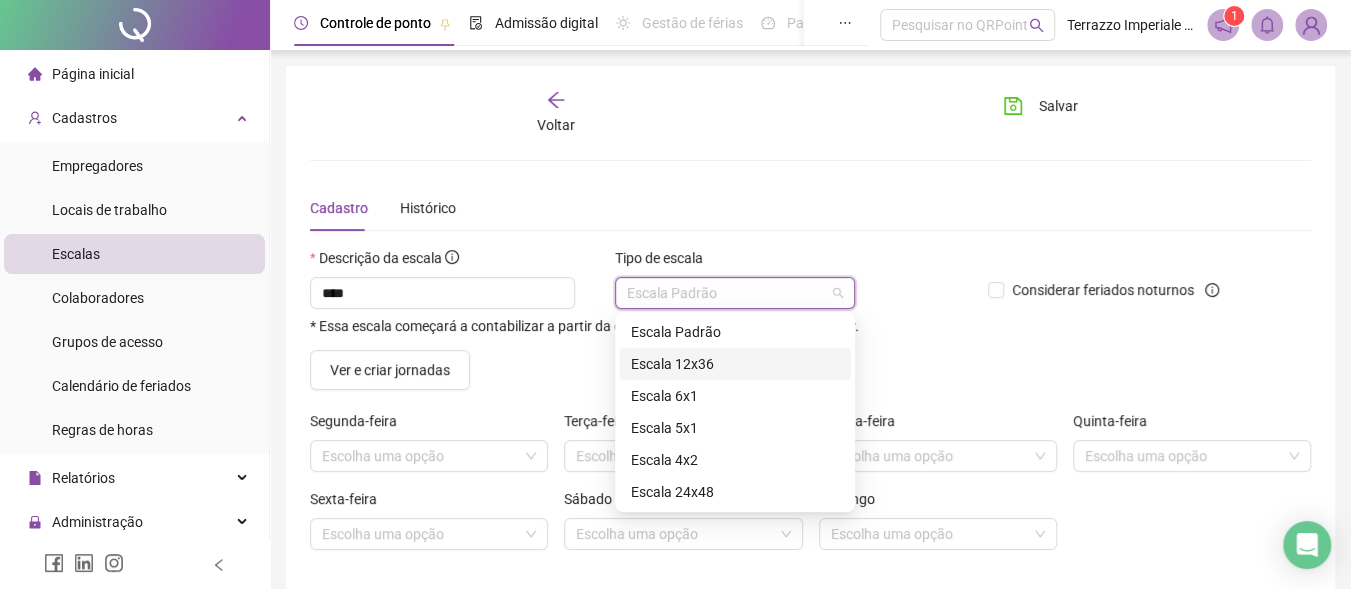 click on "Escala 12x36" at bounding box center [735, 364] 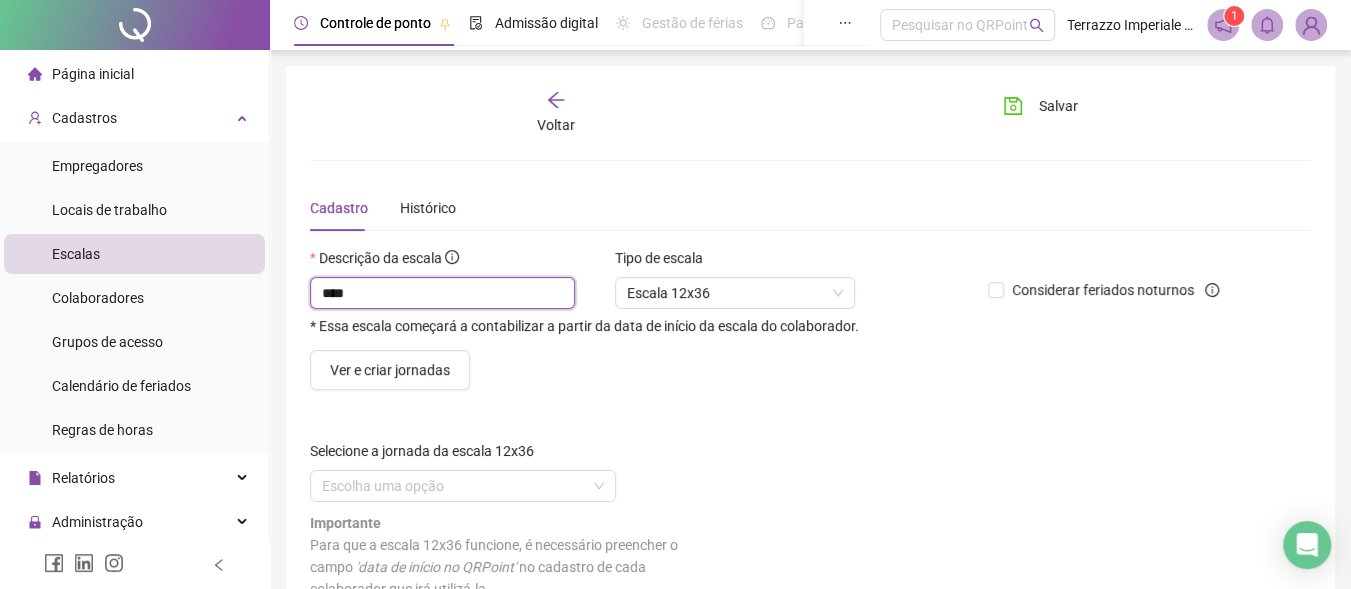 click on "****" at bounding box center (442, 293) 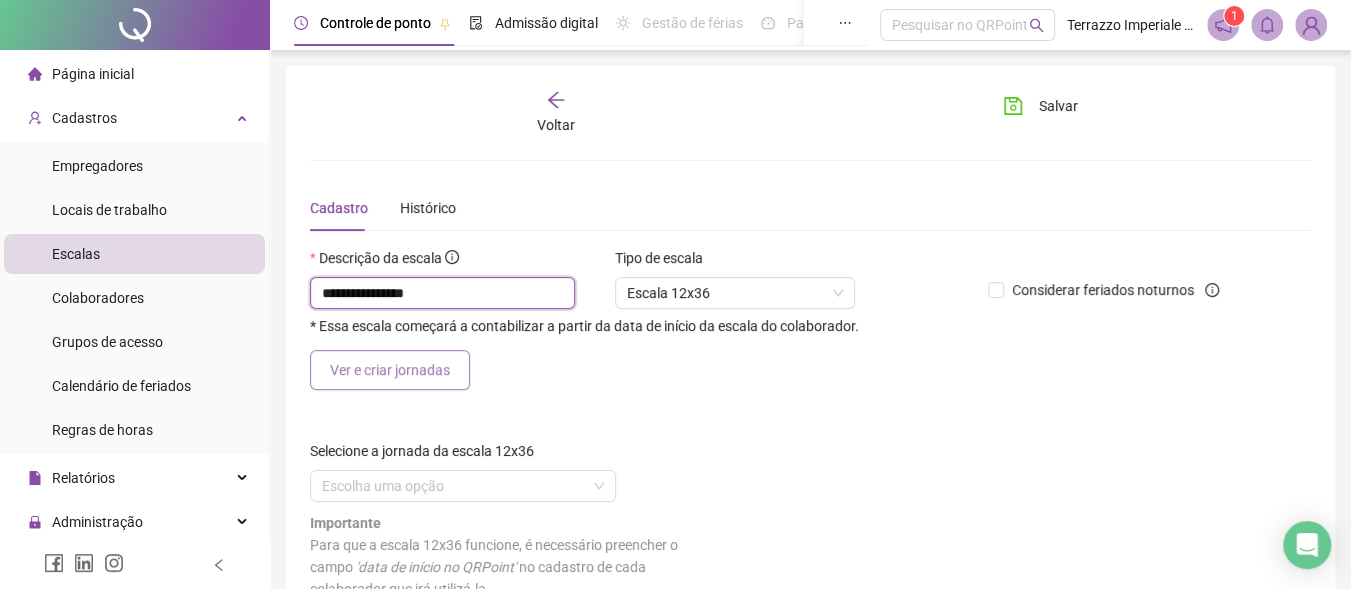 type on "**********" 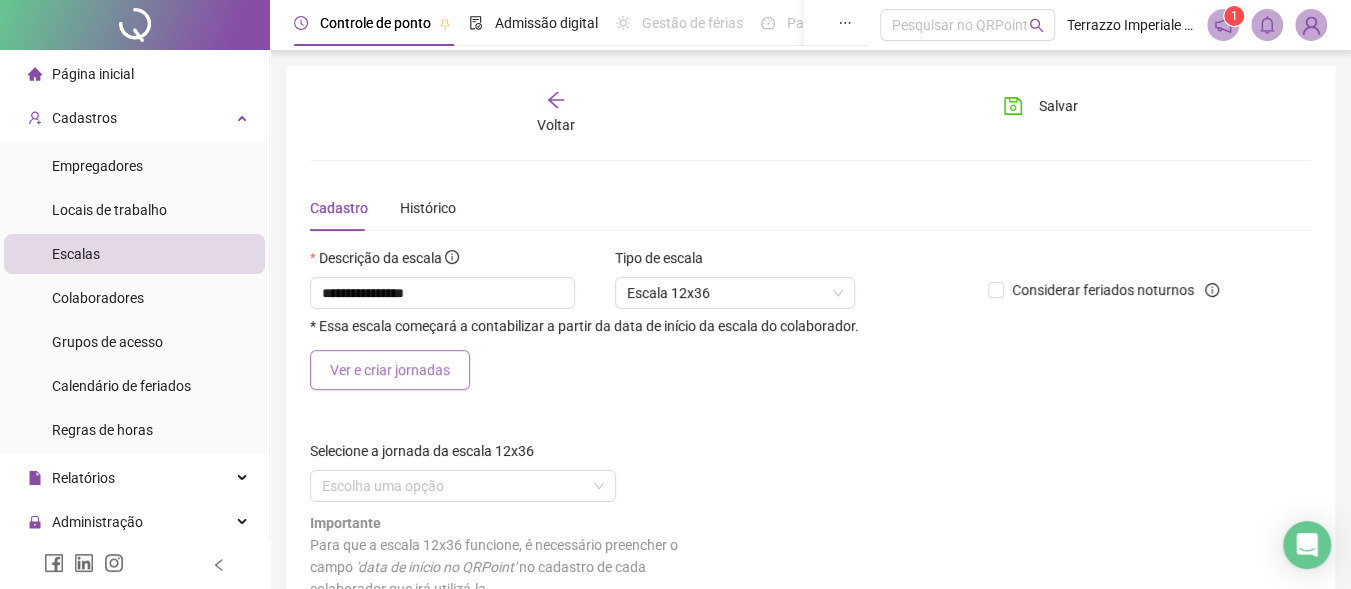click on "Ver e criar jornadas" at bounding box center [390, 370] 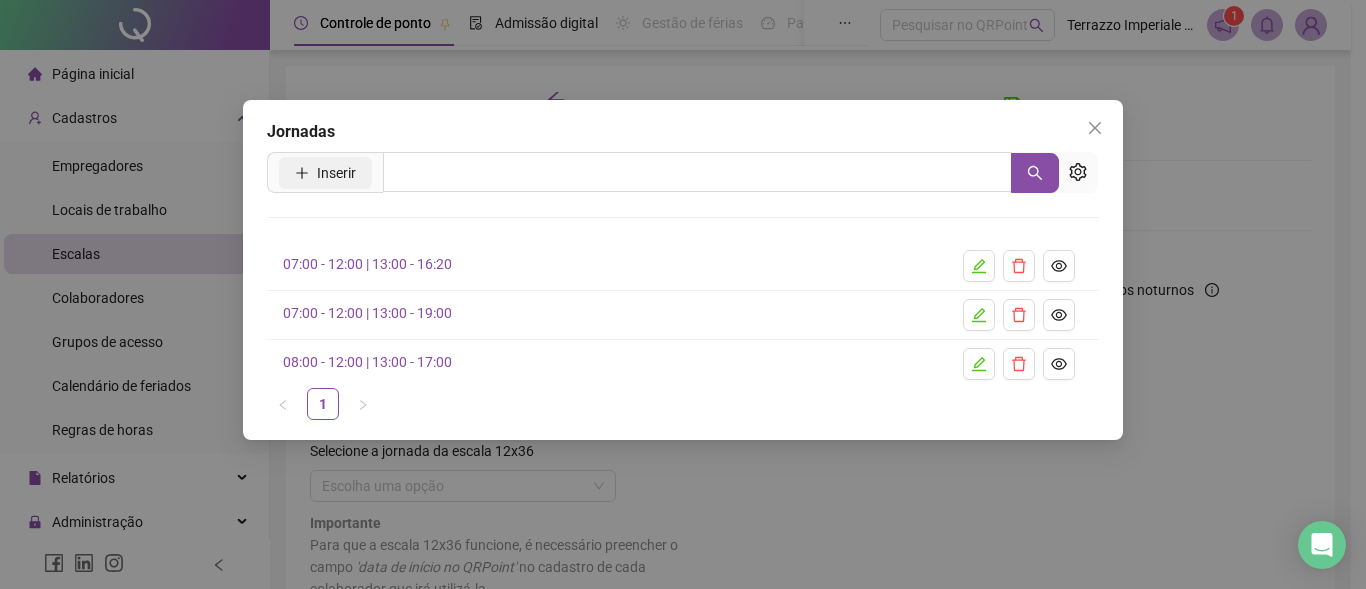 click on "Inserir" at bounding box center (336, 173) 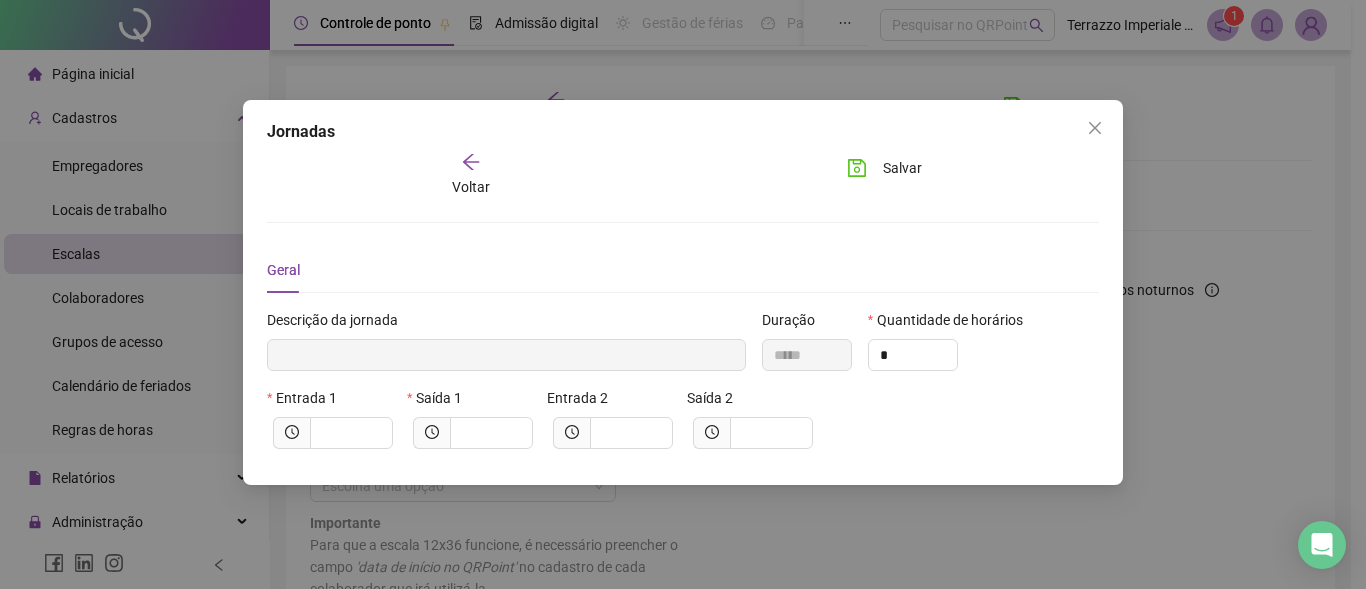 type 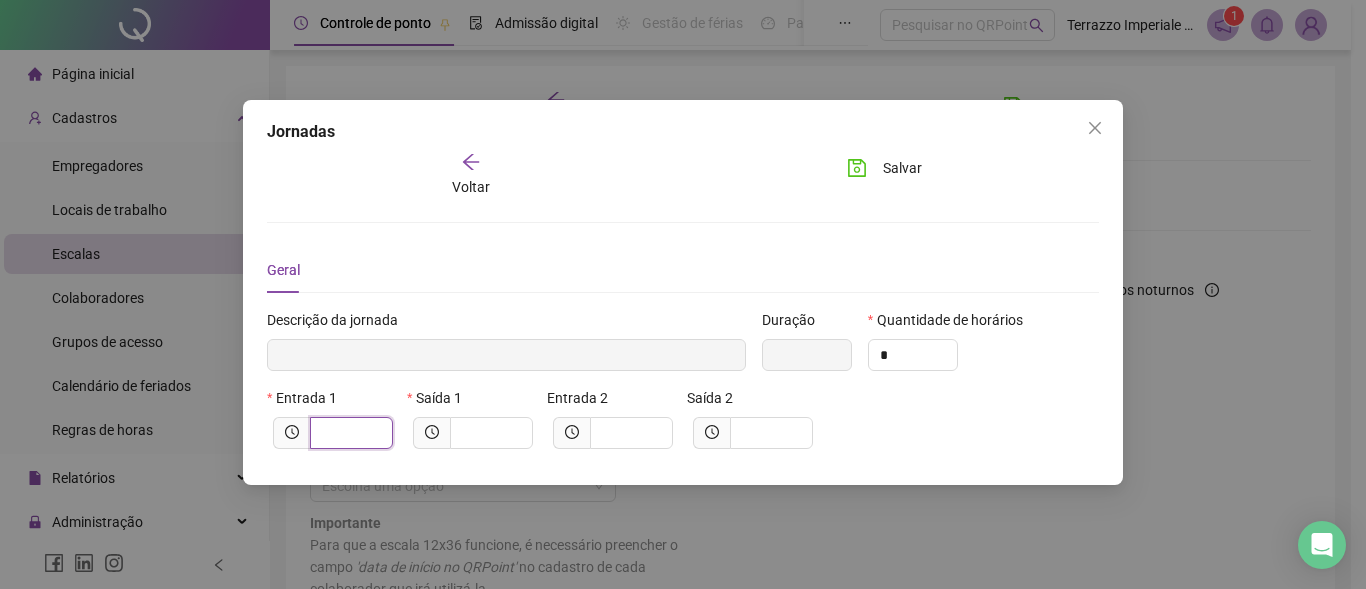 click at bounding box center [349, 433] 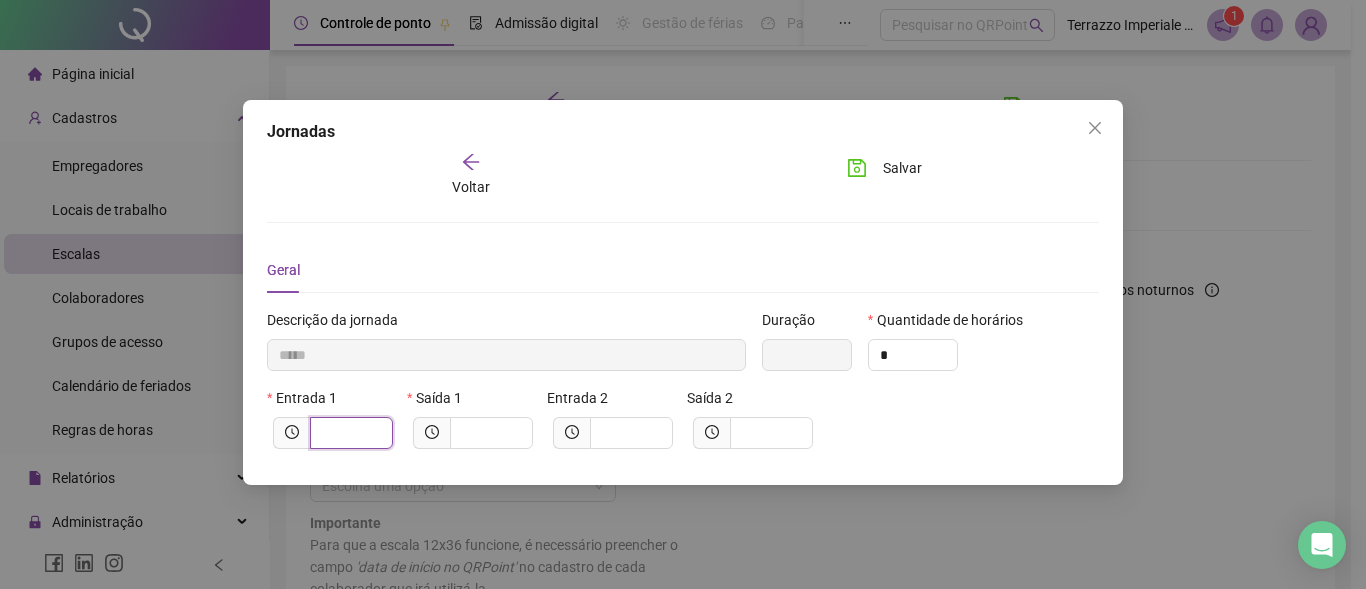type on "*****" 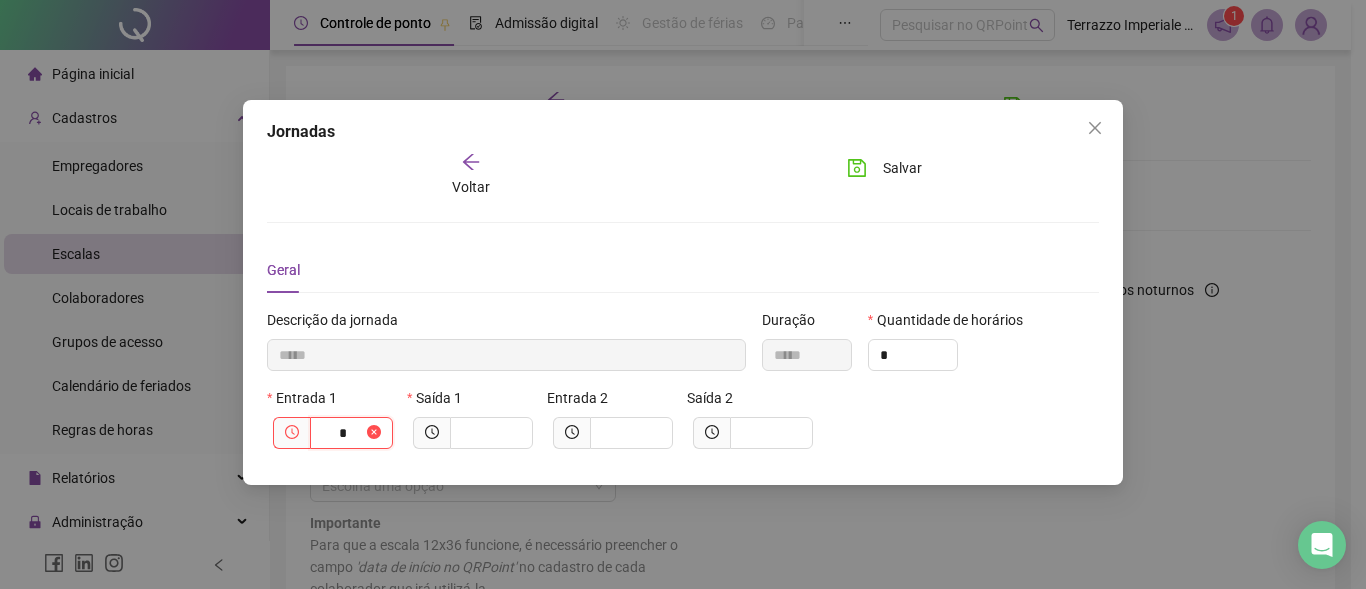 type on "******" 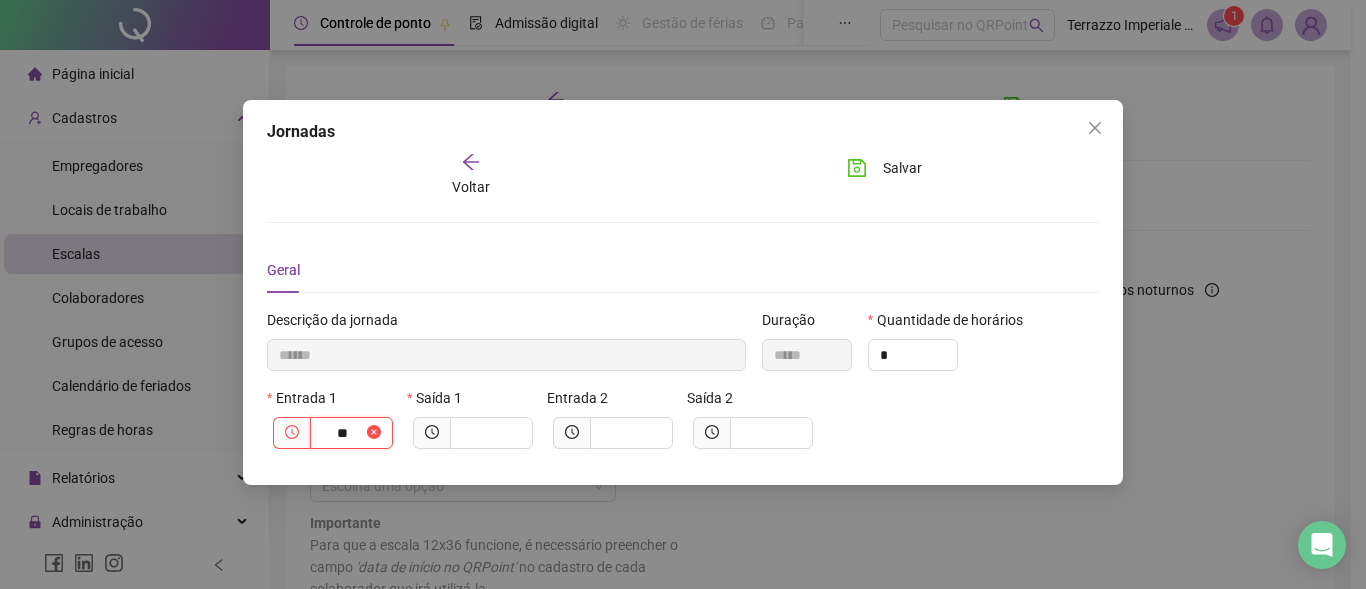 type on "********" 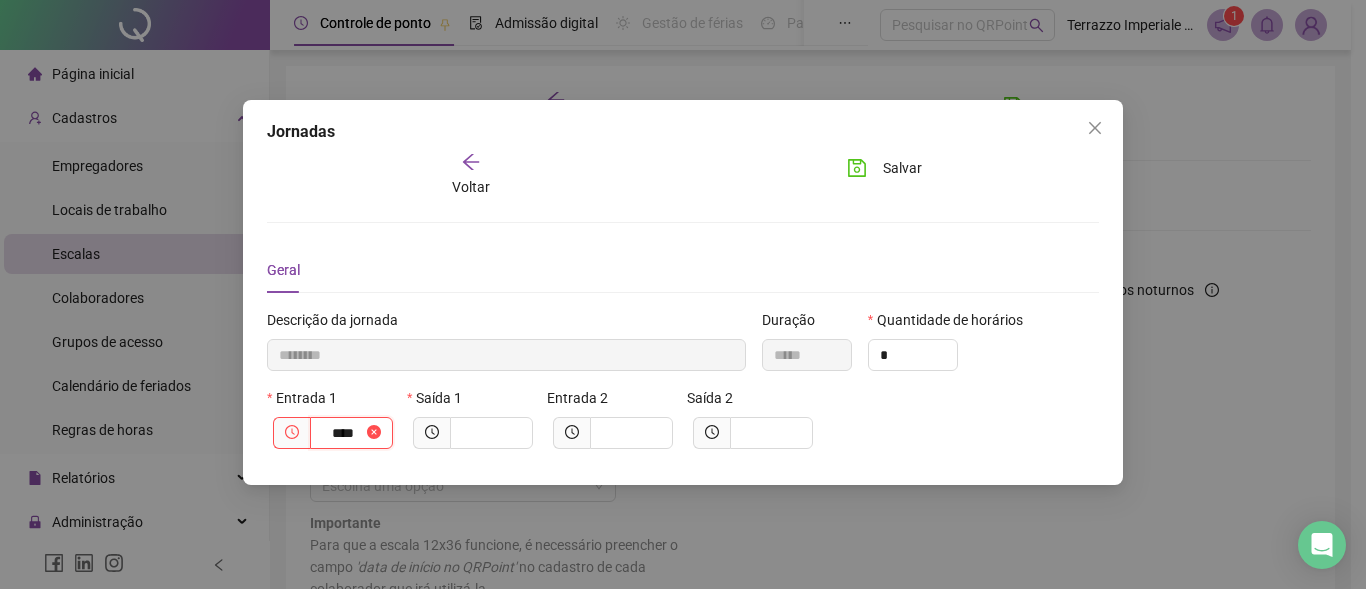 type on "*********" 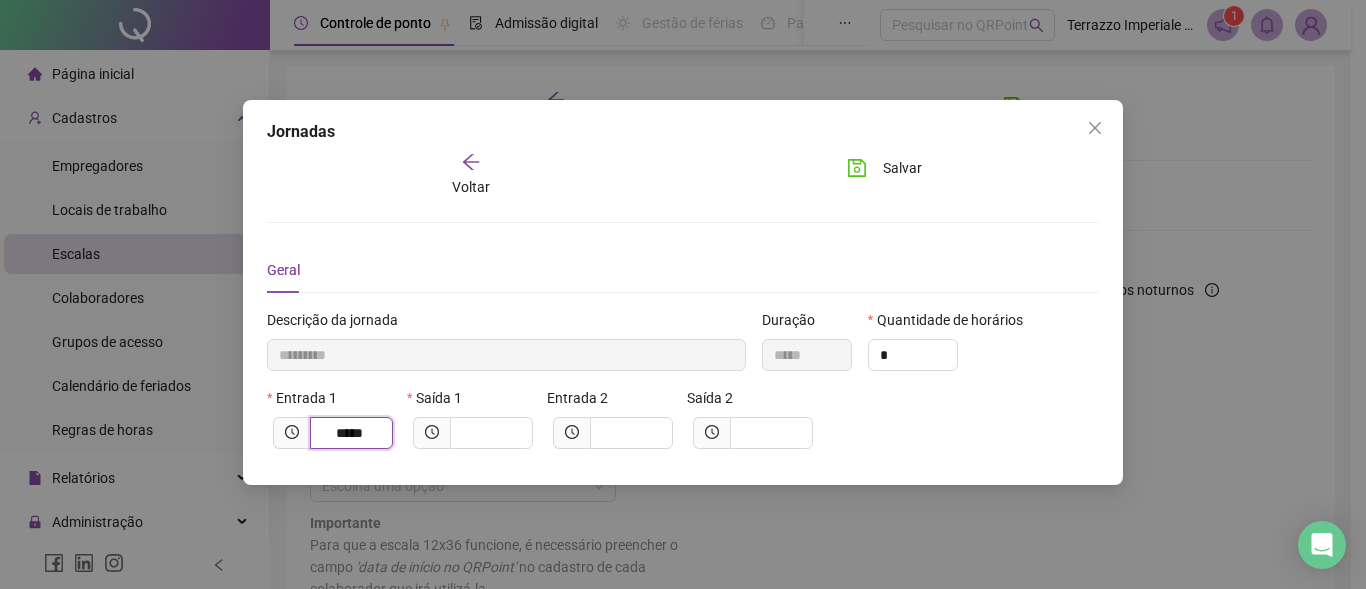 type on "*****" 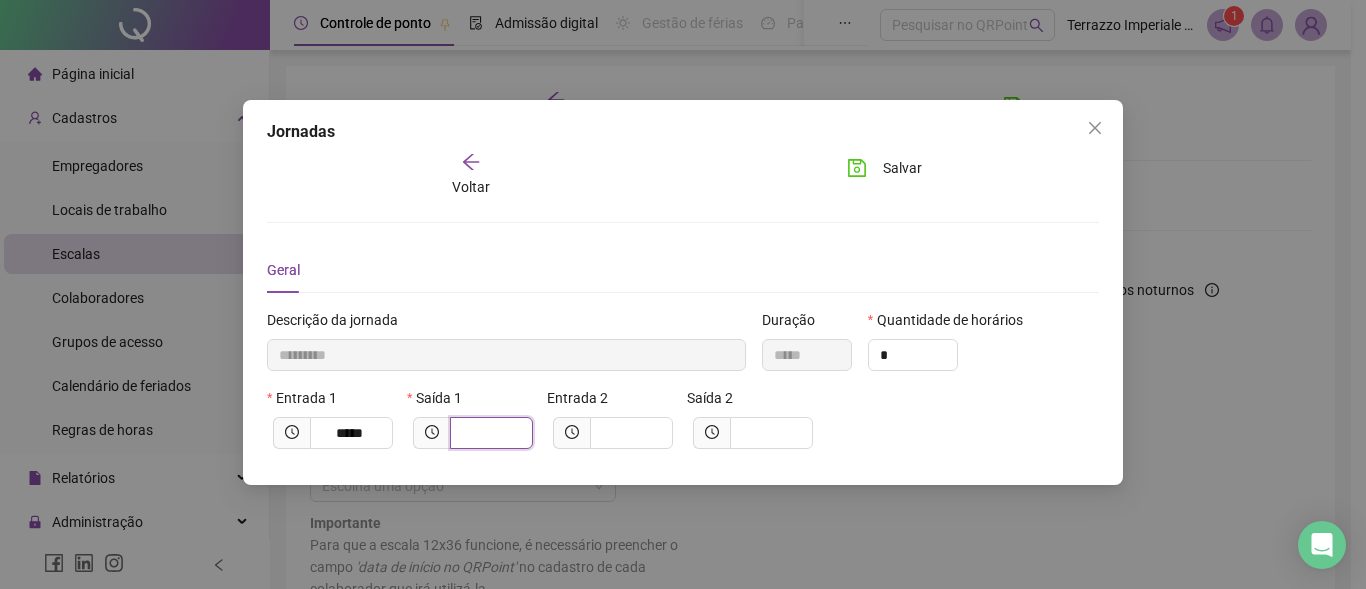 click at bounding box center [489, 433] 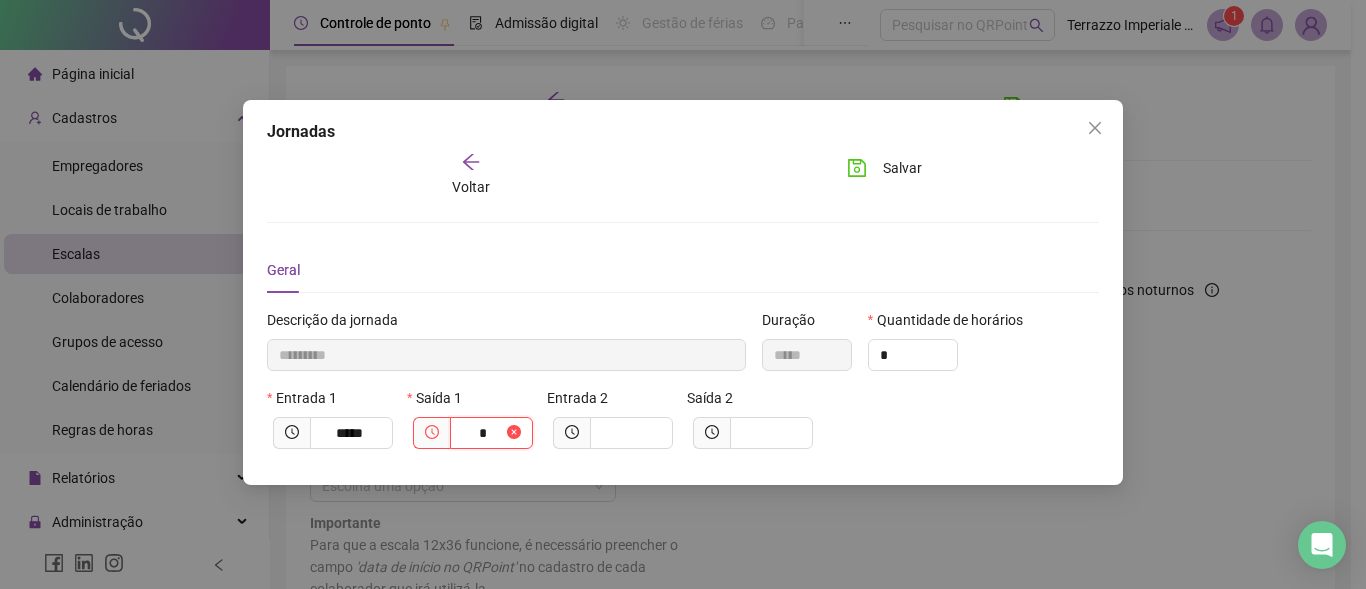 type on "**********" 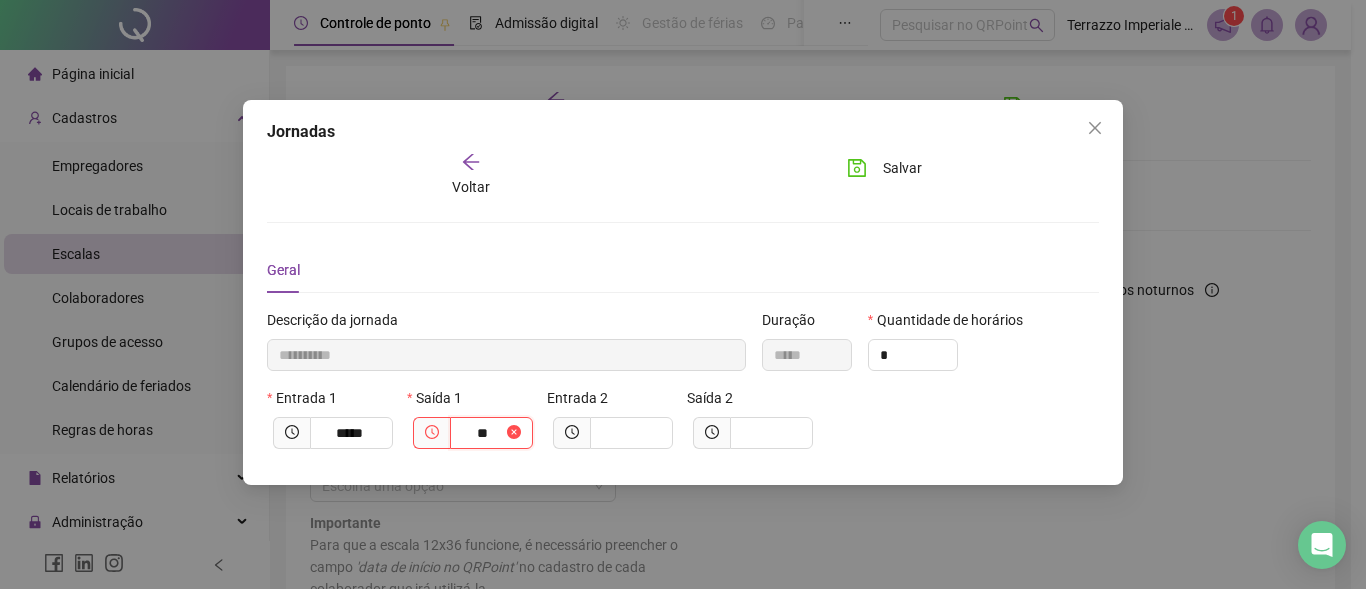 type on "**********" 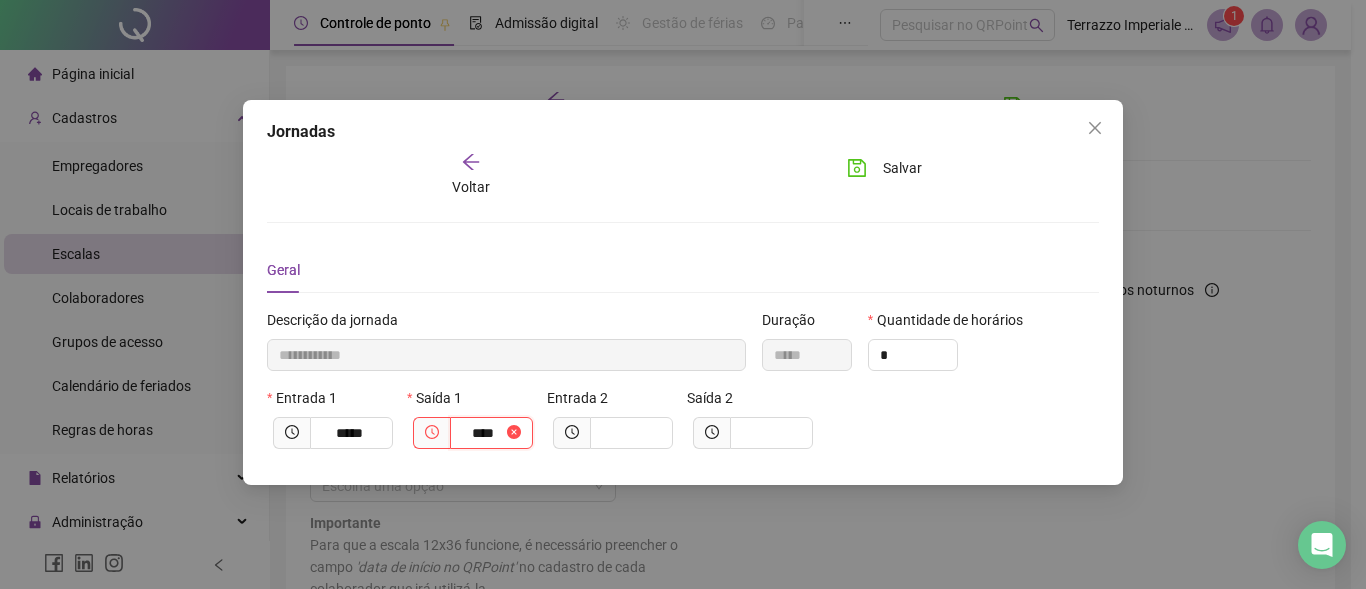 type on "**********" 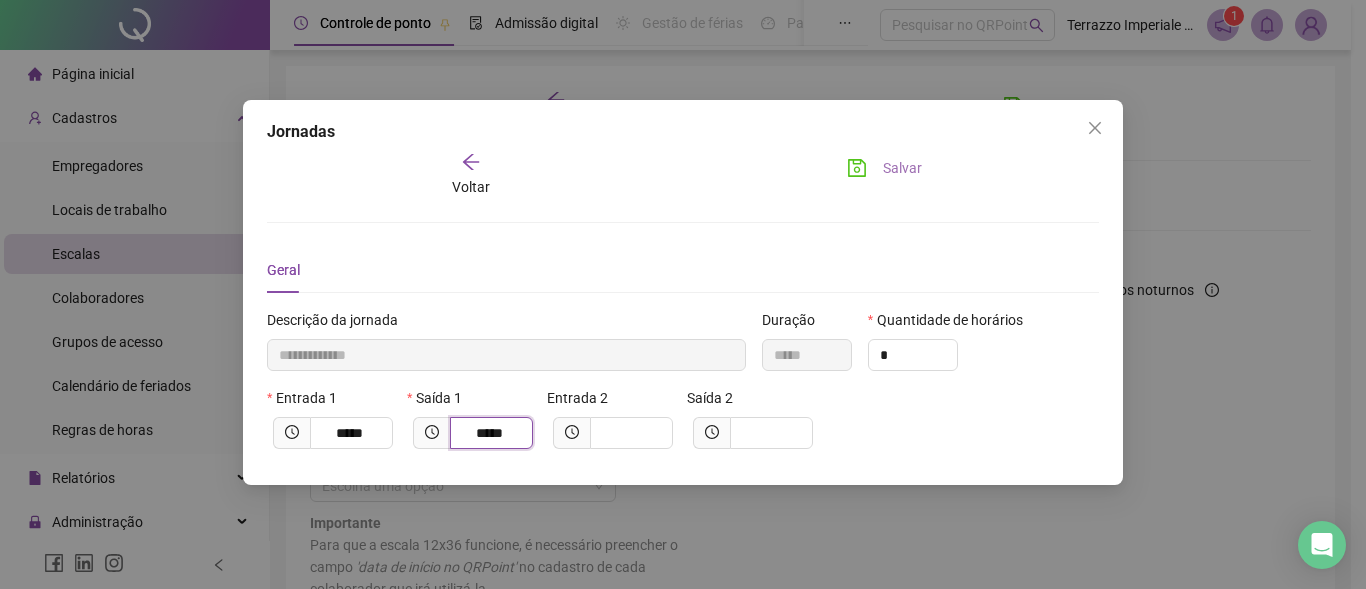 type on "*****" 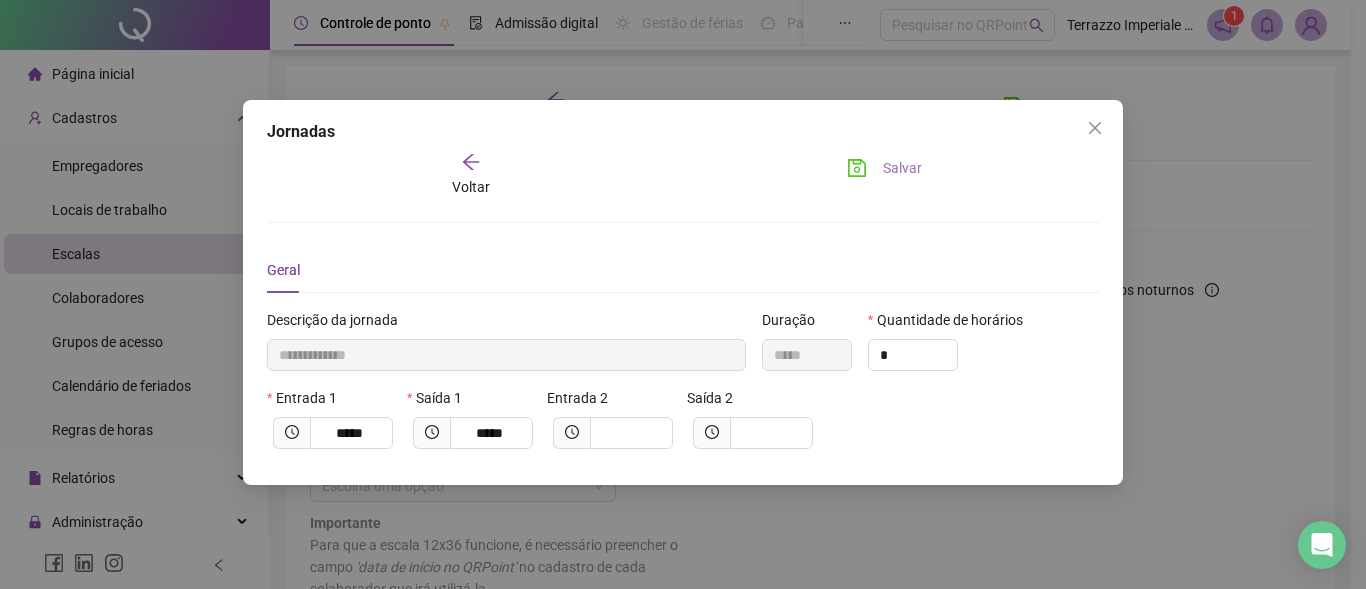 click on "Salvar" at bounding box center (902, 168) 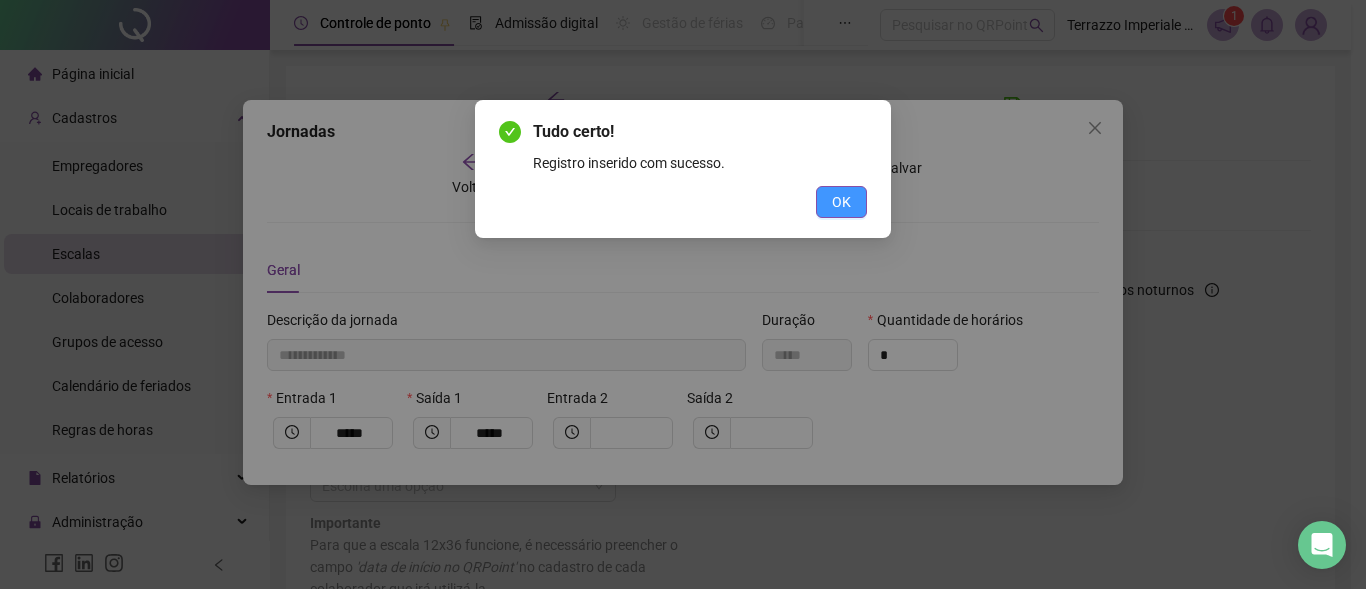 click on "OK" at bounding box center [841, 202] 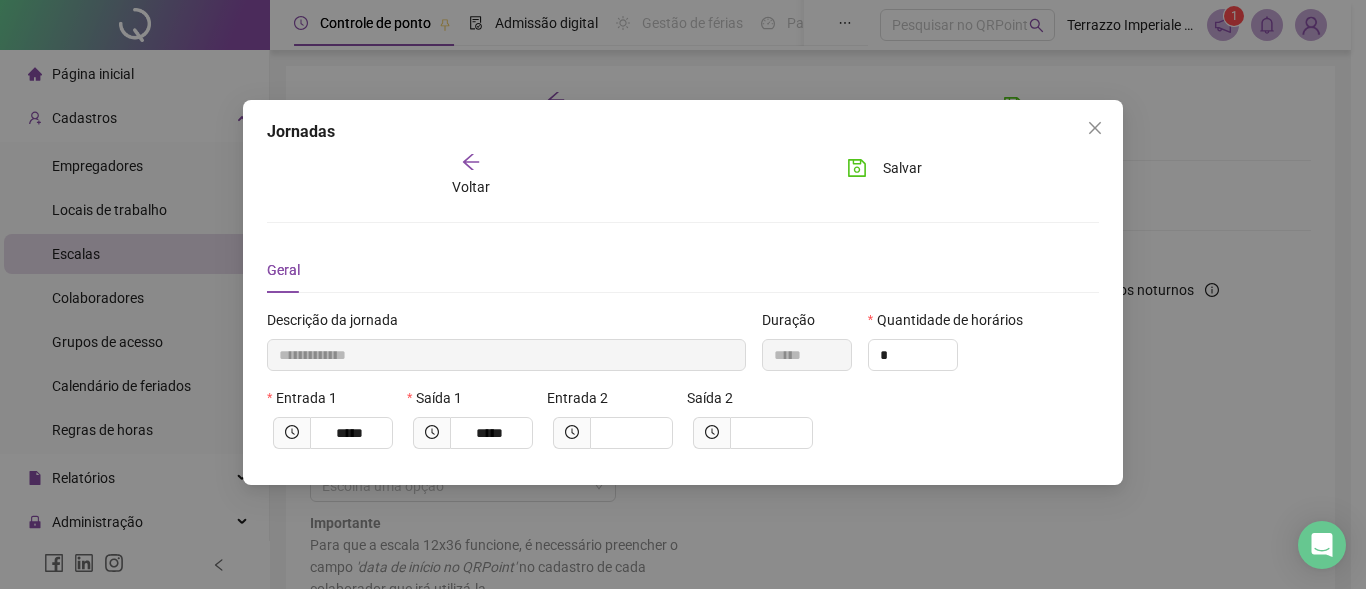 click on "Voltar" at bounding box center [470, 175] 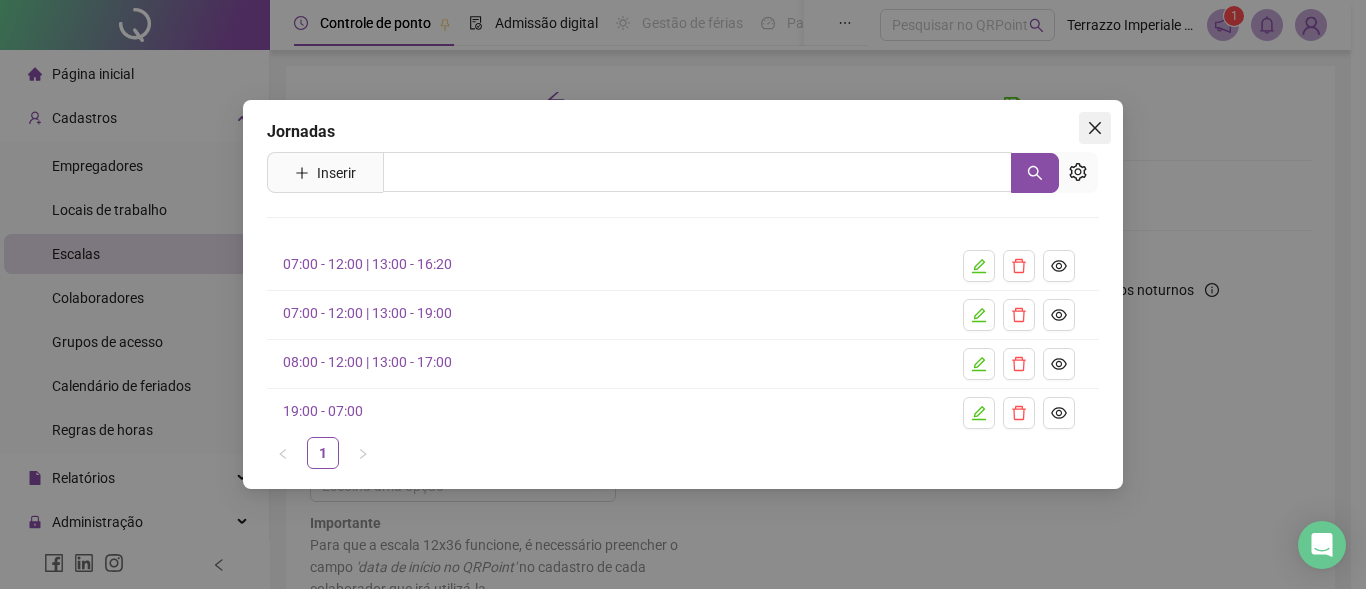 click 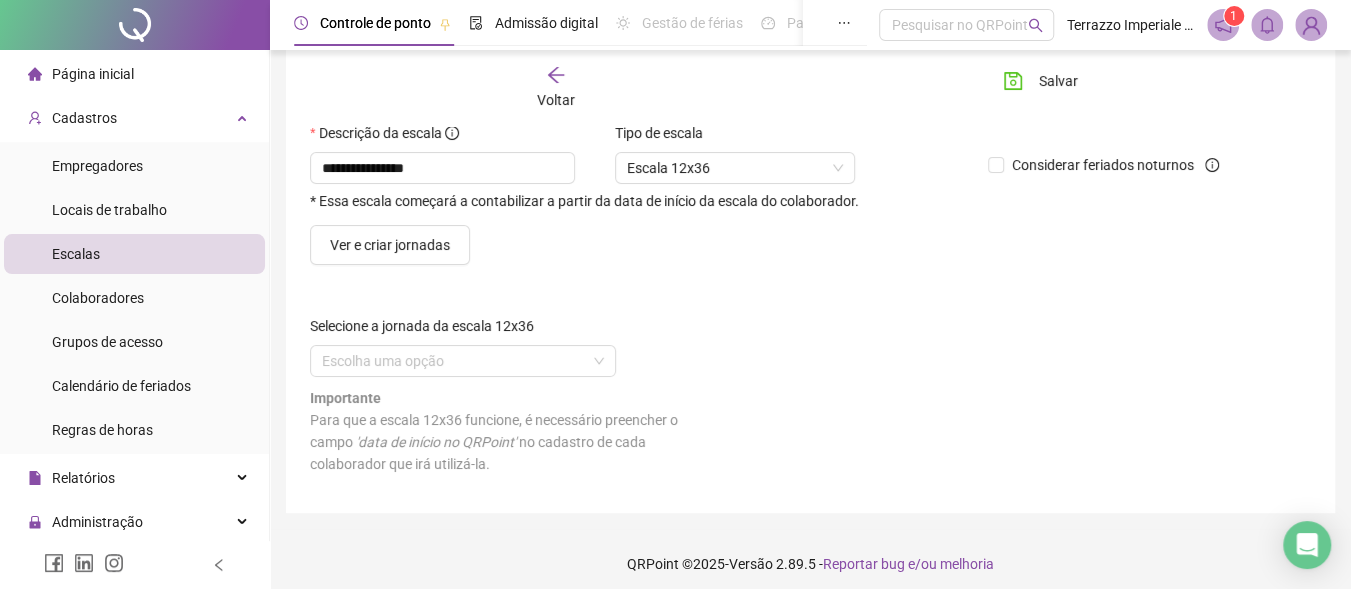 scroll, scrollTop: 132, scrollLeft: 0, axis: vertical 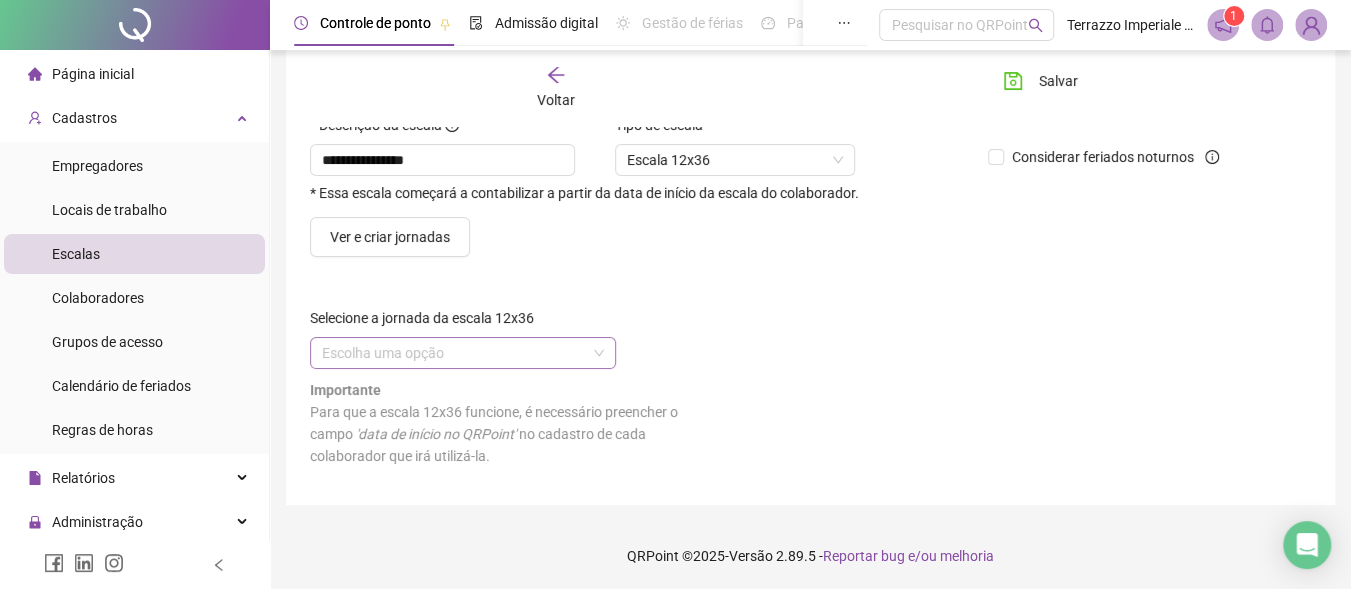 click at bounding box center [463, 353] 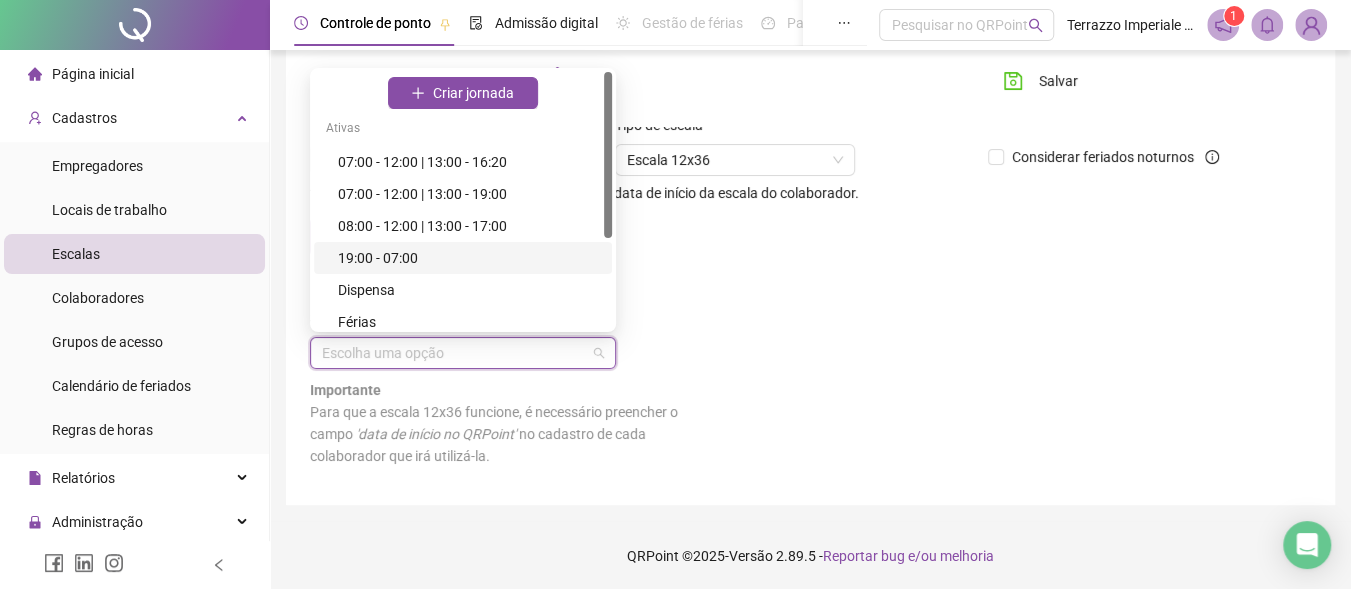 click on "19:00 - 07:00" at bounding box center (469, 258) 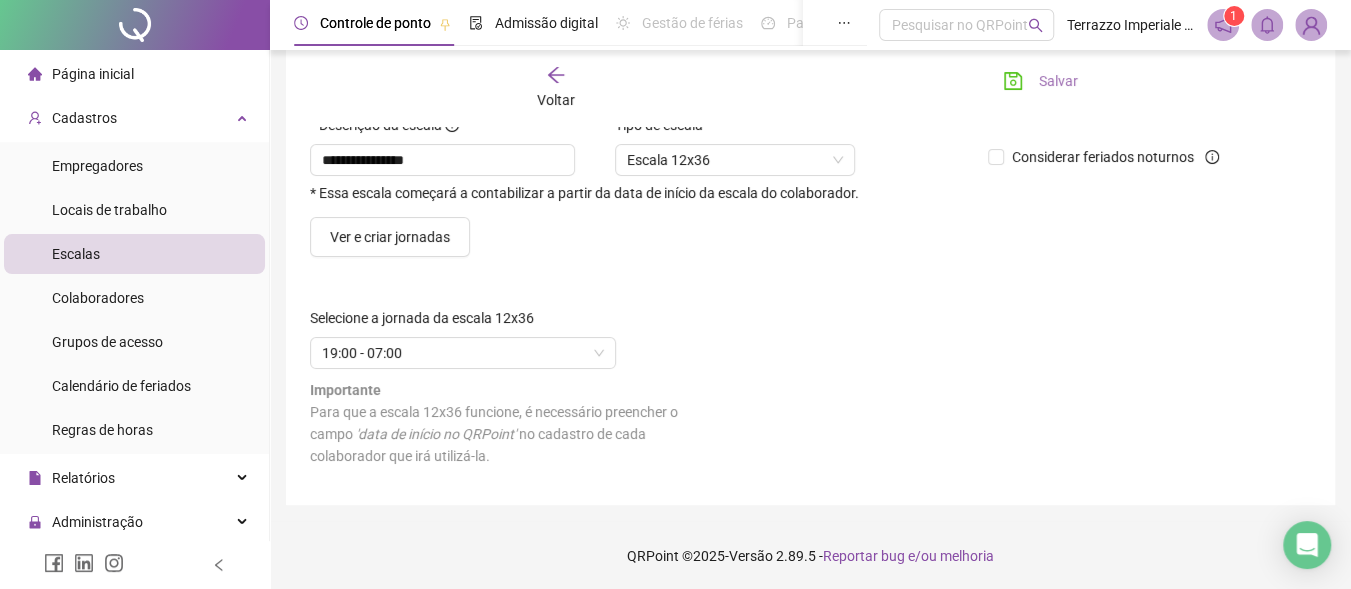 click on "Salvar" at bounding box center [1040, 81] 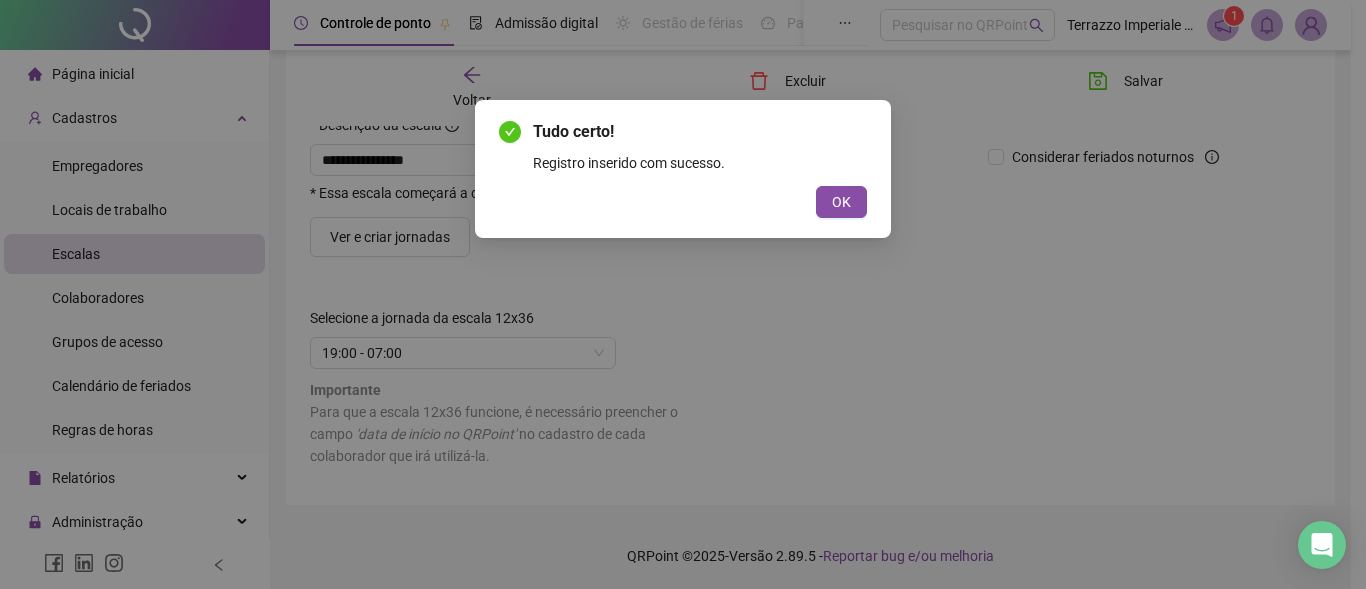 drag, startPoint x: 826, startPoint y: 208, endPoint x: 818, endPoint y: 220, distance: 14.422205 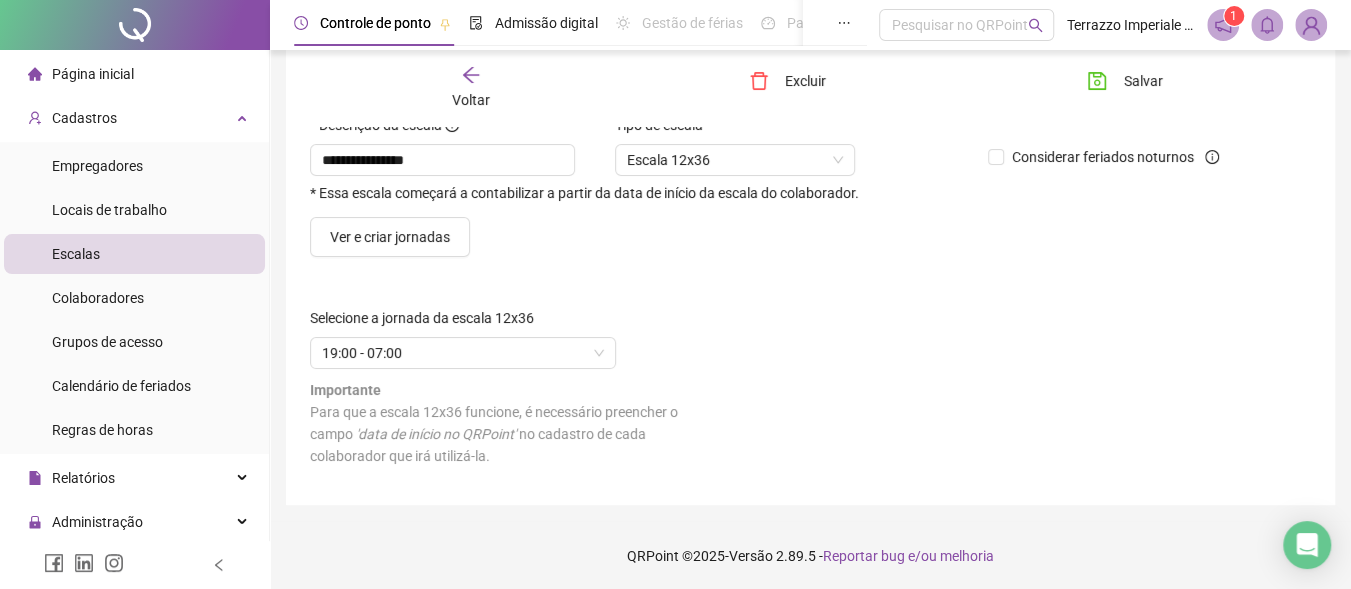 click on "Voltar" at bounding box center (471, 88) 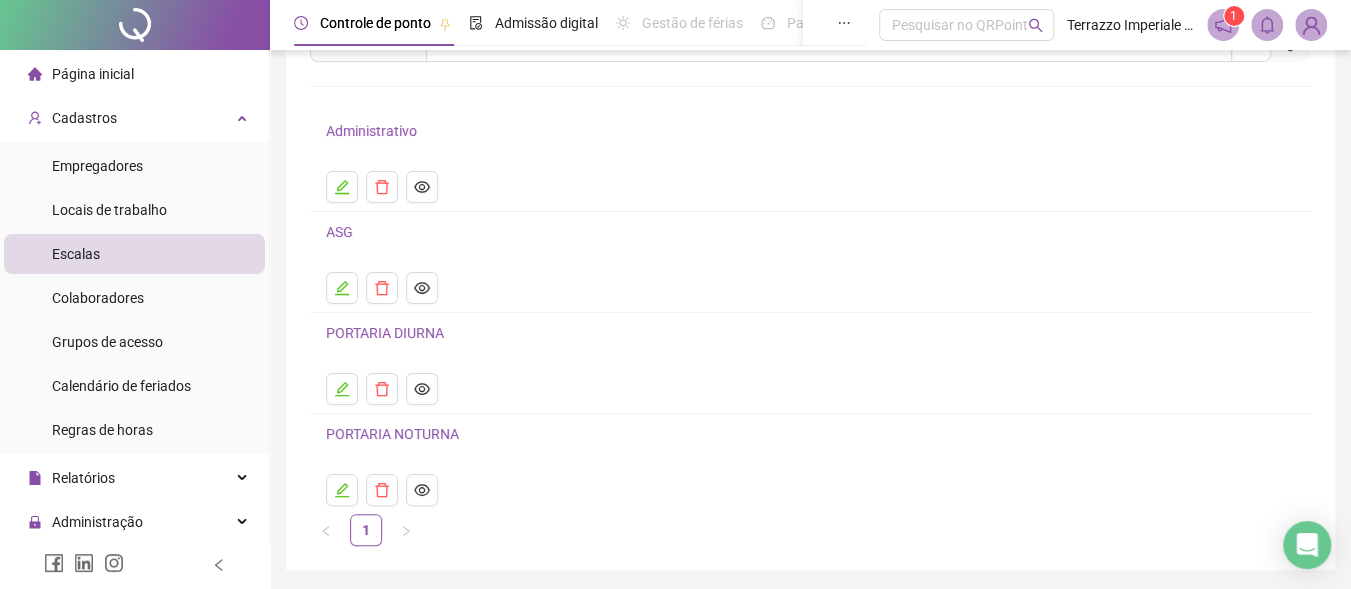 scroll, scrollTop: 0, scrollLeft: 0, axis: both 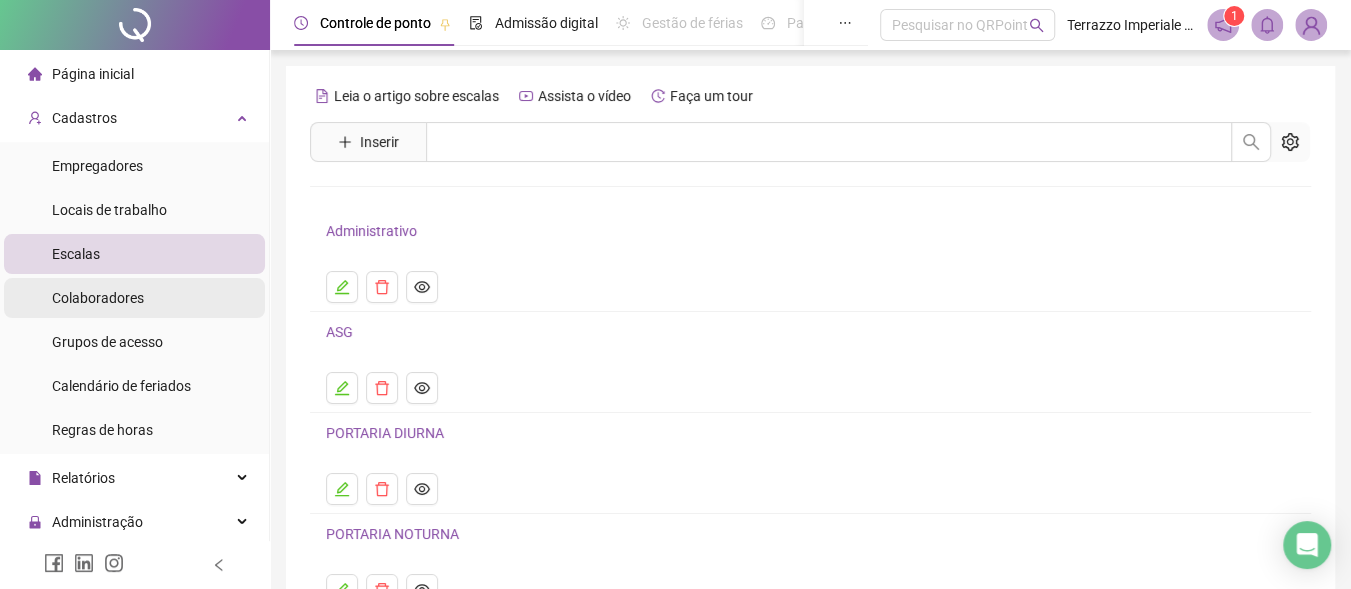 click on "Colaboradores" at bounding box center [98, 298] 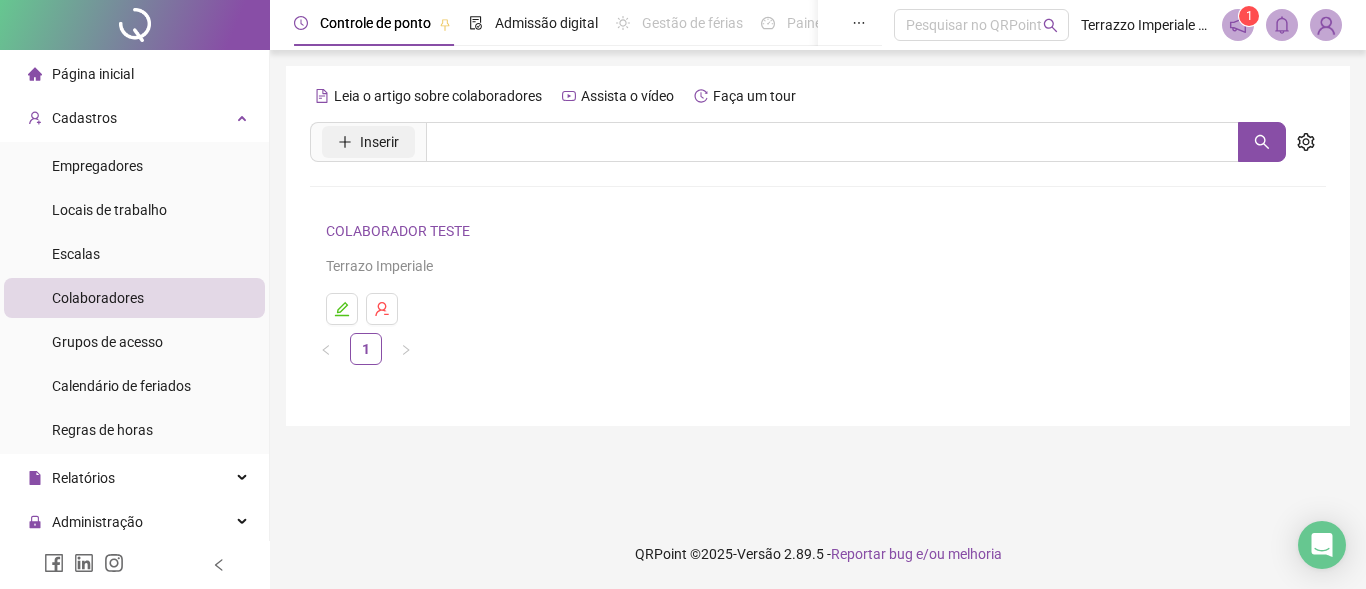 click on "Inserir" at bounding box center (379, 142) 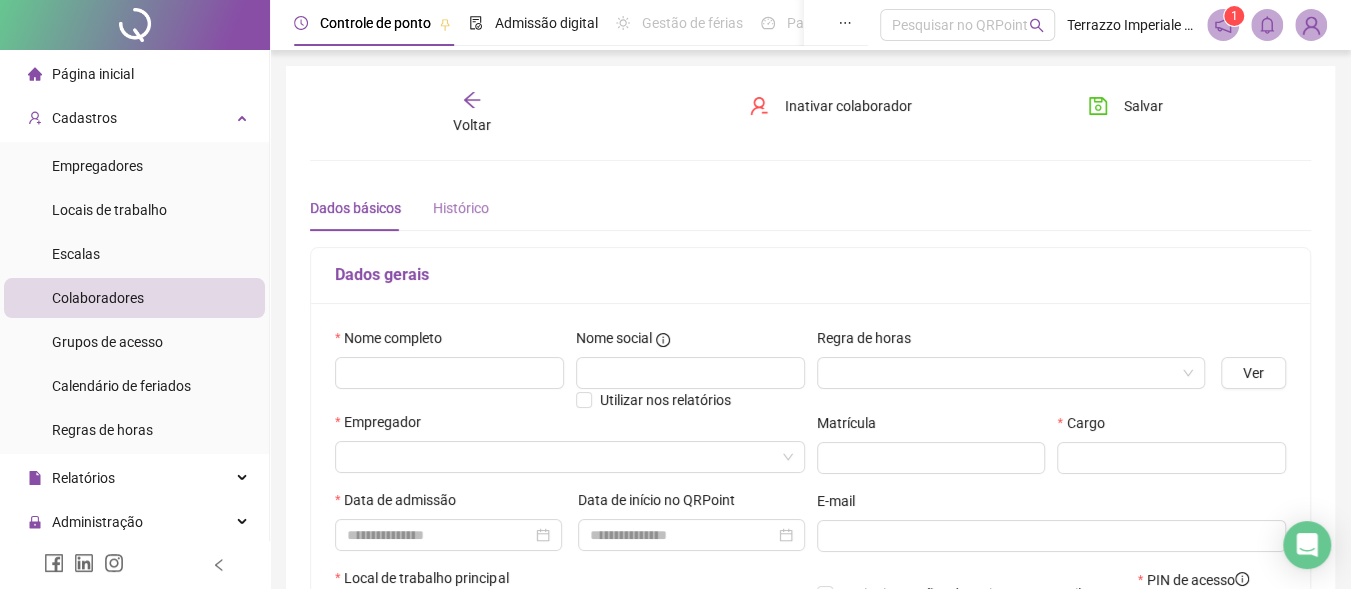 type on "*****" 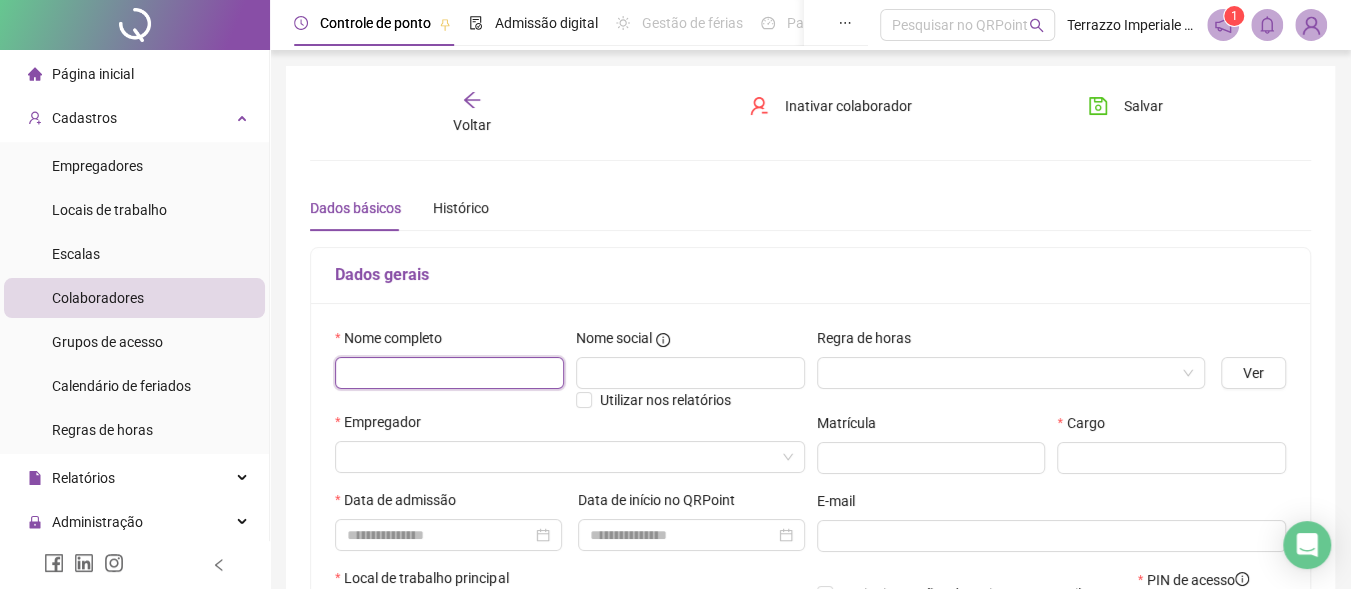 click at bounding box center [449, 373] 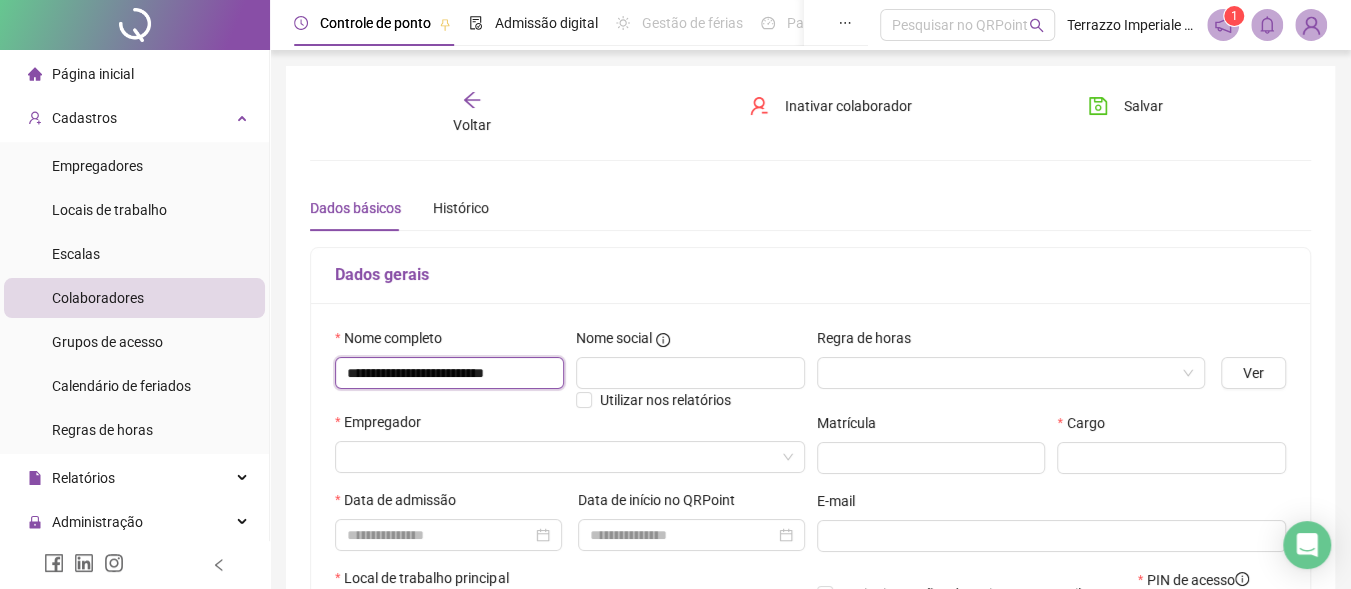 type on "**********" 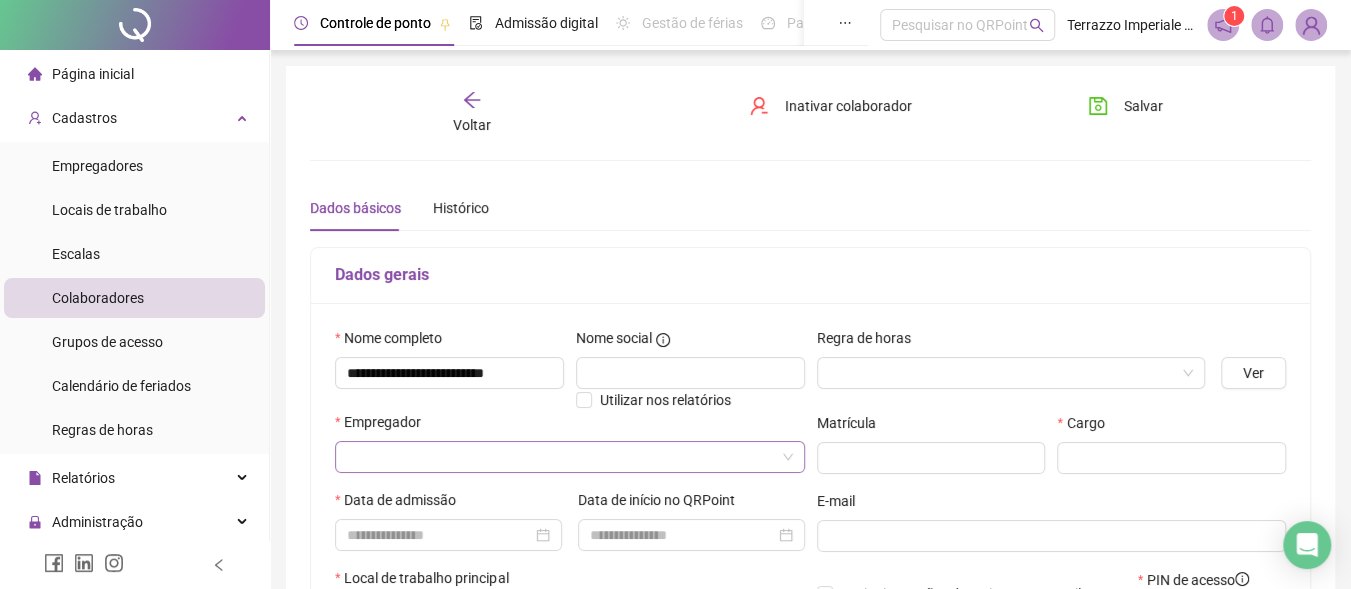 click at bounding box center [561, 457] 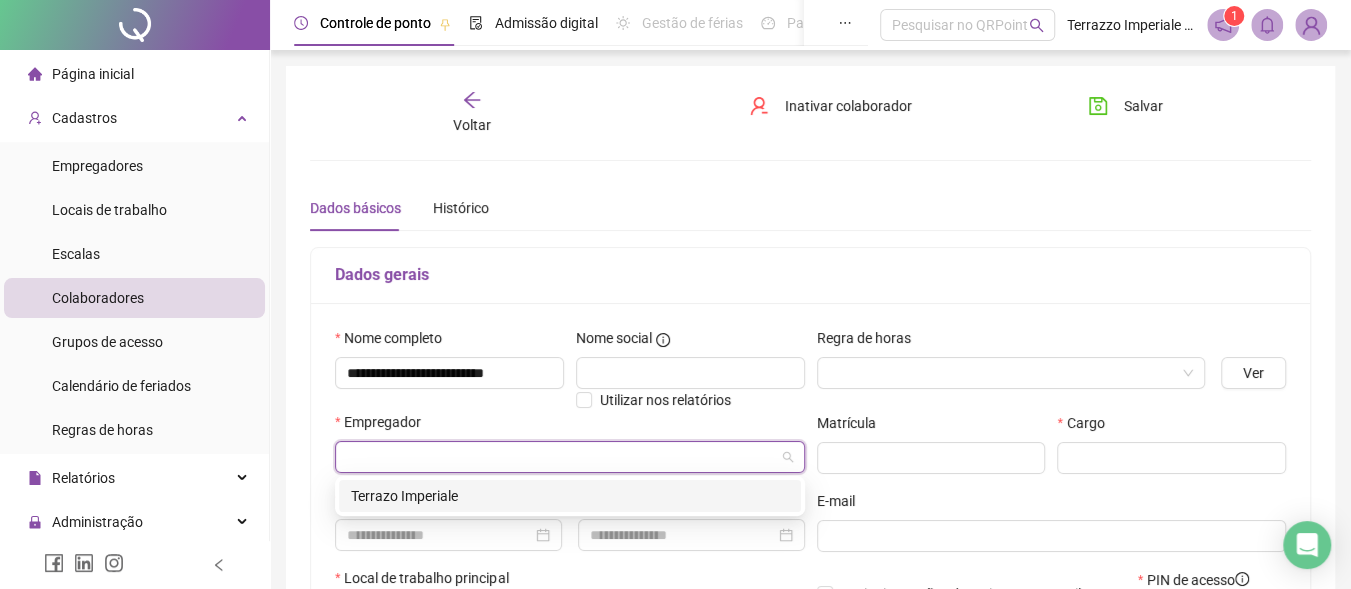 drag, startPoint x: 421, startPoint y: 499, endPoint x: 432, endPoint y: 482, distance: 20.248457 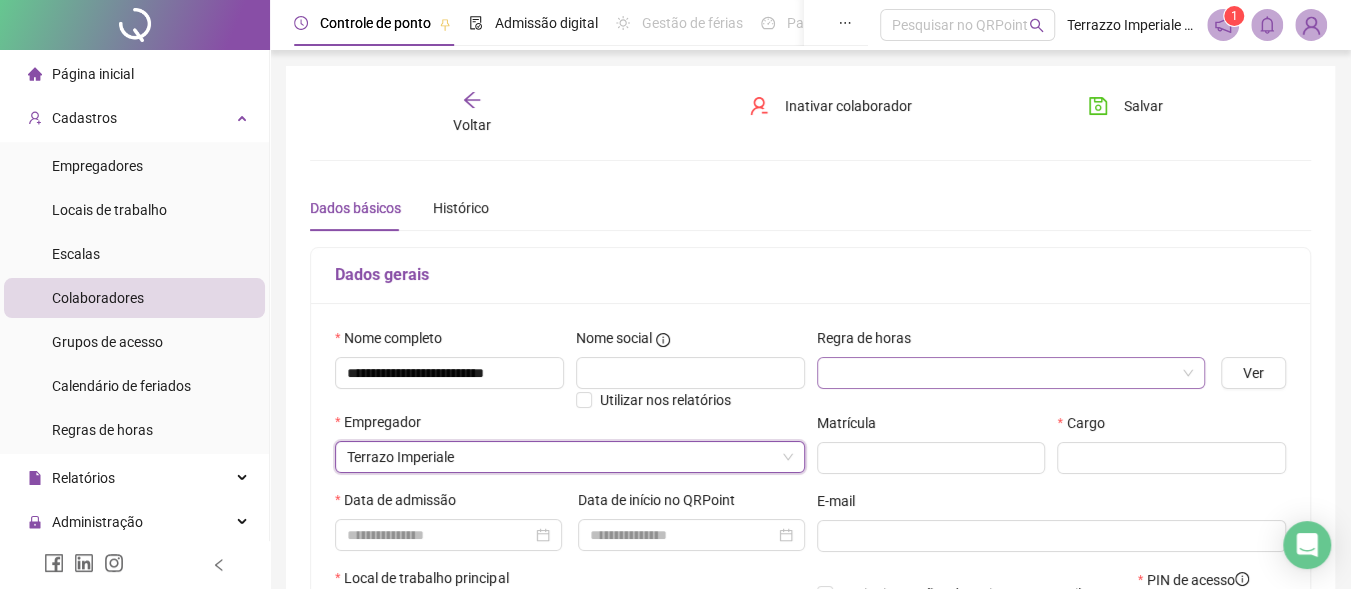 click at bounding box center [1011, 373] 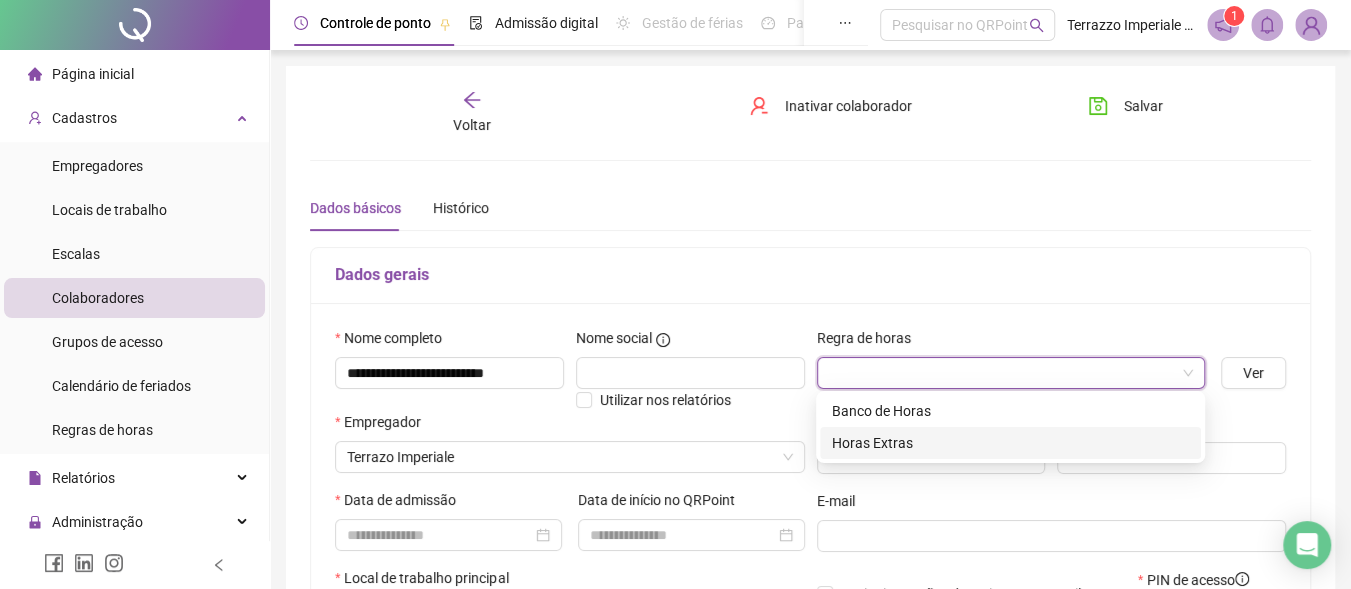 click on "Horas Extras" at bounding box center (1010, 443) 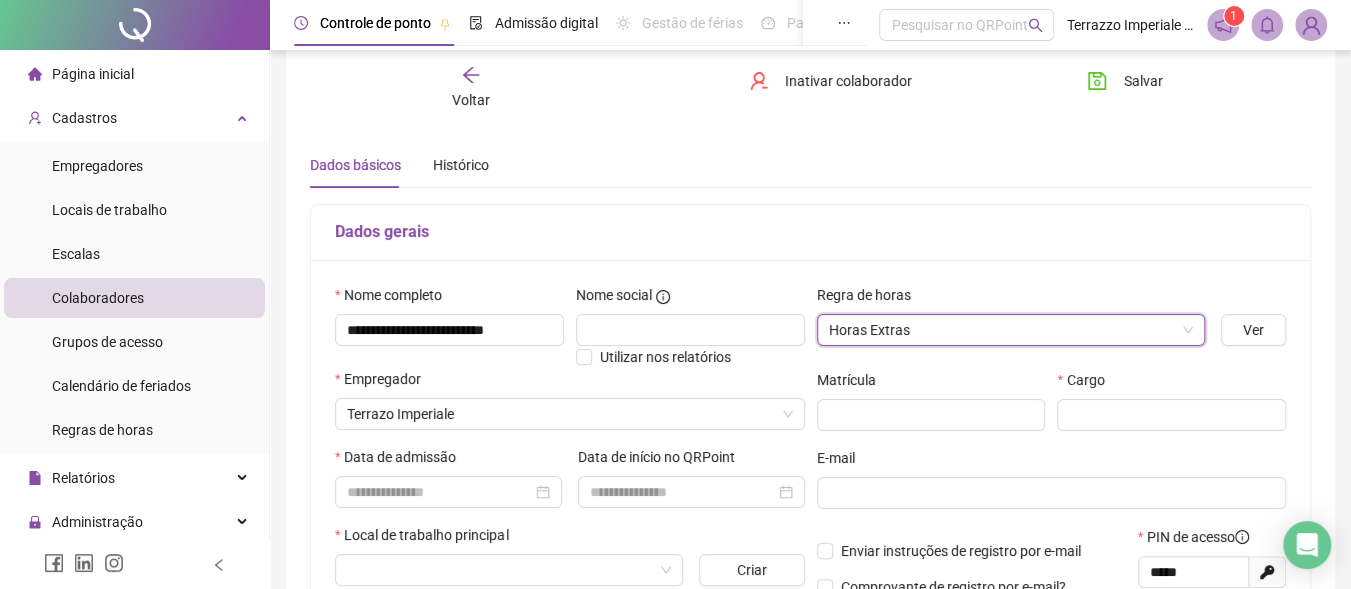 scroll, scrollTop: 100, scrollLeft: 0, axis: vertical 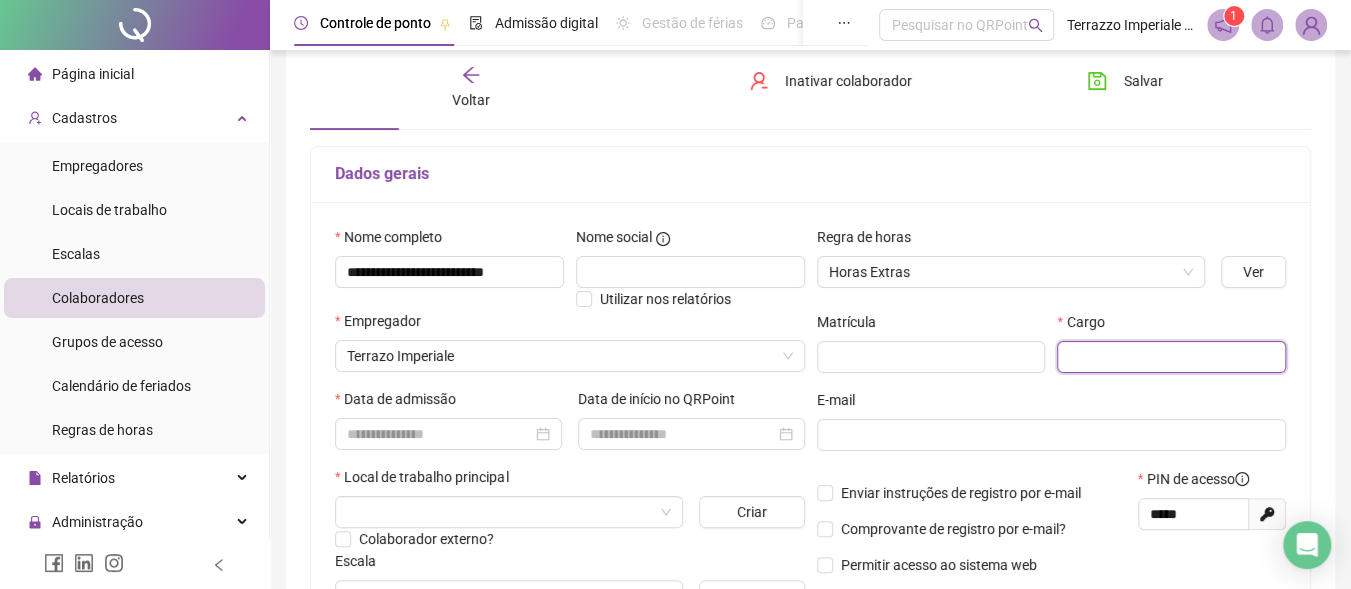 click at bounding box center (1171, 357) 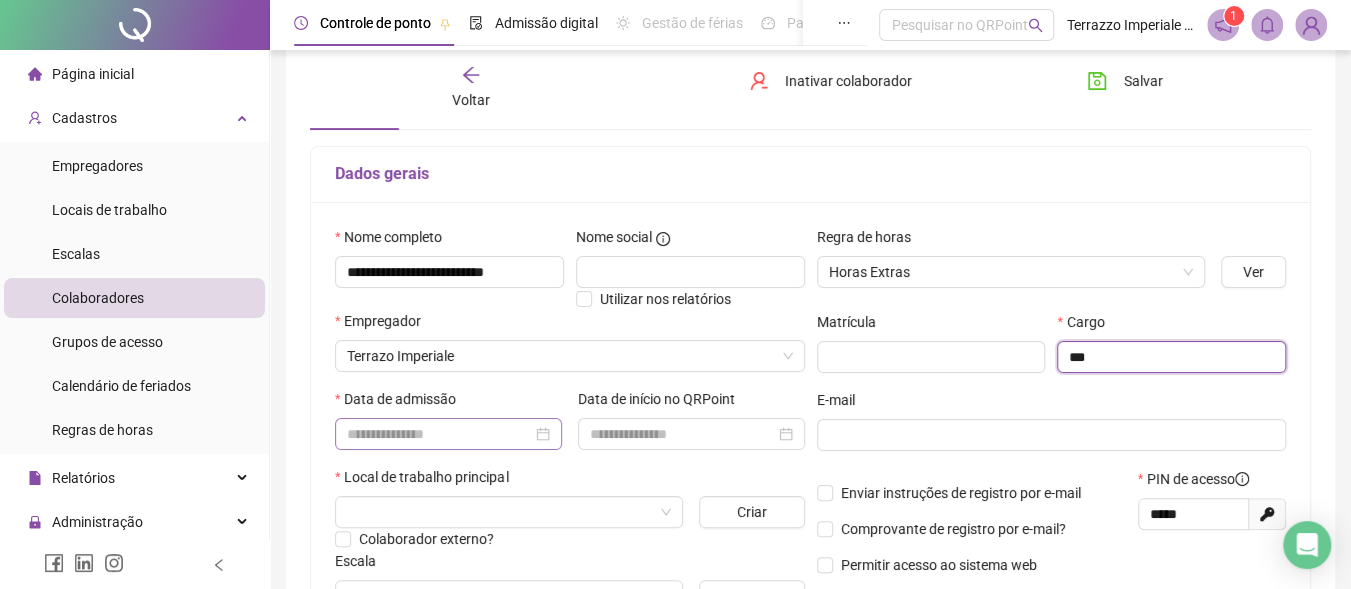 type on "***" 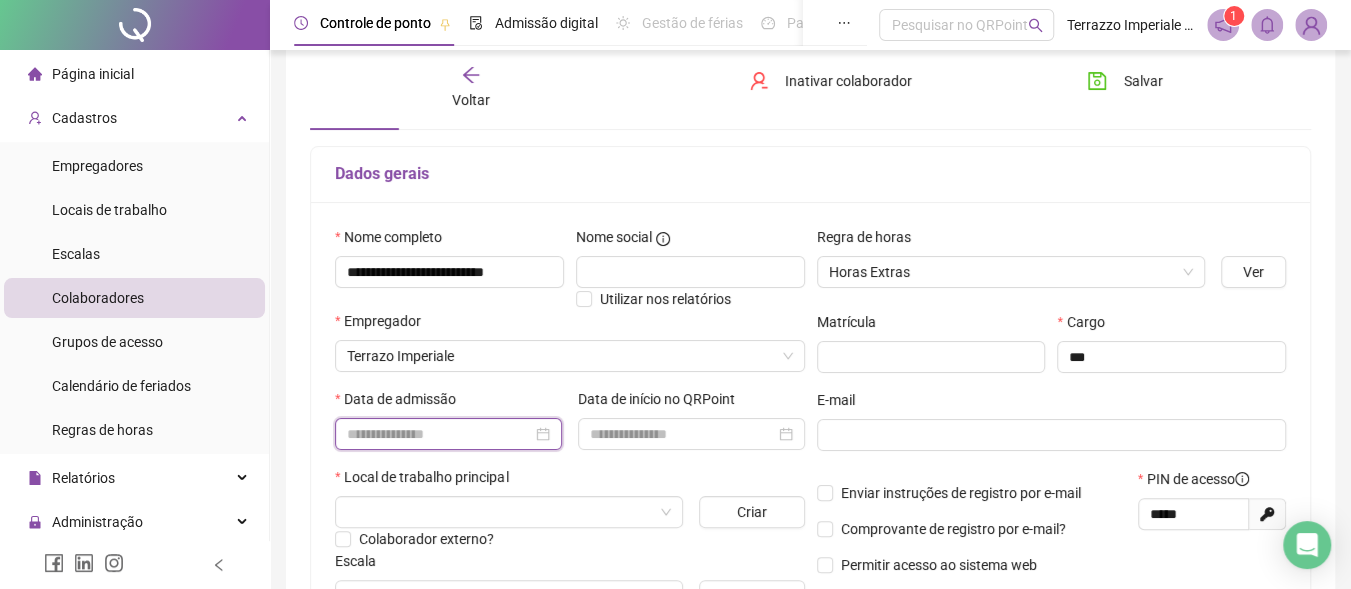 click at bounding box center [439, 434] 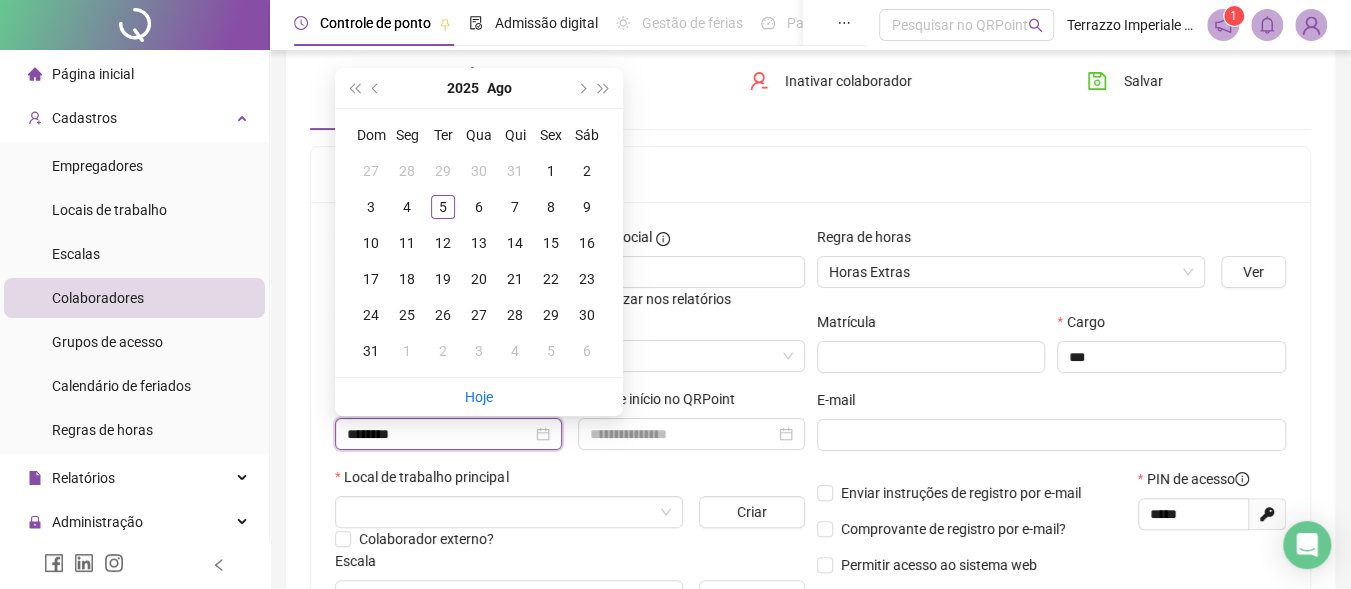 click on "********" at bounding box center (439, 434) 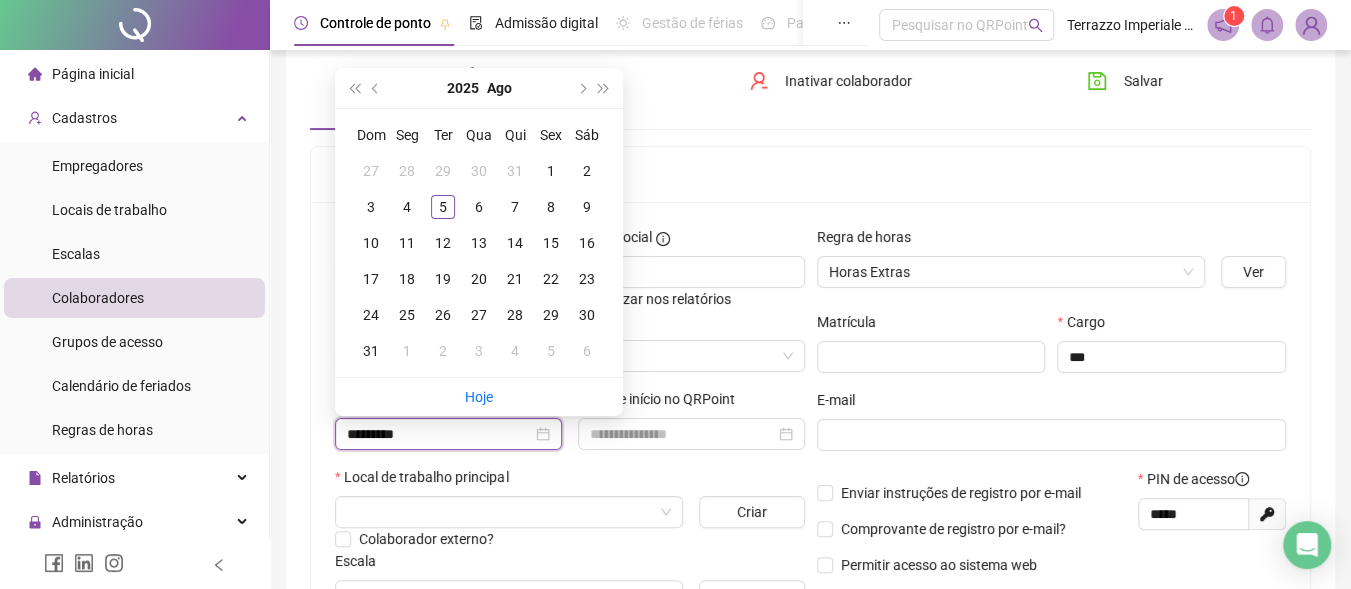 click on "*********" at bounding box center [439, 434] 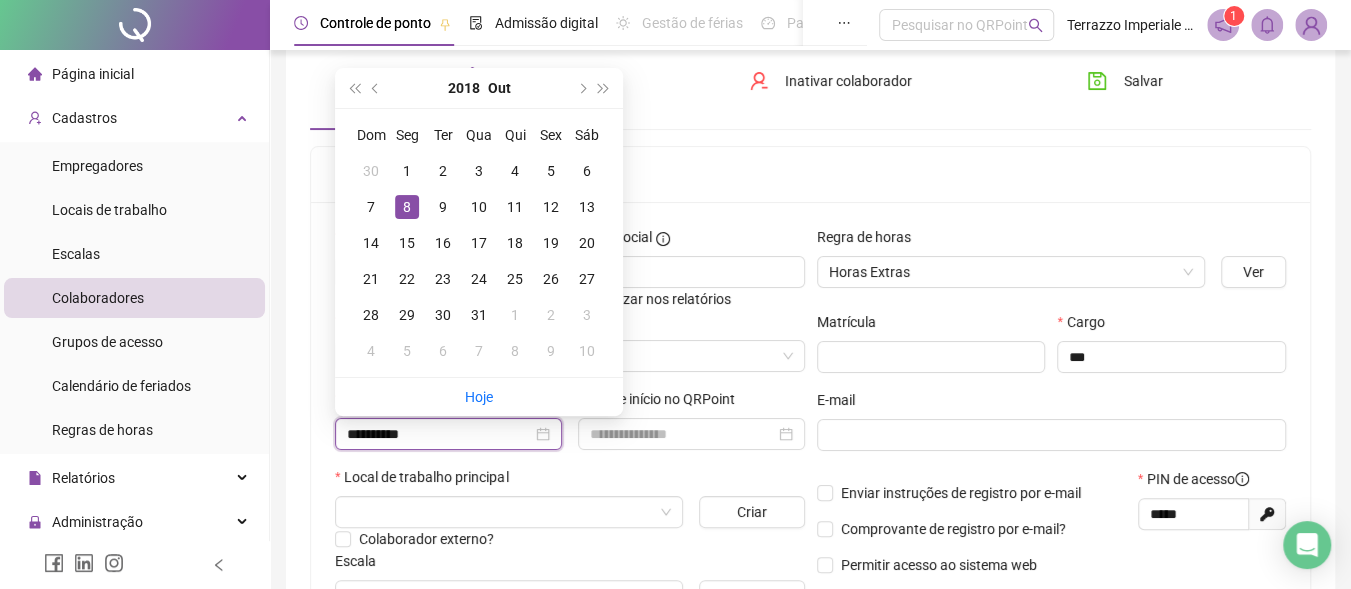 type on "**********" 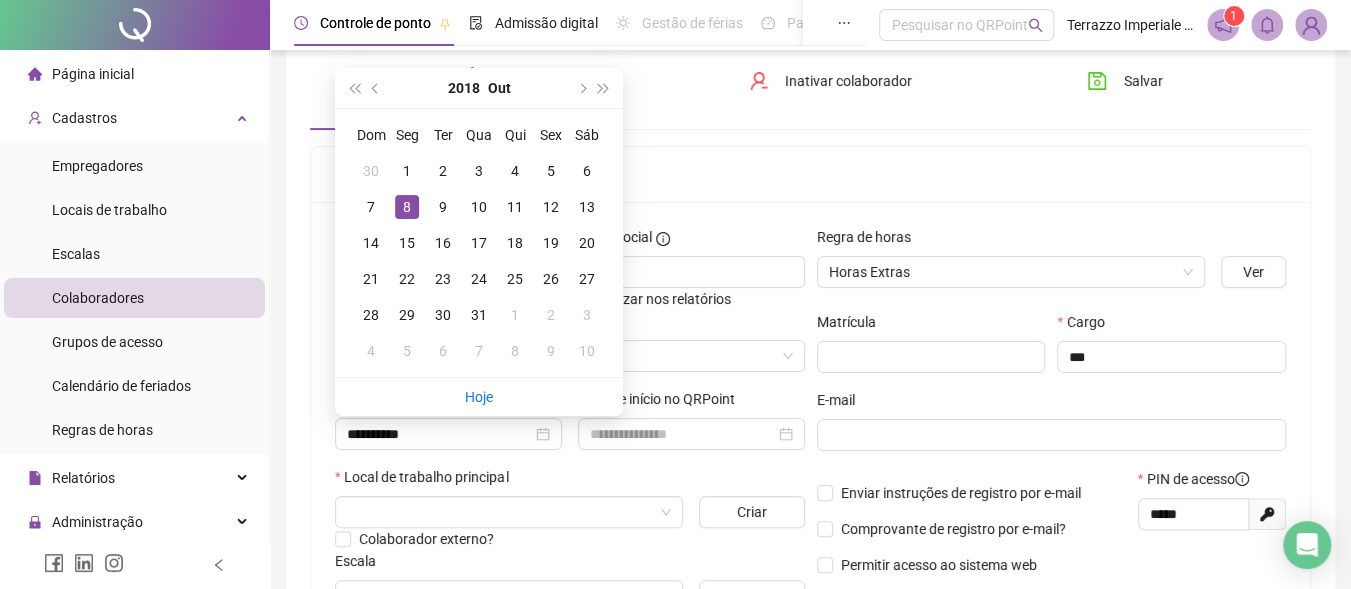 click on "Local de trabalho principal" at bounding box center [570, 481] 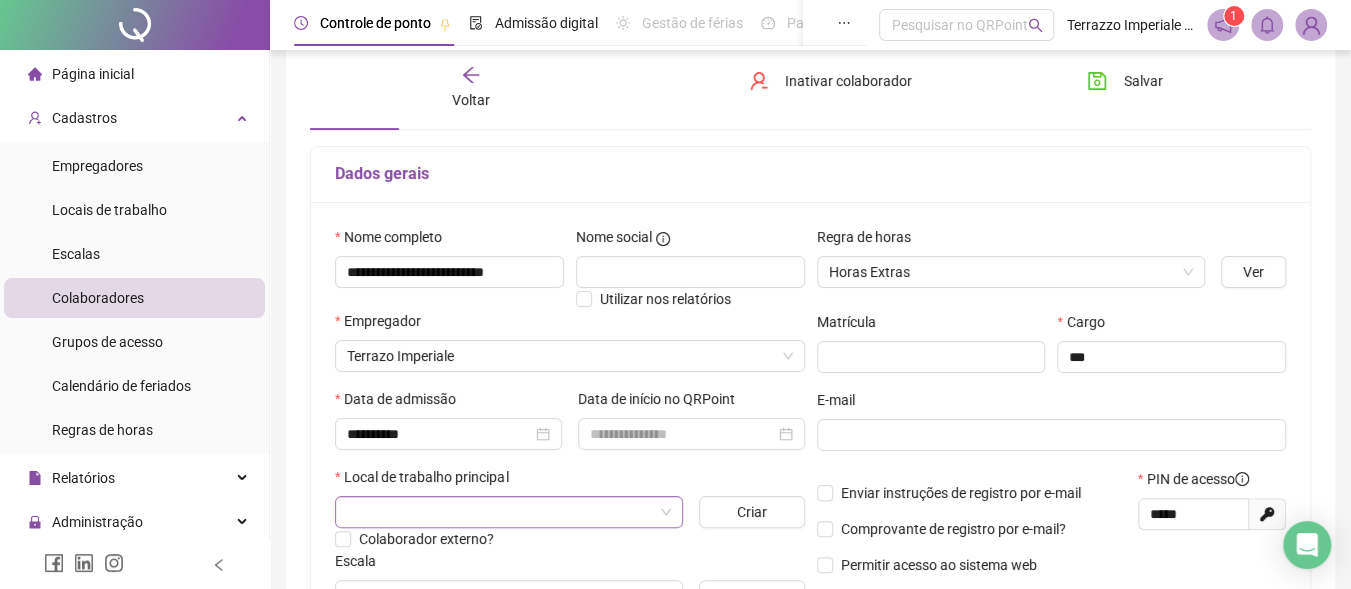 click at bounding box center (500, 512) 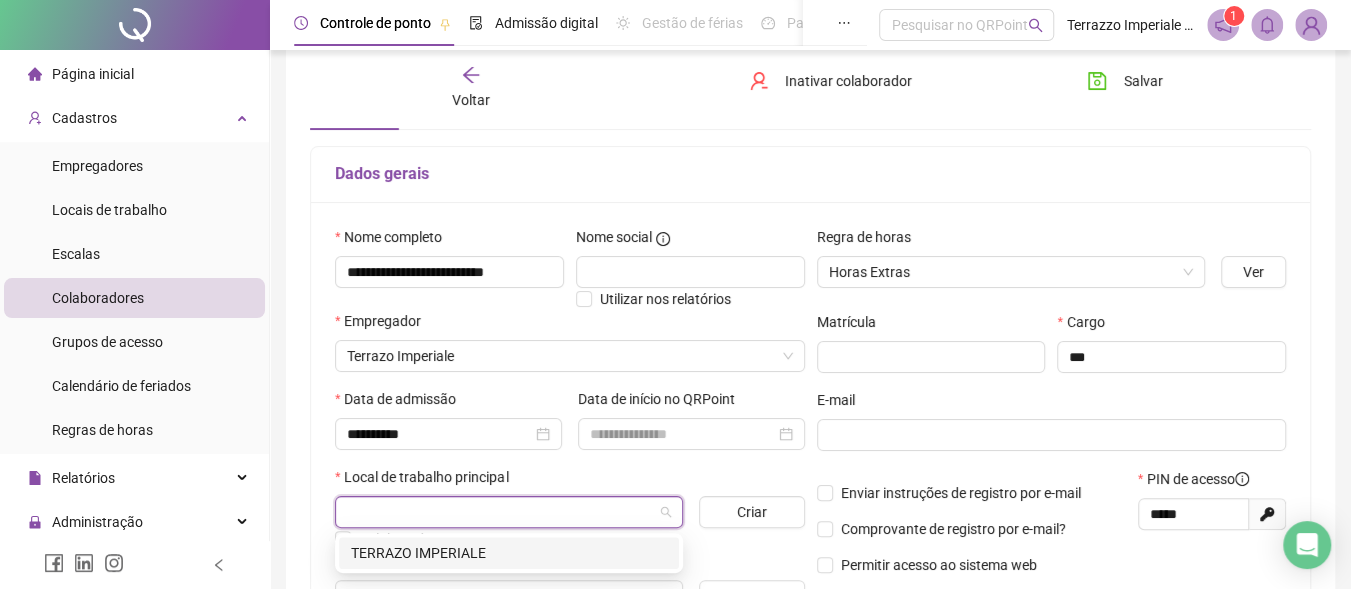 click on "TERRAZO IMPERIALE" at bounding box center [509, 553] 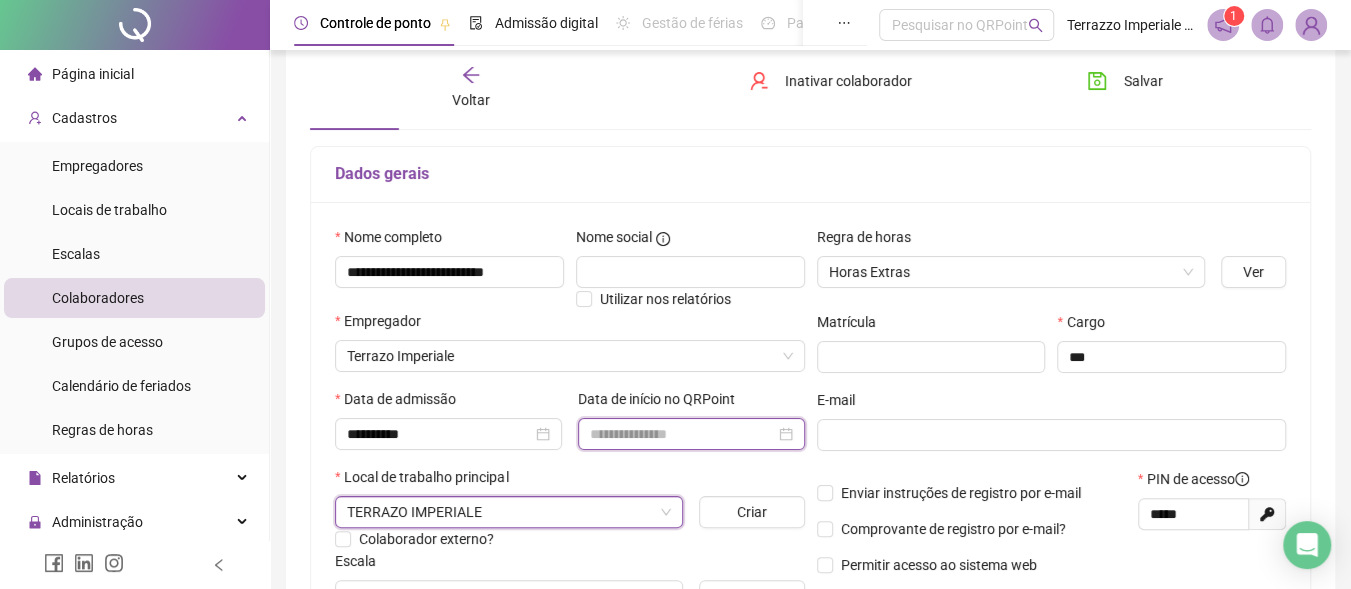 click at bounding box center (682, 434) 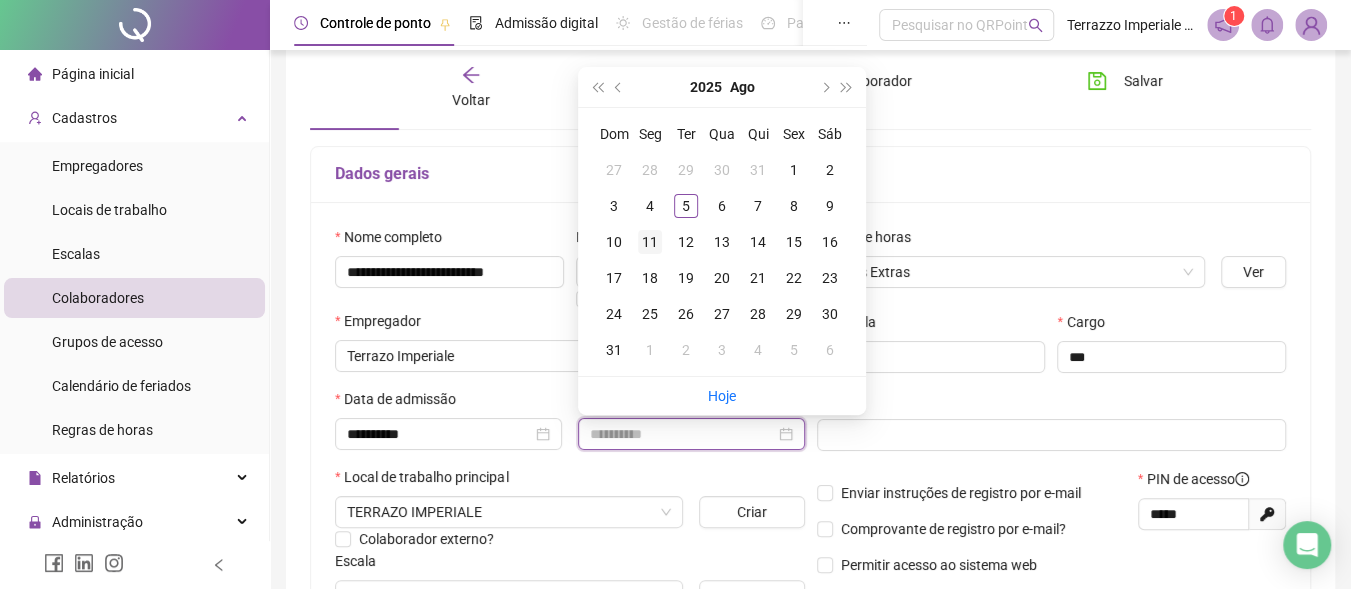 type on "**********" 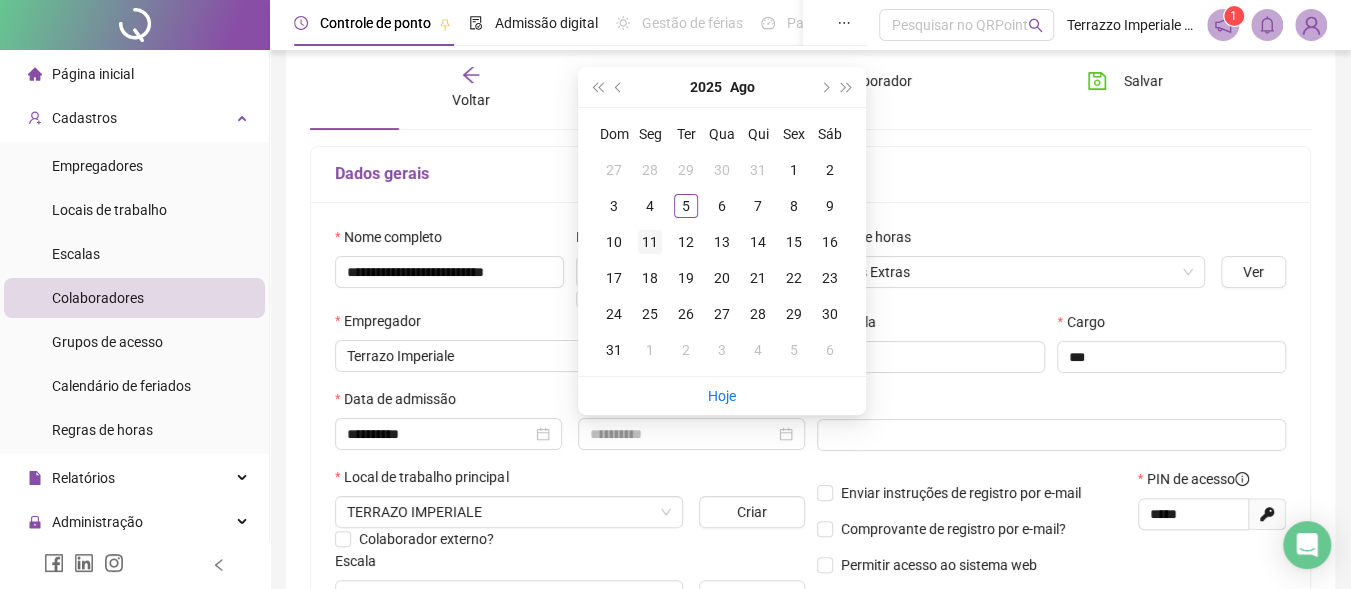 click on "11" at bounding box center [650, 242] 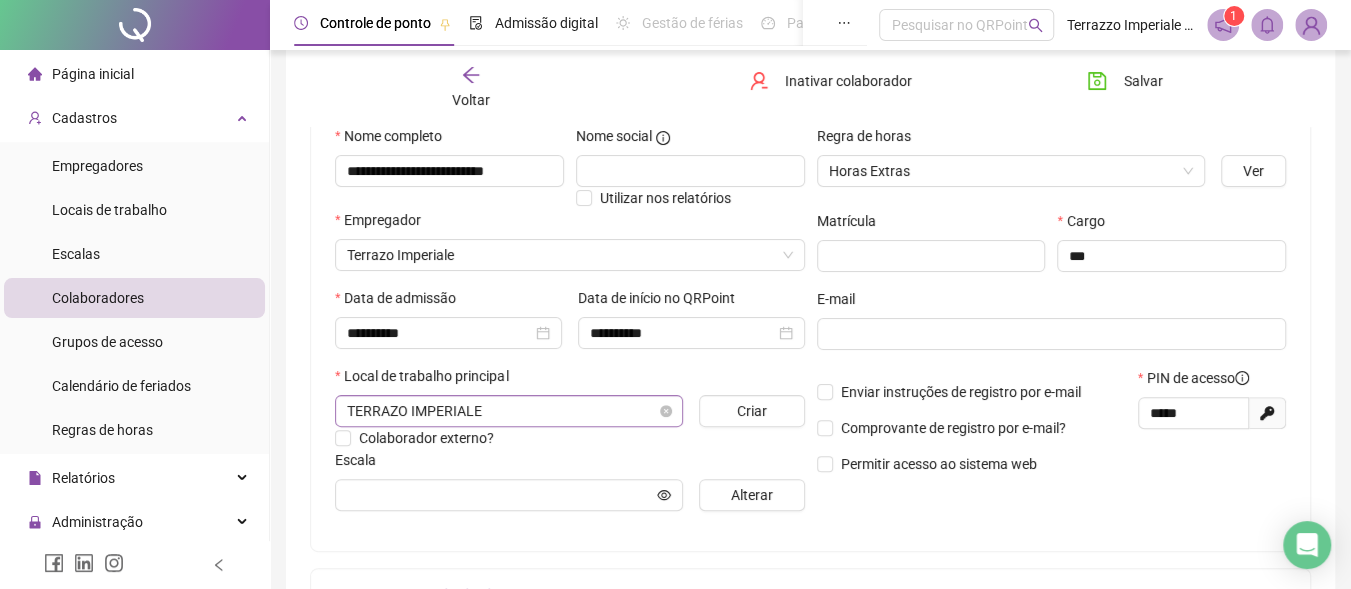 scroll, scrollTop: 300, scrollLeft: 0, axis: vertical 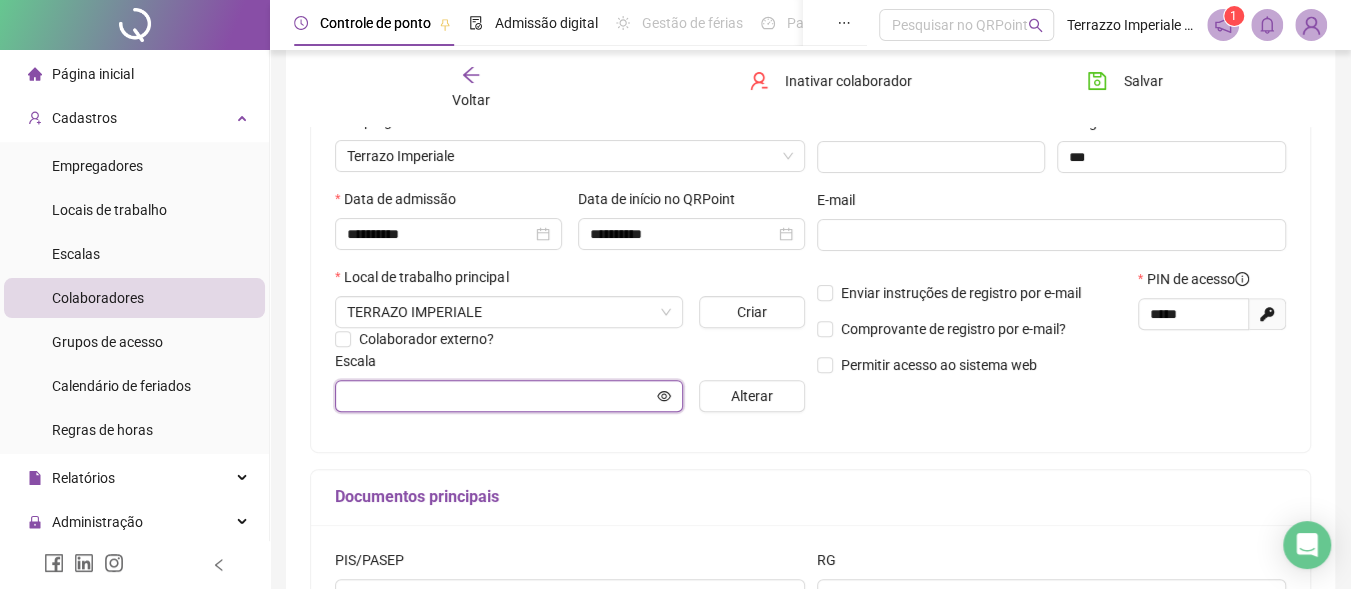 click 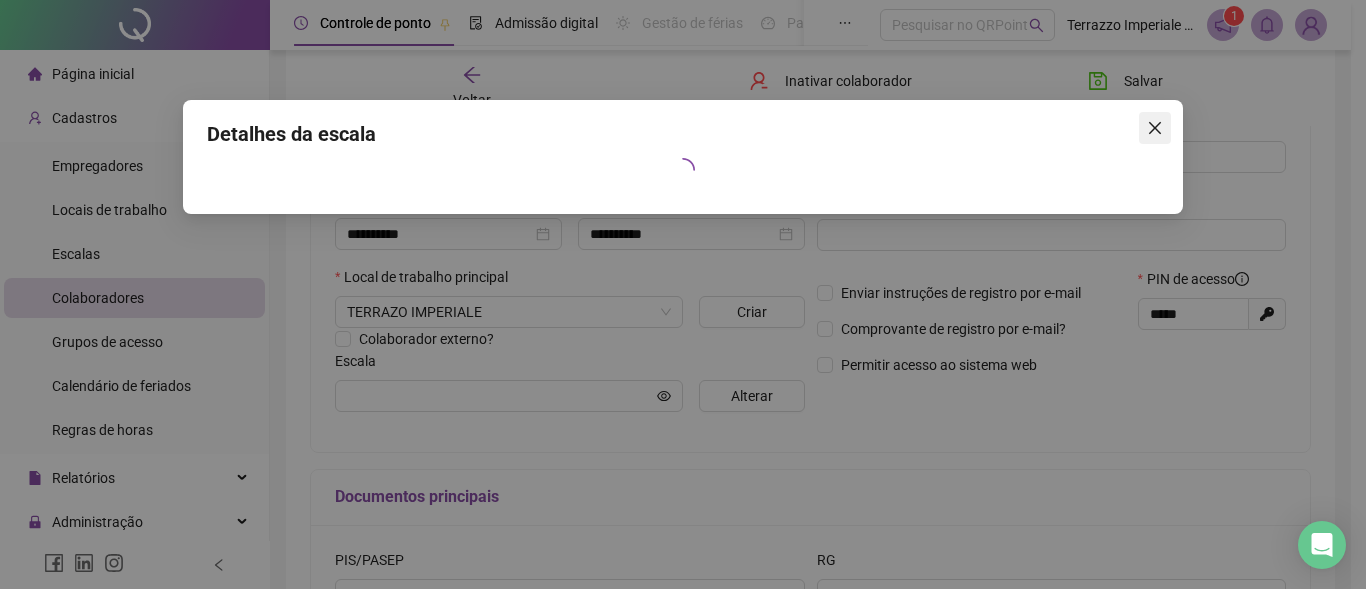 click at bounding box center [1155, 128] 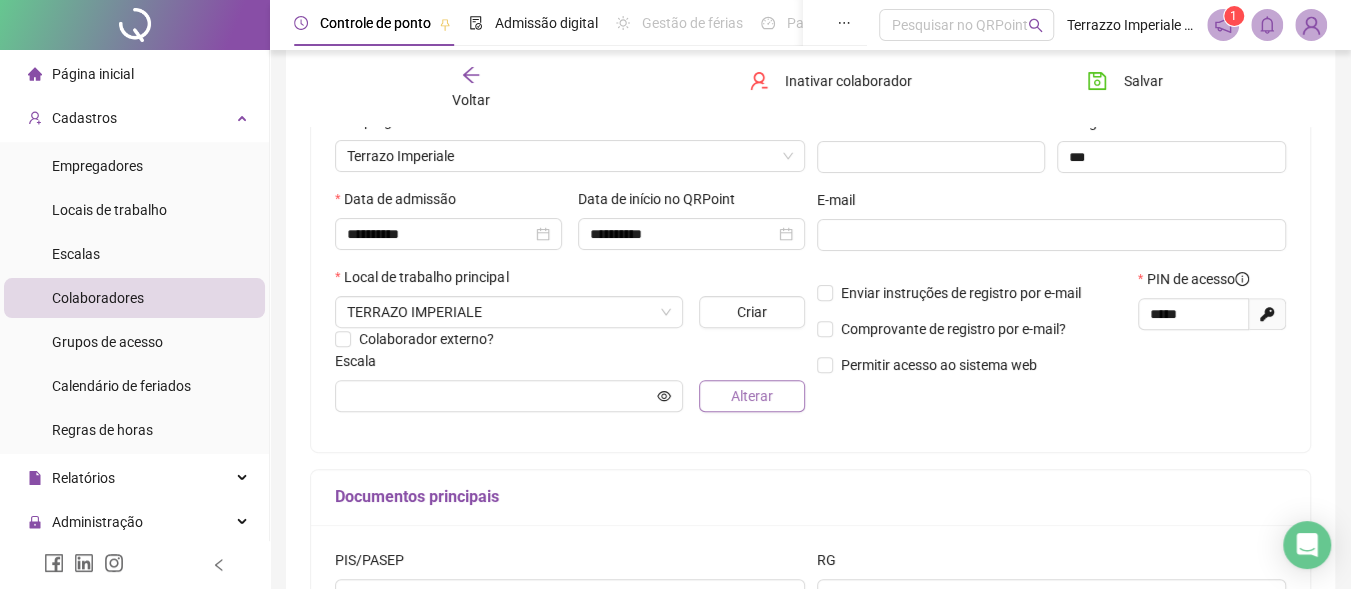 click on "Alterar" at bounding box center (752, 396) 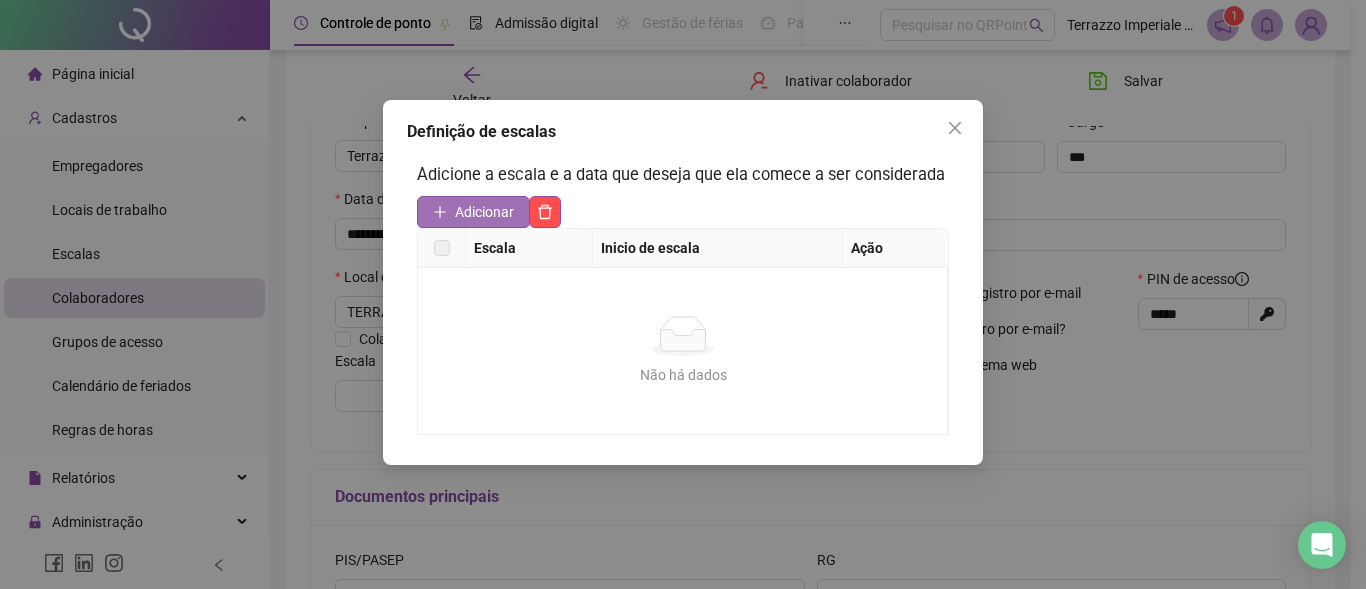 click on "Adicionar" at bounding box center (484, 212) 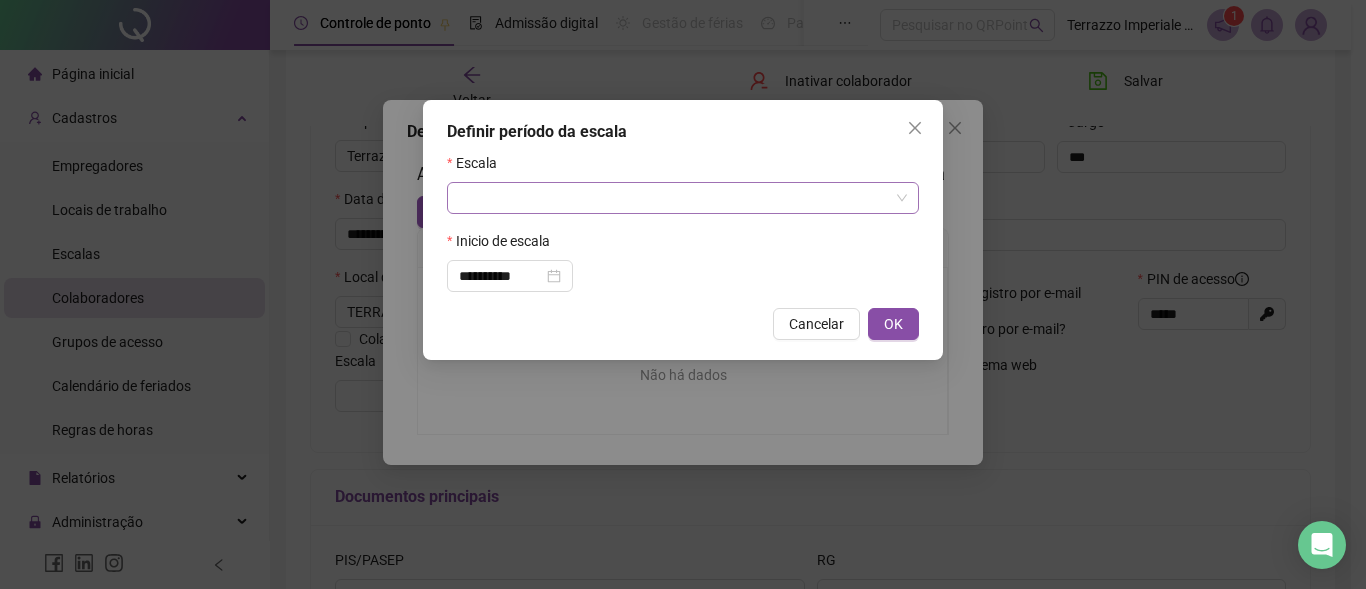 click at bounding box center [683, 198] 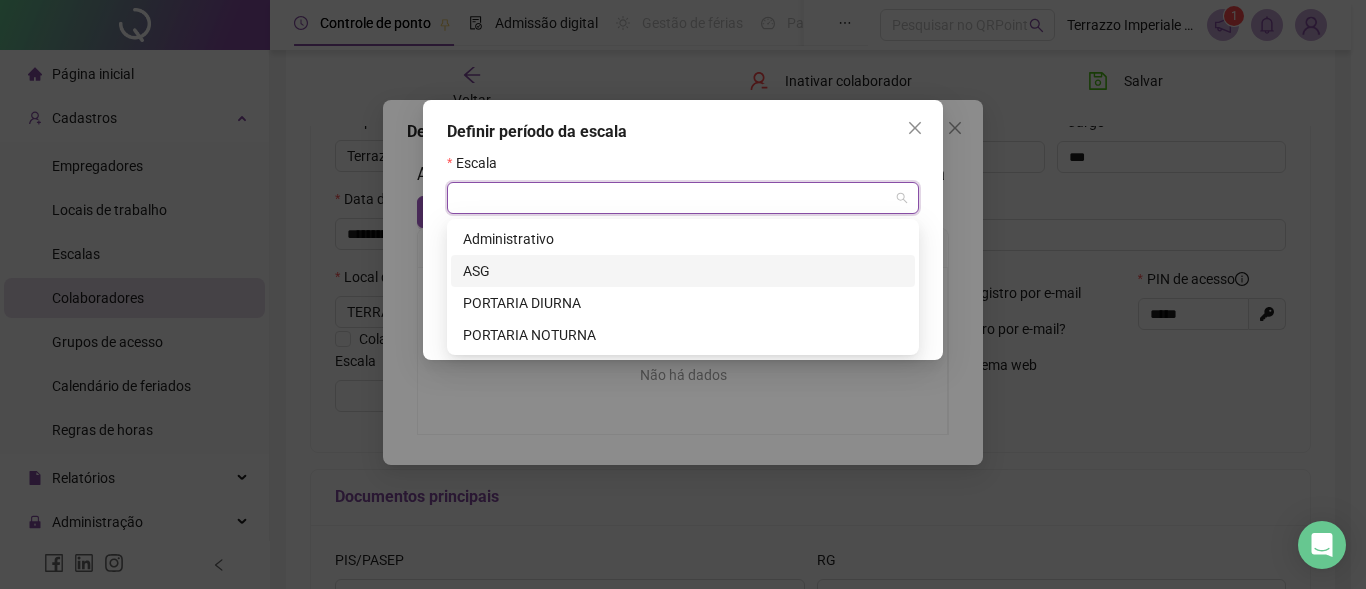 click on "ASG" at bounding box center (683, 271) 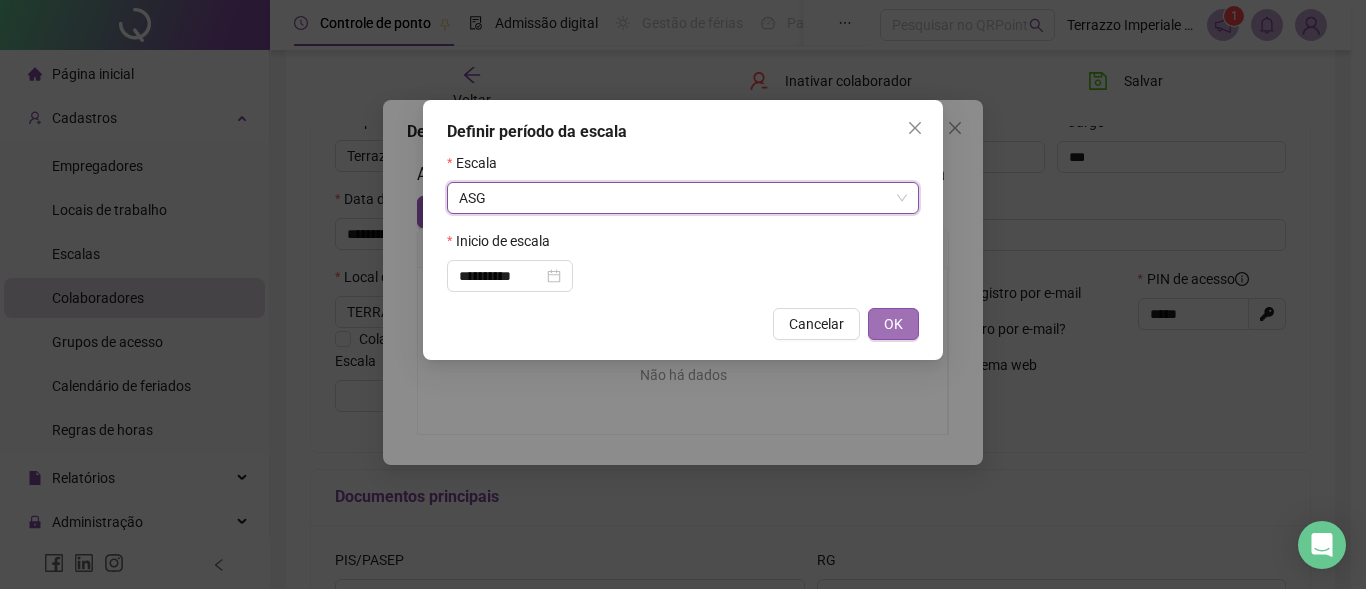click on "OK" at bounding box center (893, 324) 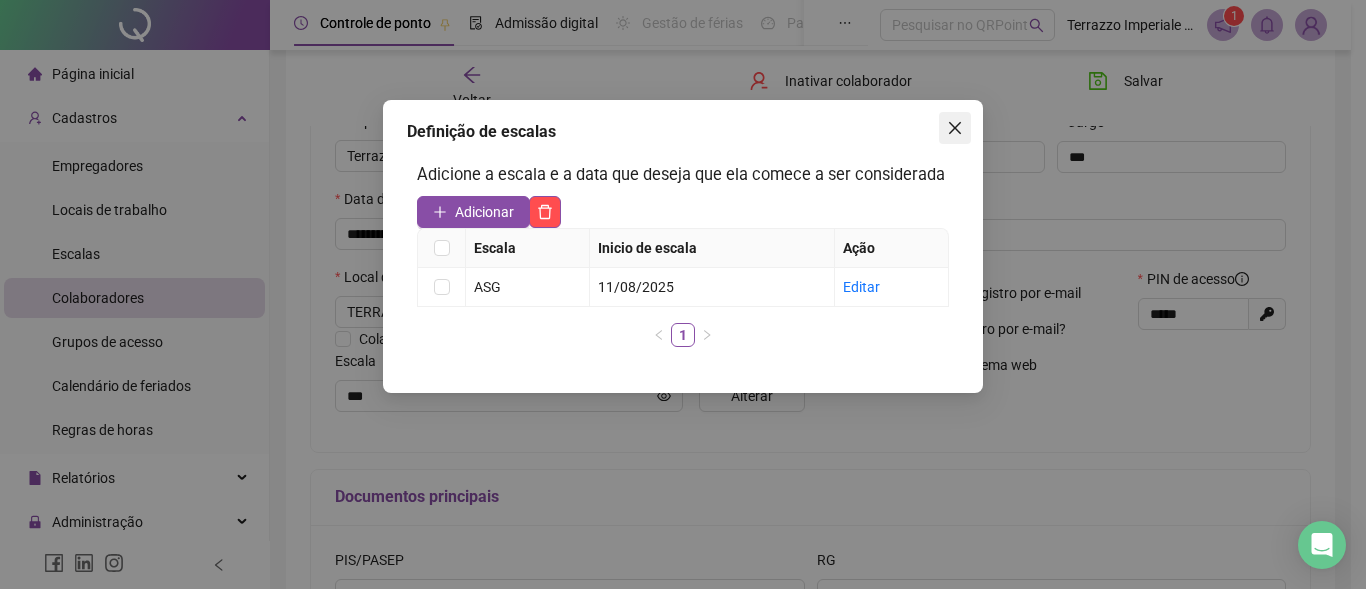 click 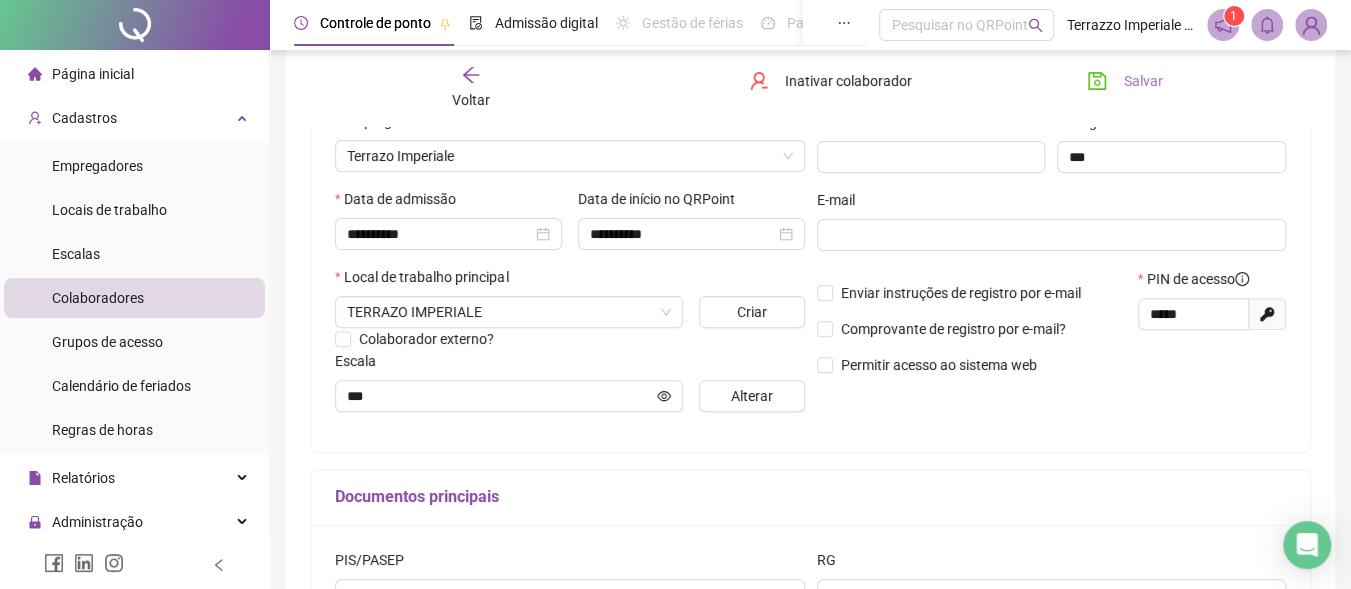 click on "Salvar" at bounding box center (1124, 81) 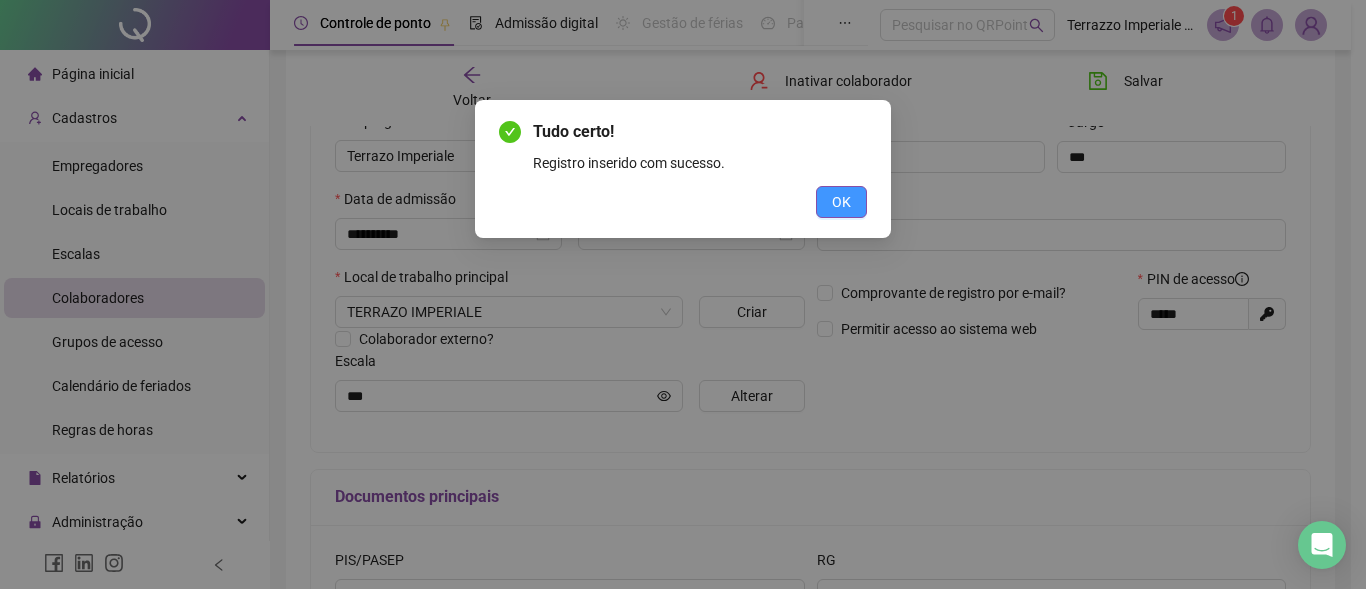 click on "OK" at bounding box center (841, 202) 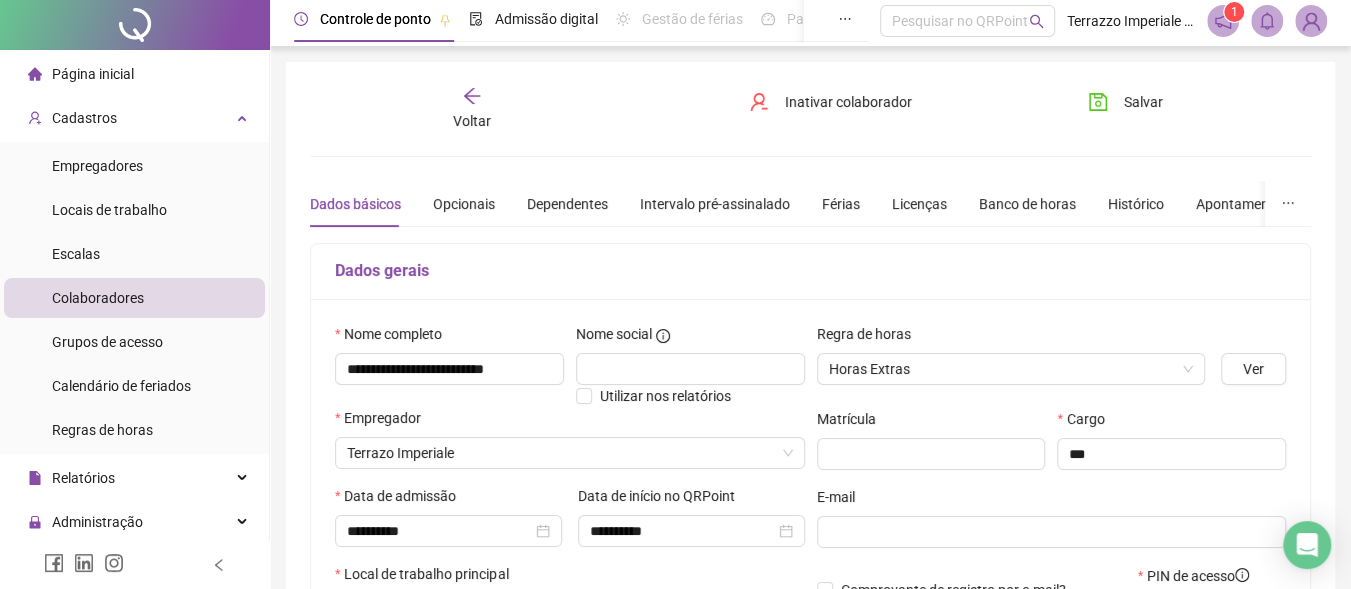scroll, scrollTop: 0, scrollLeft: 0, axis: both 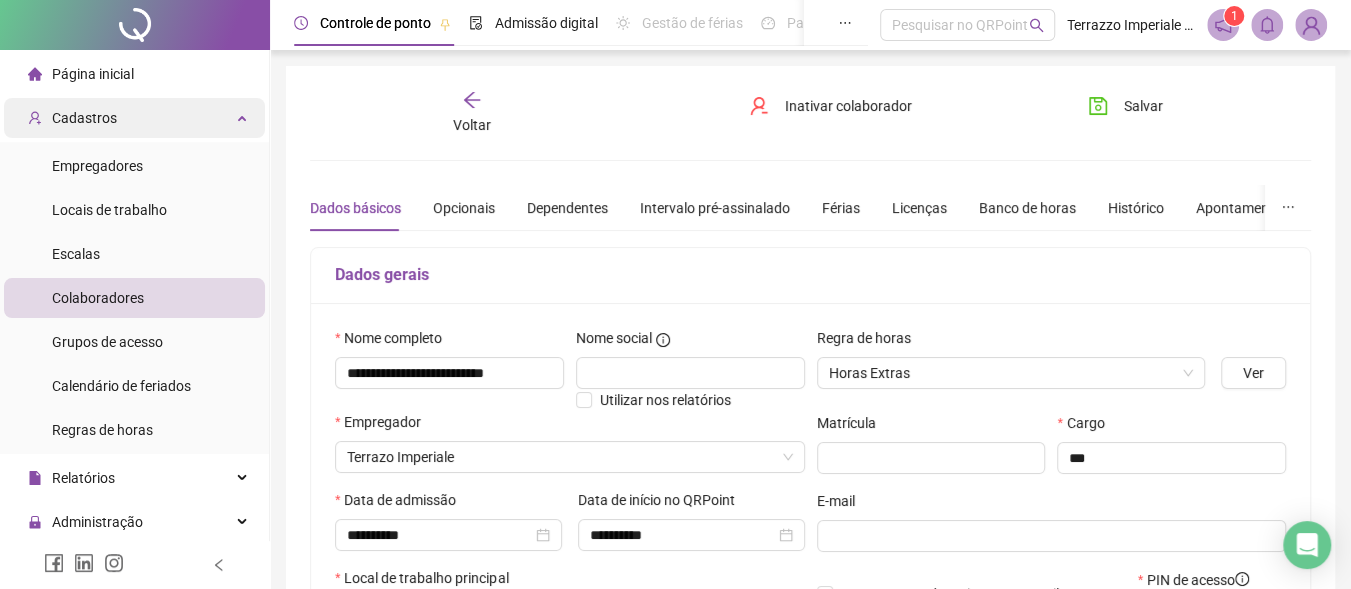 click on "Cadastros" at bounding box center [72, 118] 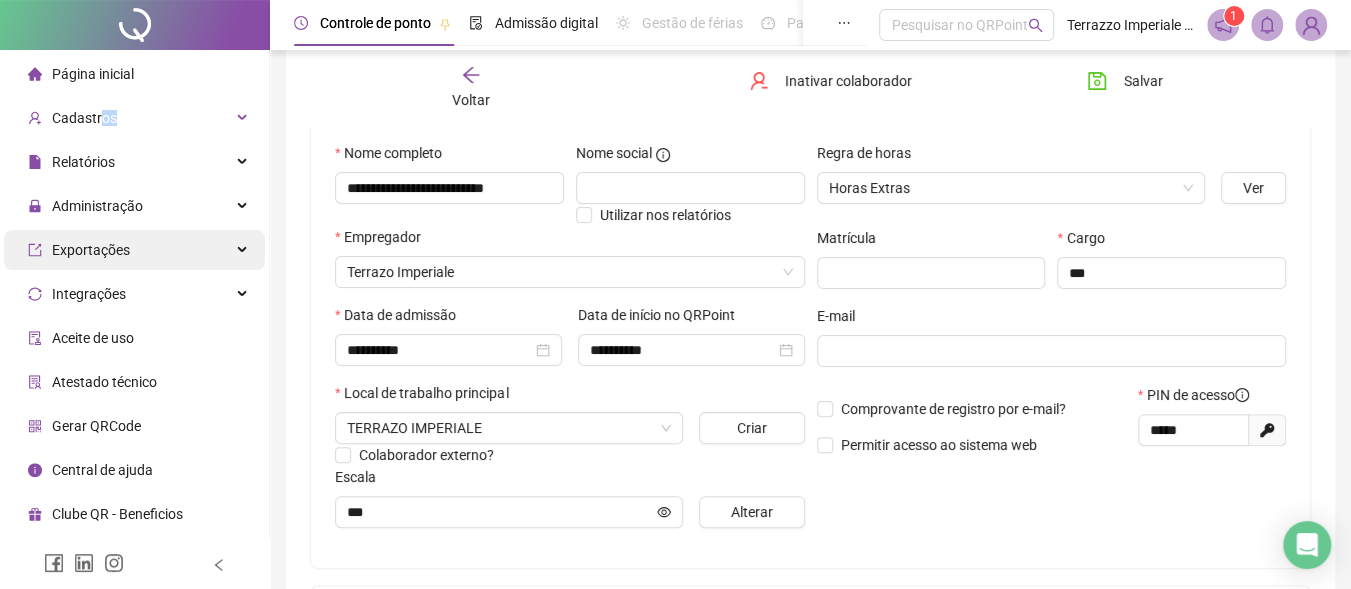 scroll, scrollTop: 200, scrollLeft: 0, axis: vertical 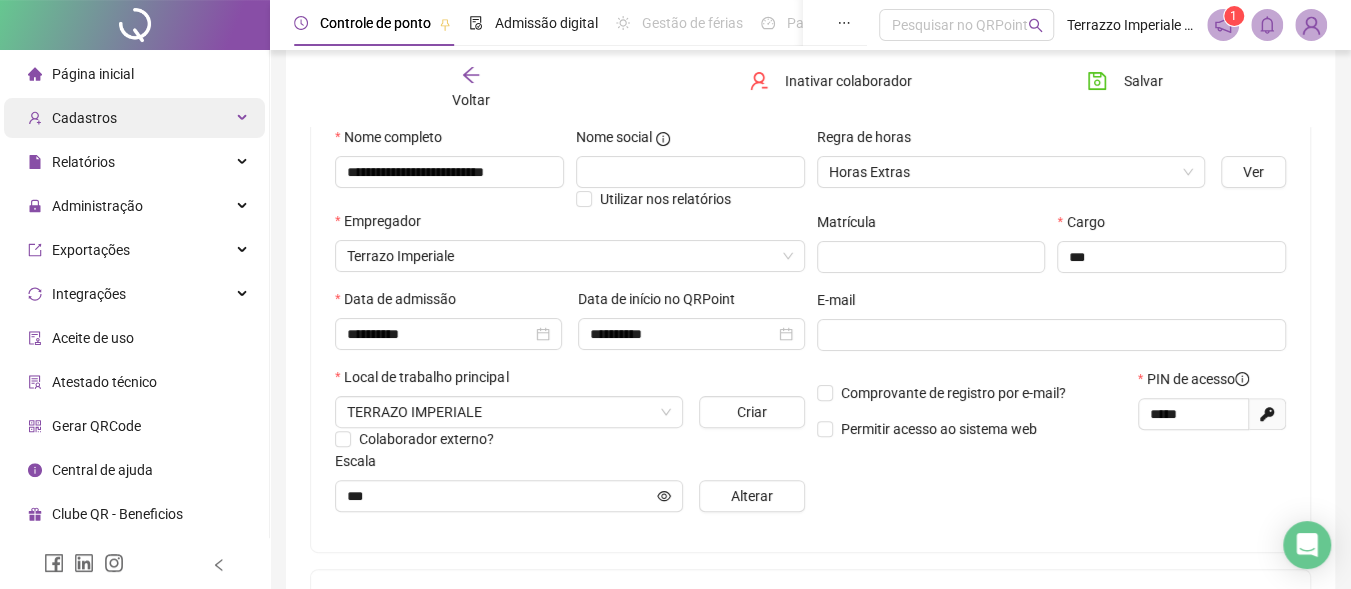 click on "Cadastros" at bounding box center [84, 118] 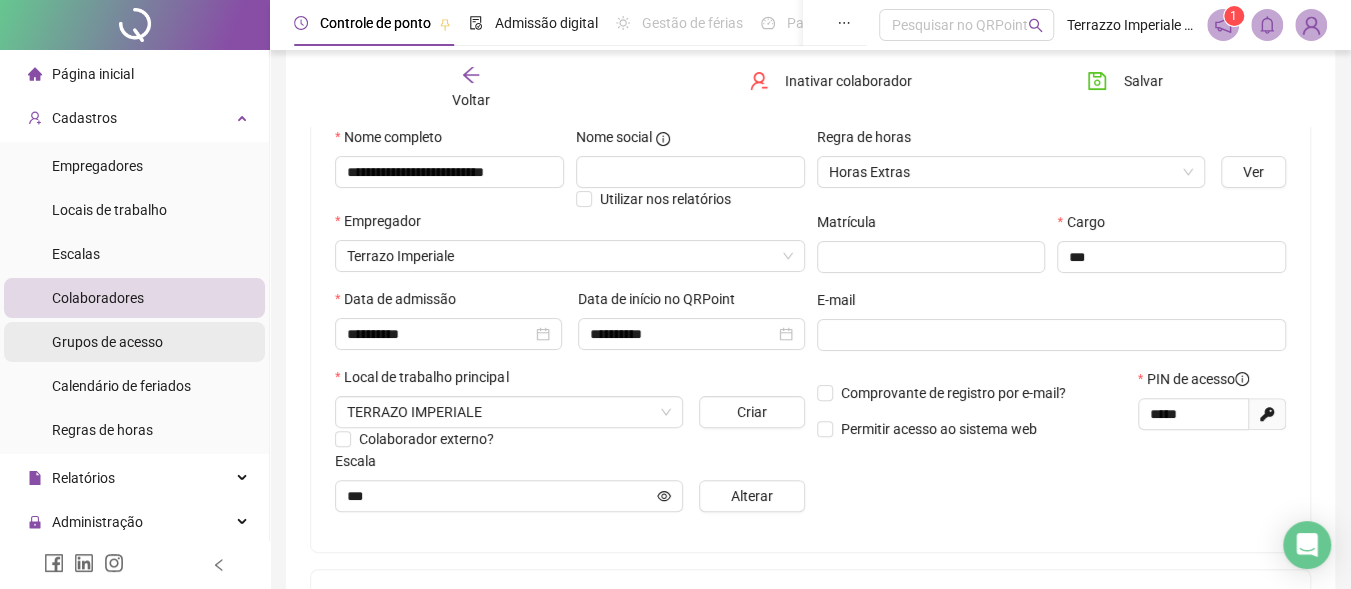 scroll, scrollTop: 100, scrollLeft: 0, axis: vertical 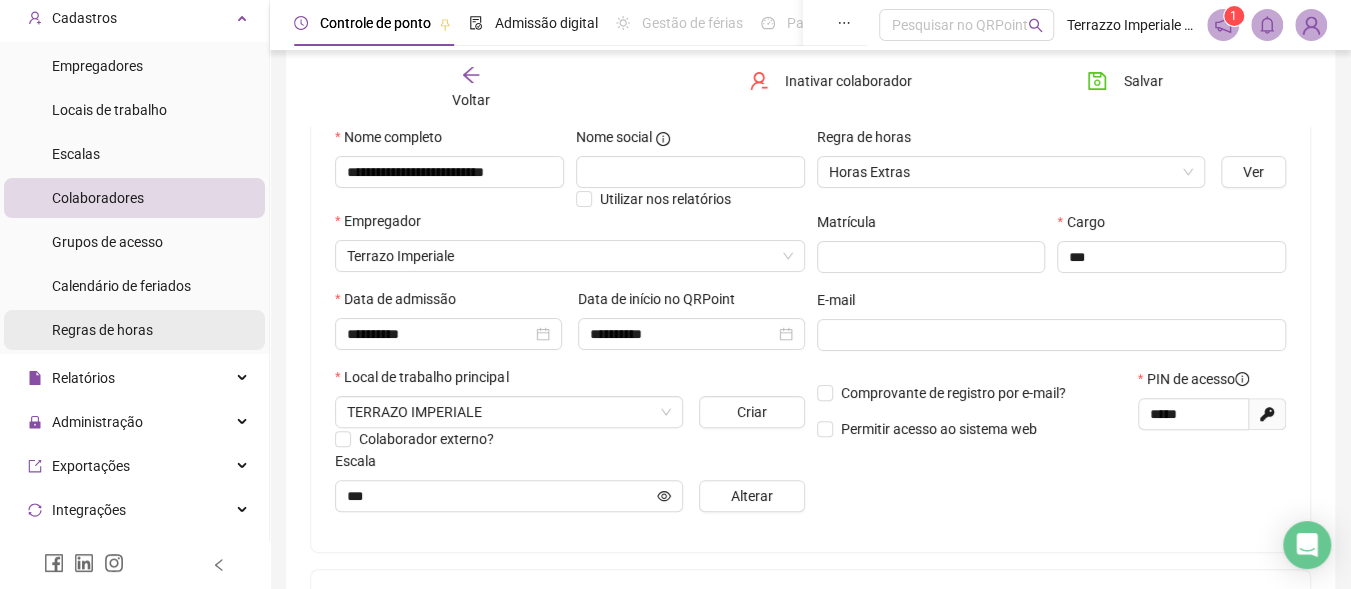 click on "Regras de horas" at bounding box center (102, 330) 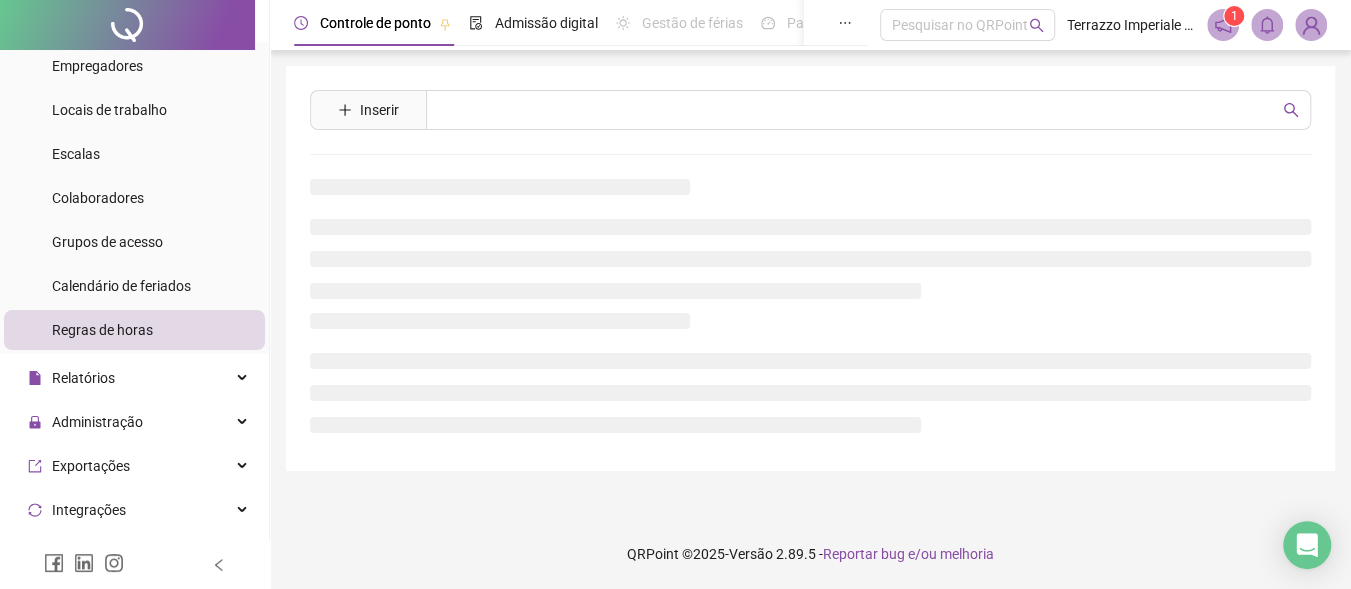 scroll, scrollTop: 0, scrollLeft: 0, axis: both 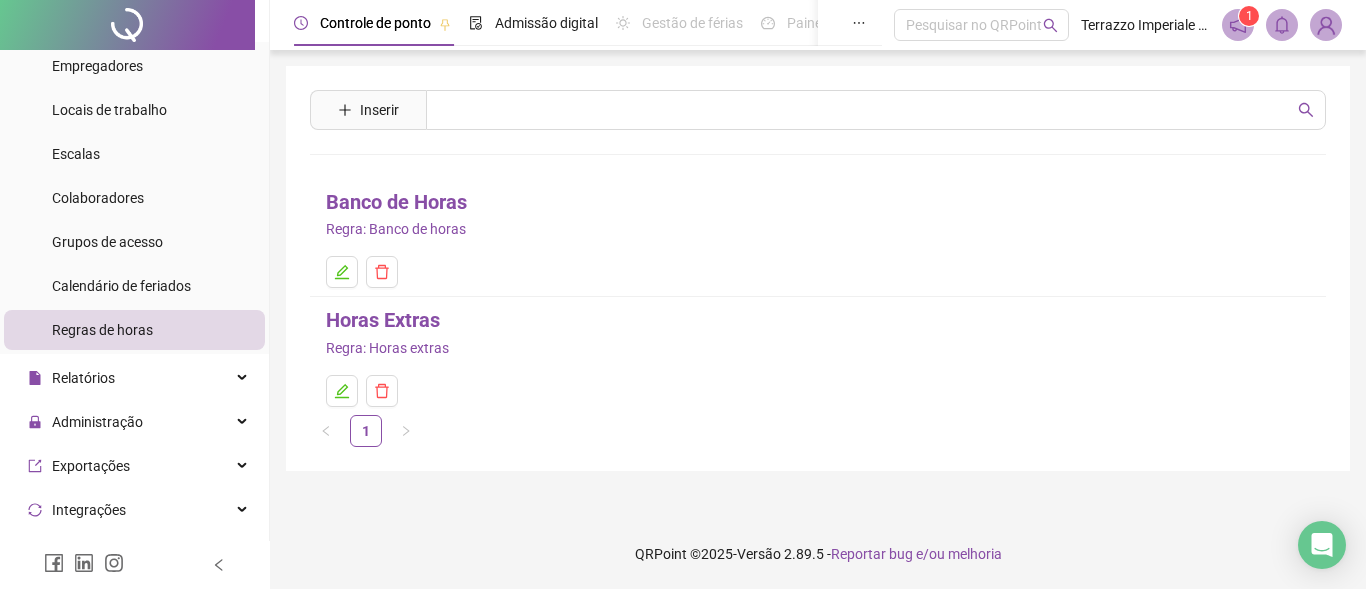 click on "Horas Extras" at bounding box center [383, 320] 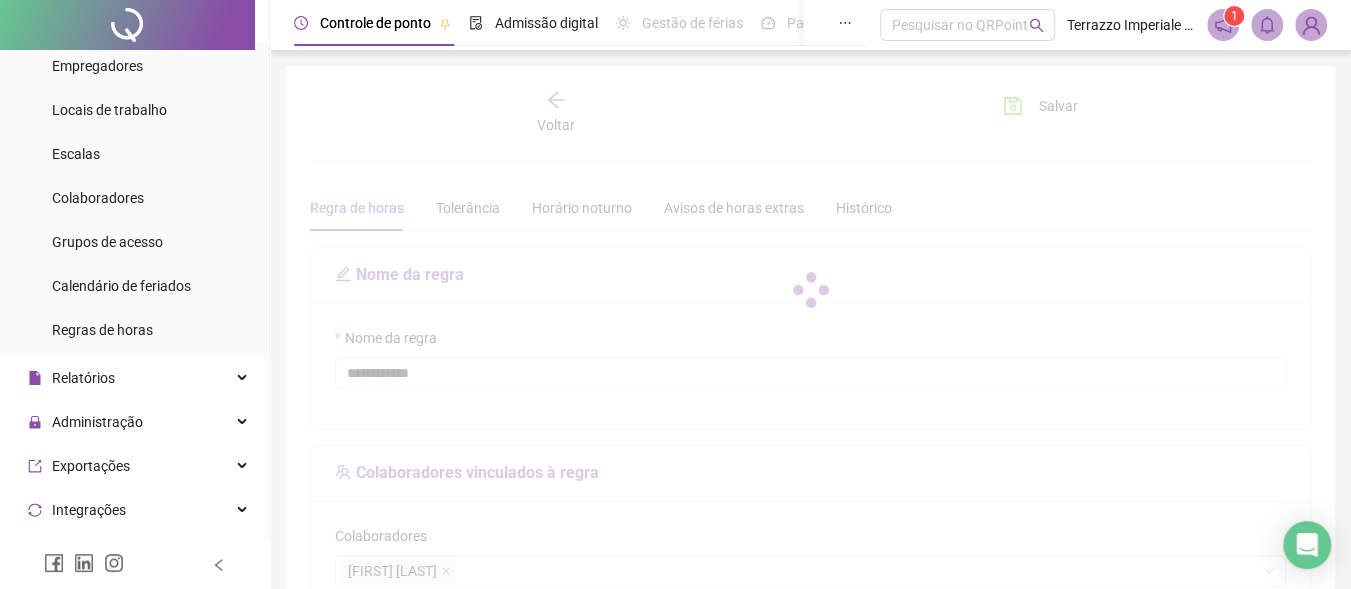 type on "**********" 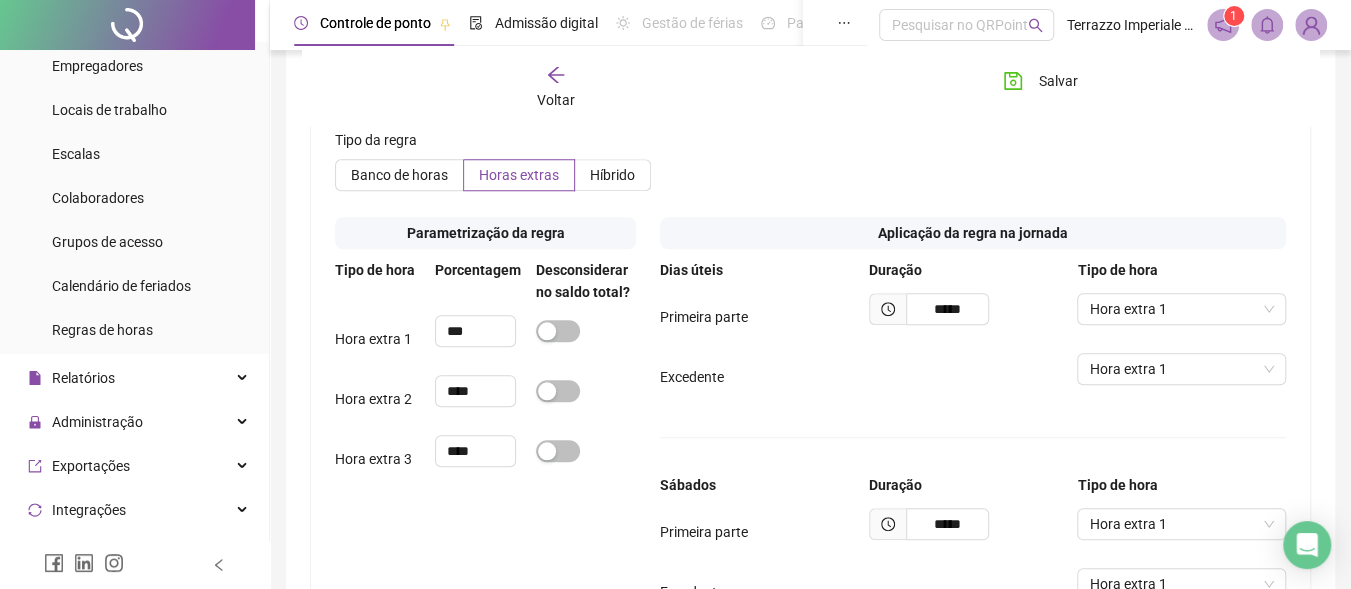 scroll, scrollTop: 939, scrollLeft: 0, axis: vertical 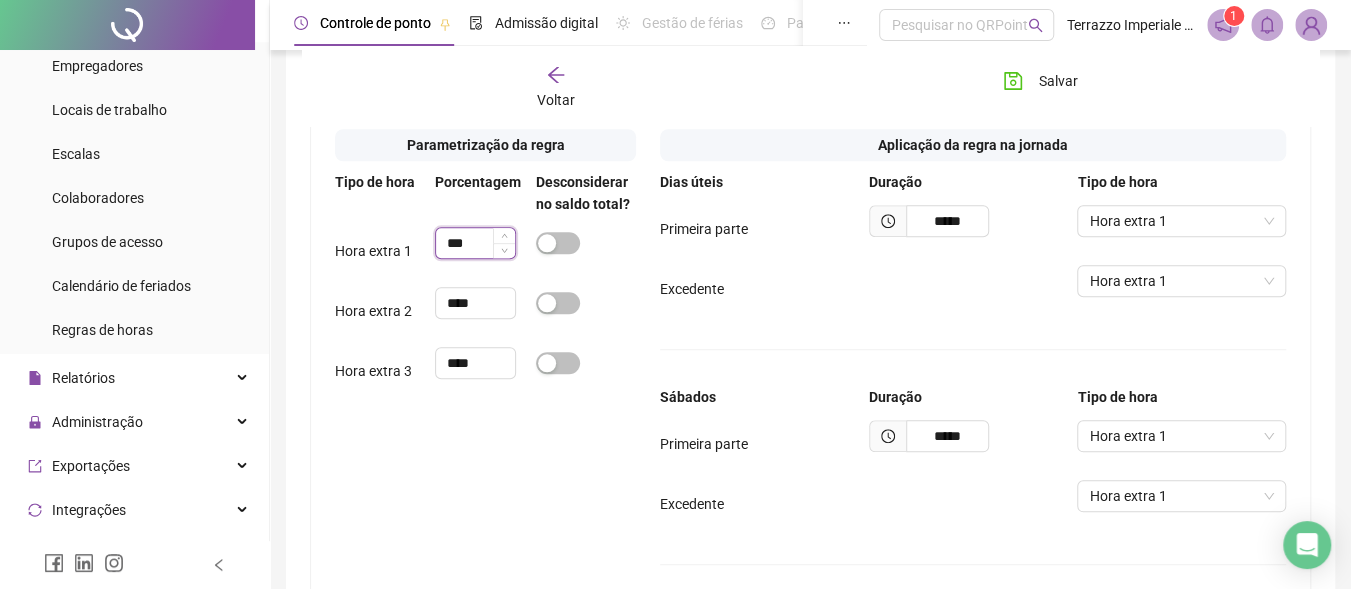 click on "***" at bounding box center (475, 243) 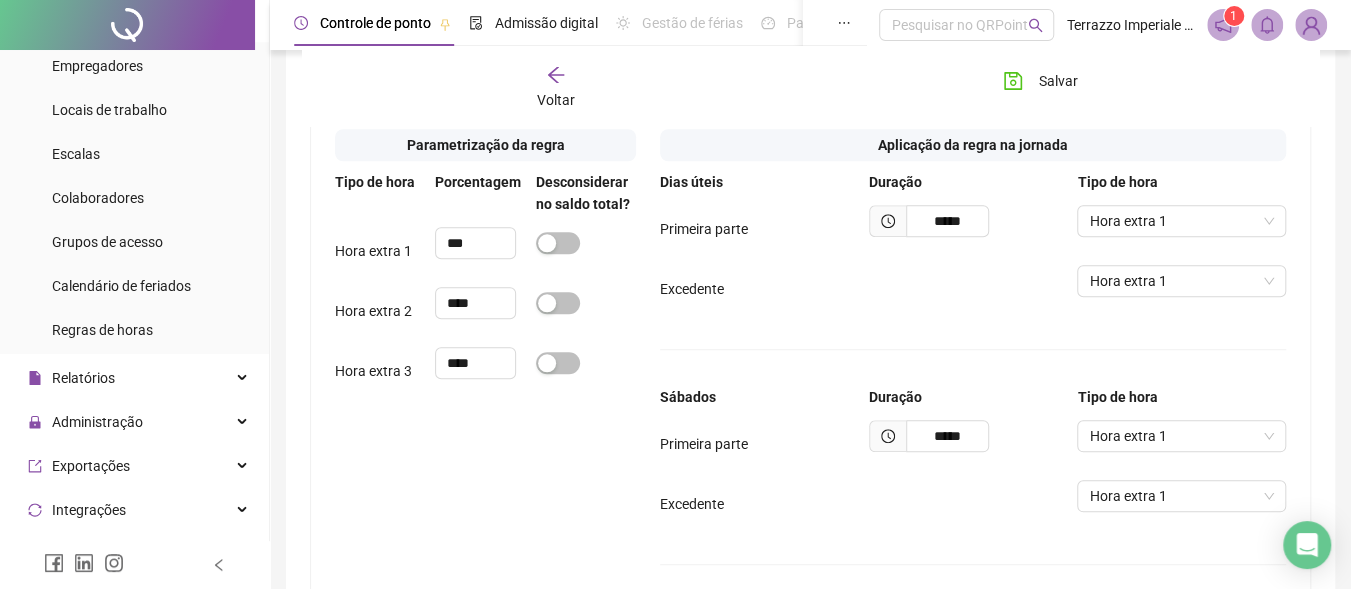 click on "Hora extra 1" at bounding box center (385, 251) 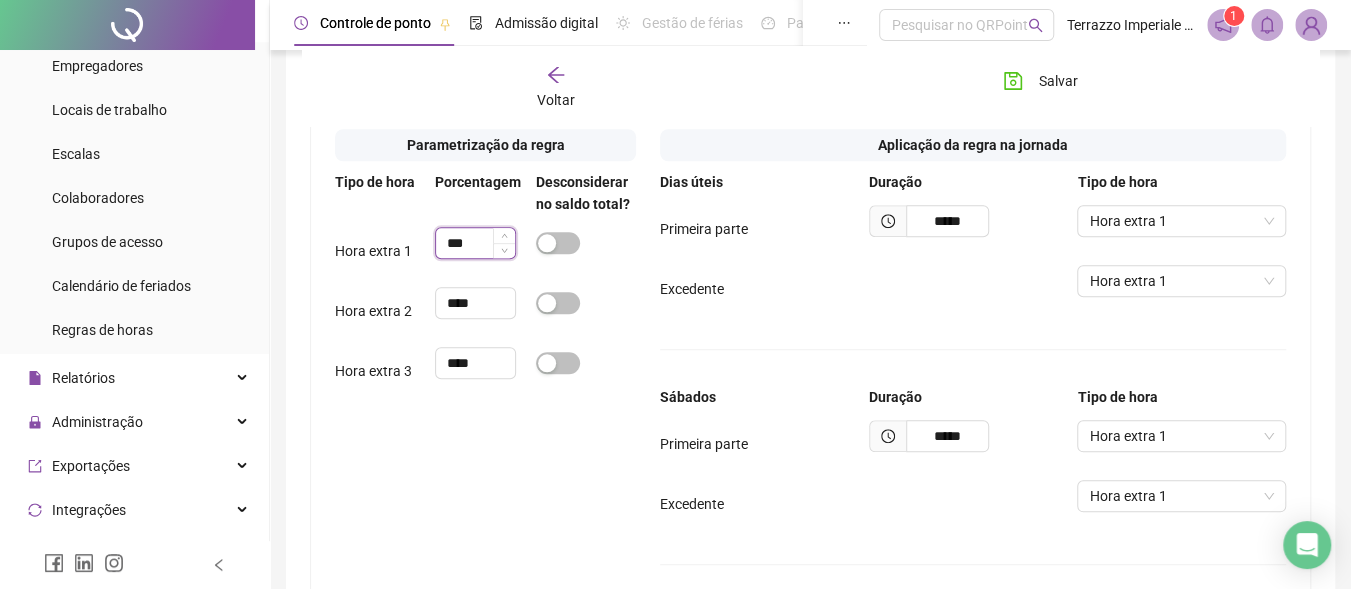 click on "***" at bounding box center (475, 243) 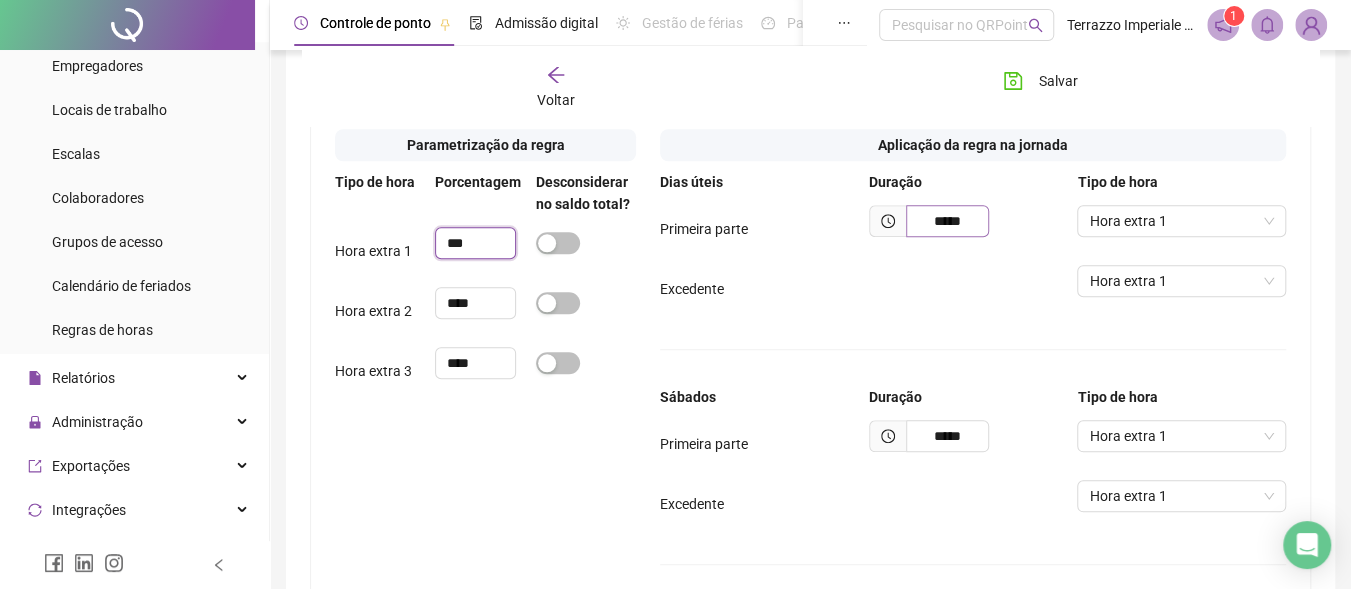 type on "***" 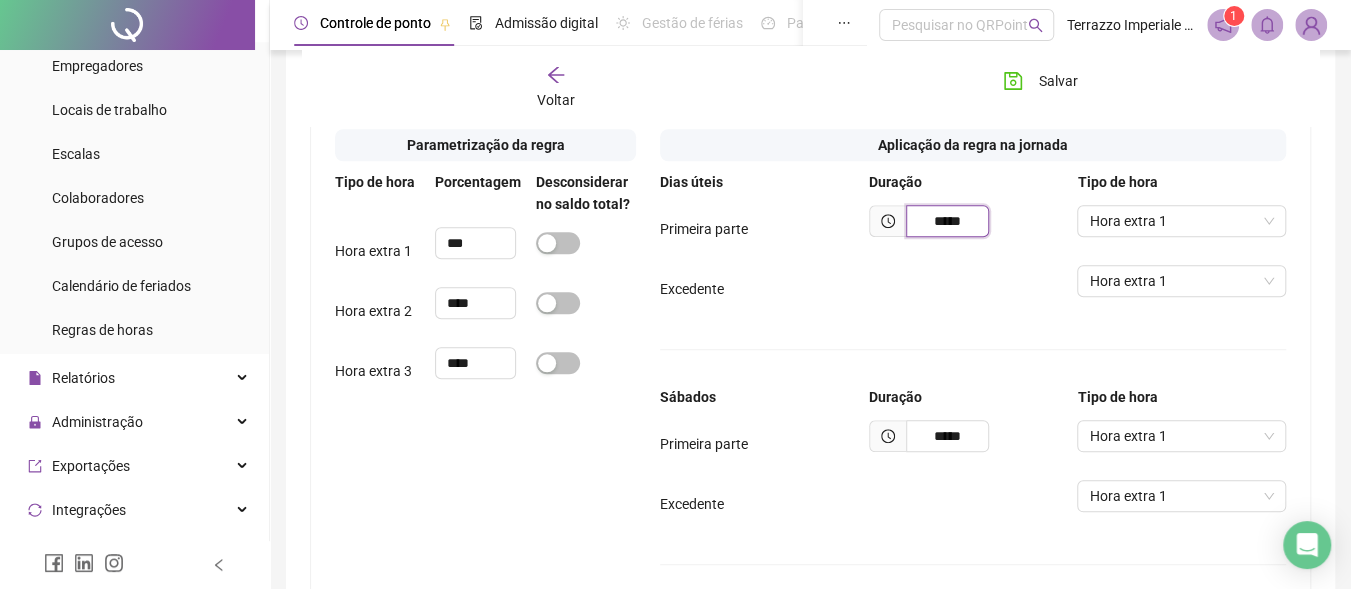 click on "*****" at bounding box center (947, 221) 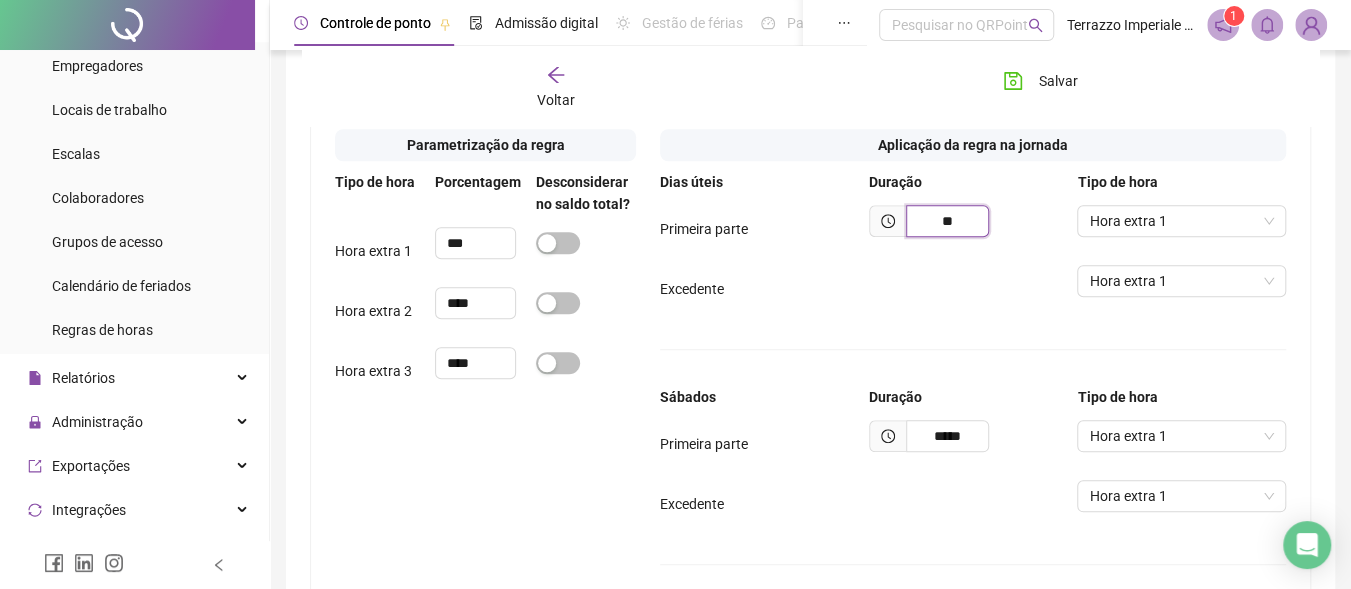 type on "*" 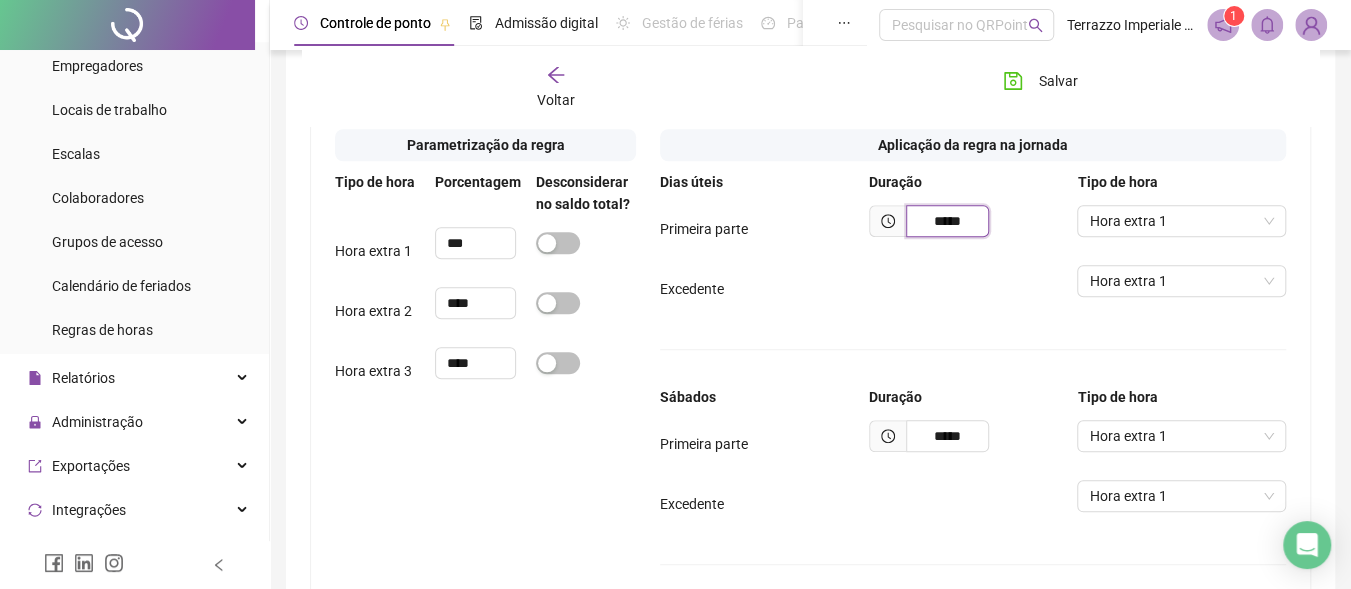 type on "*****" 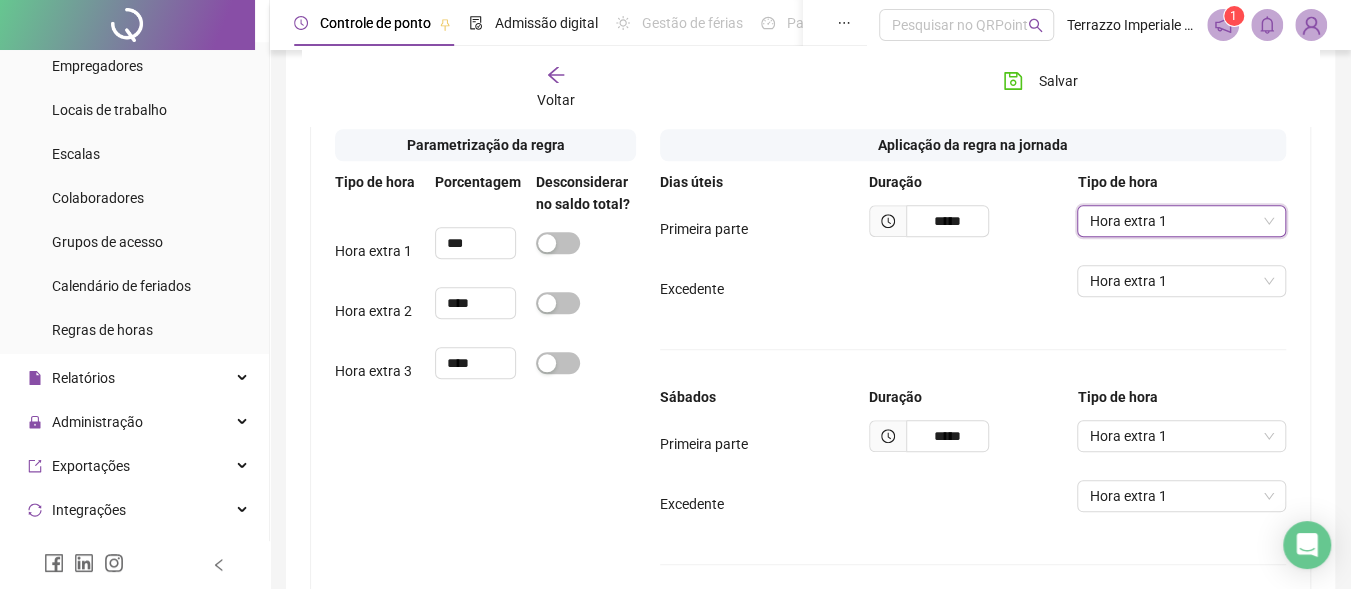 click on "Excedente Hora extra 1" at bounding box center (973, 289) 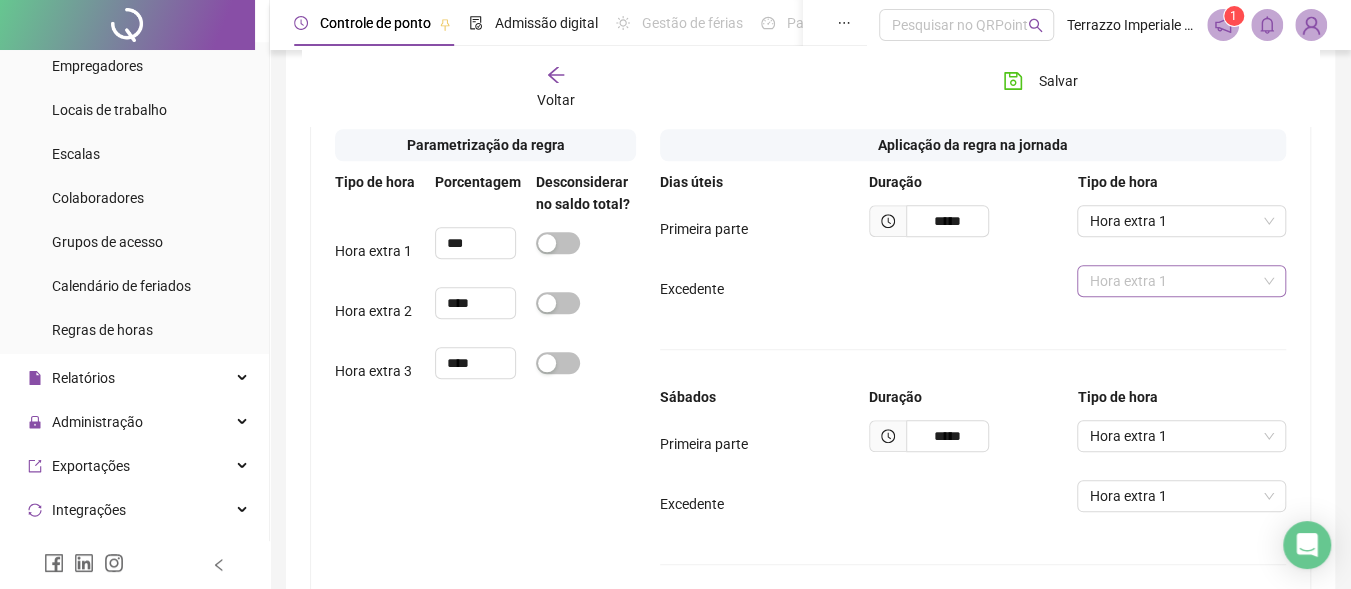 click on "Hora extra 1" at bounding box center [1181, 281] 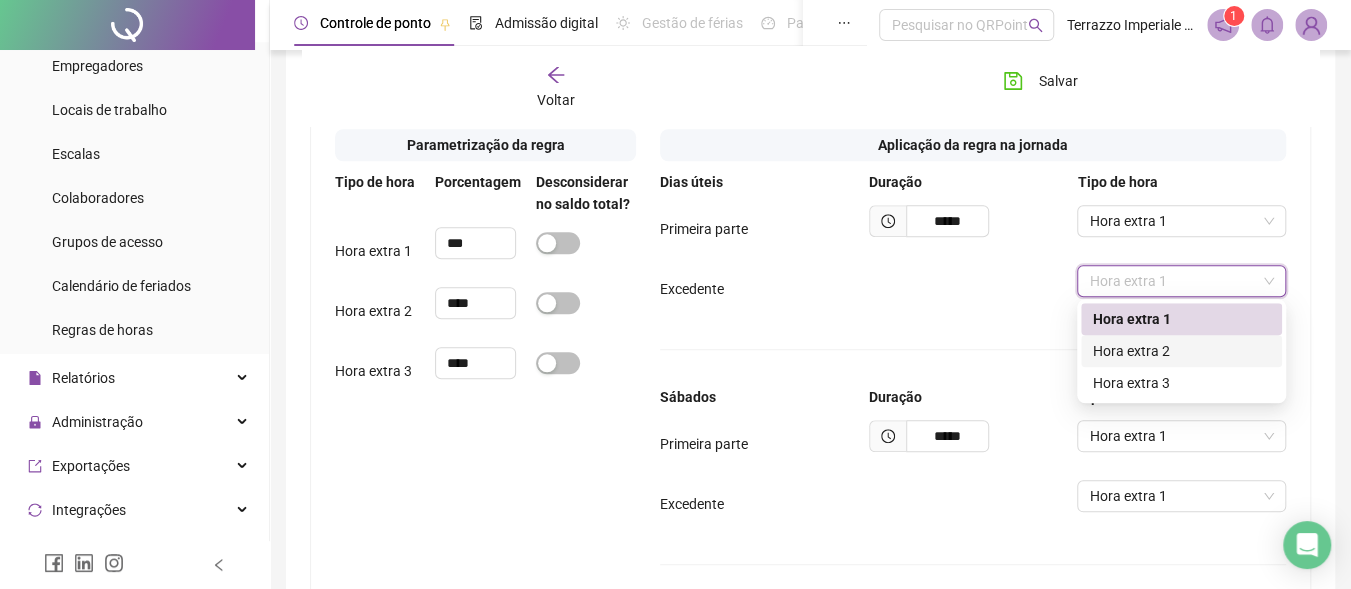 click on "Hora extra 2" at bounding box center [1181, 351] 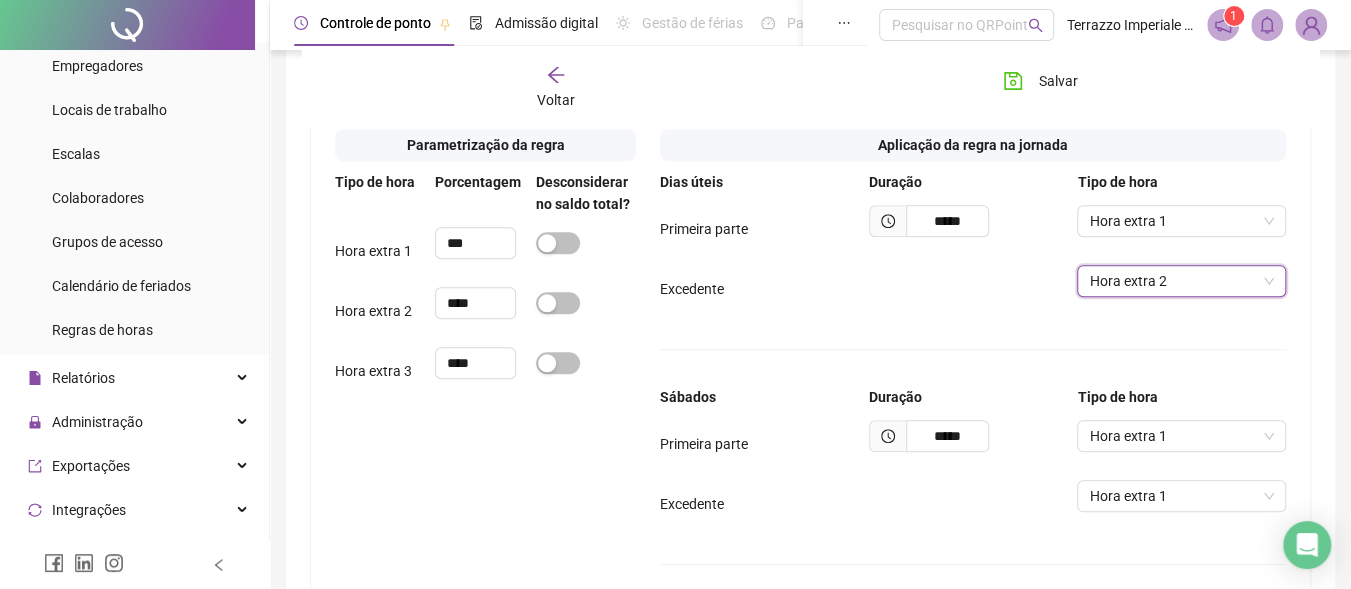 click 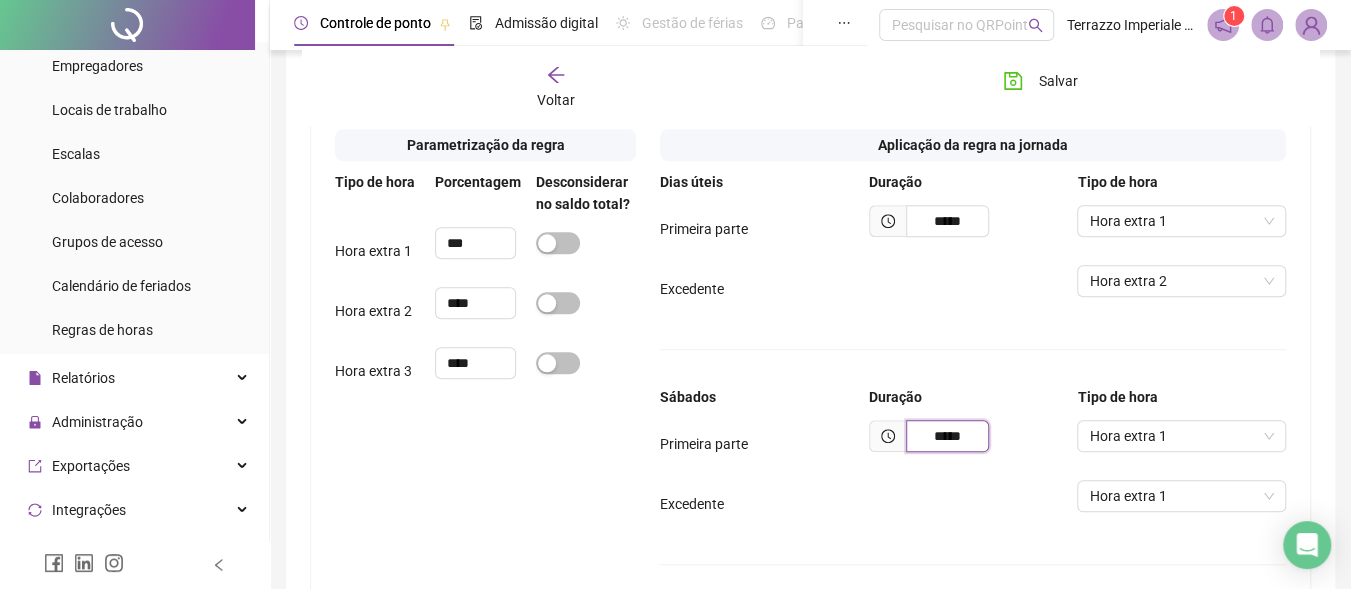 click on "*****" at bounding box center (947, 436) 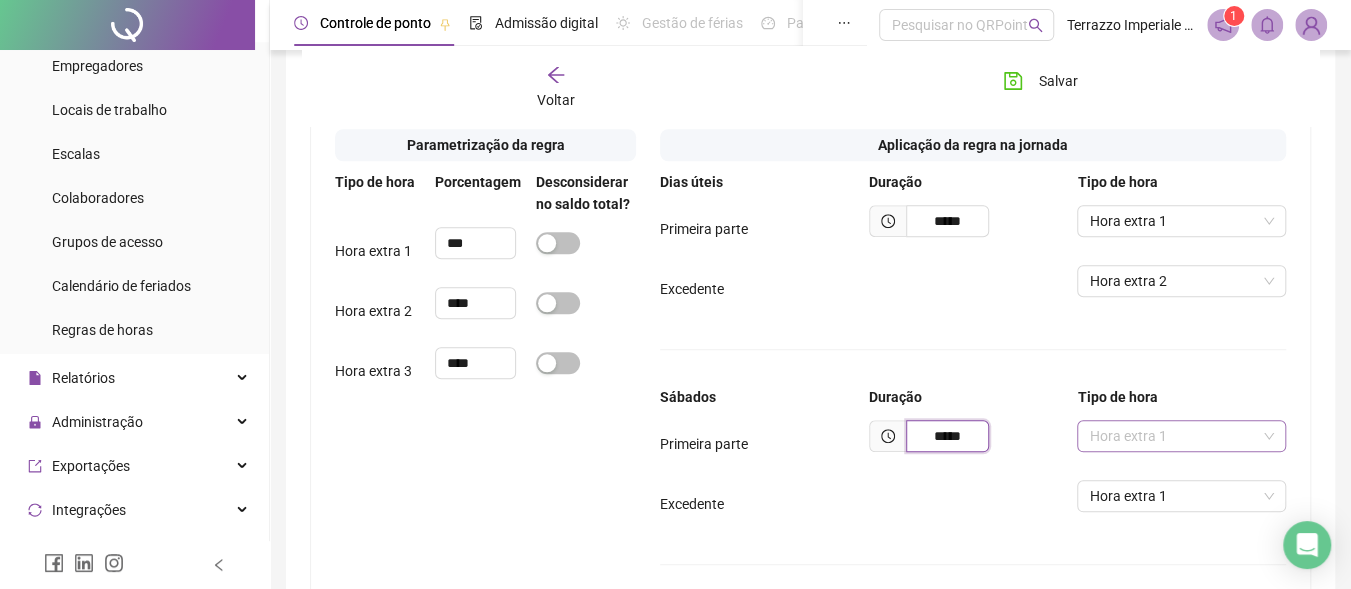 click on "Hora extra 1" at bounding box center [1181, 436] 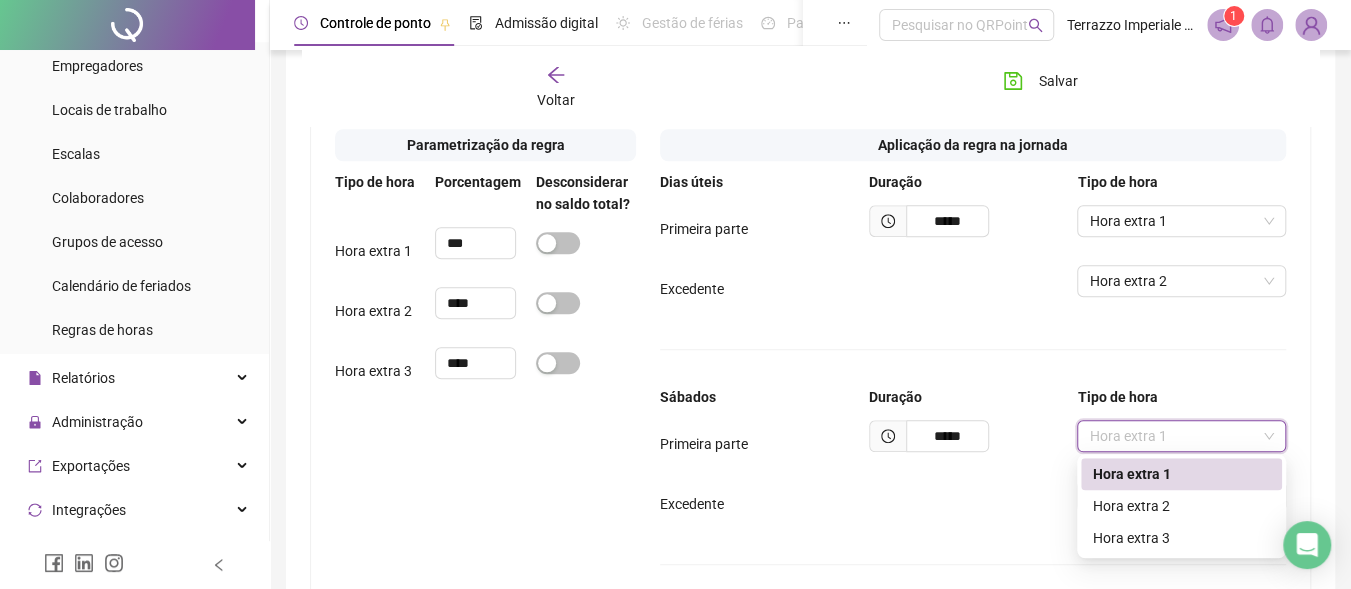 click on "Hora extra 1" at bounding box center (1181, 474) 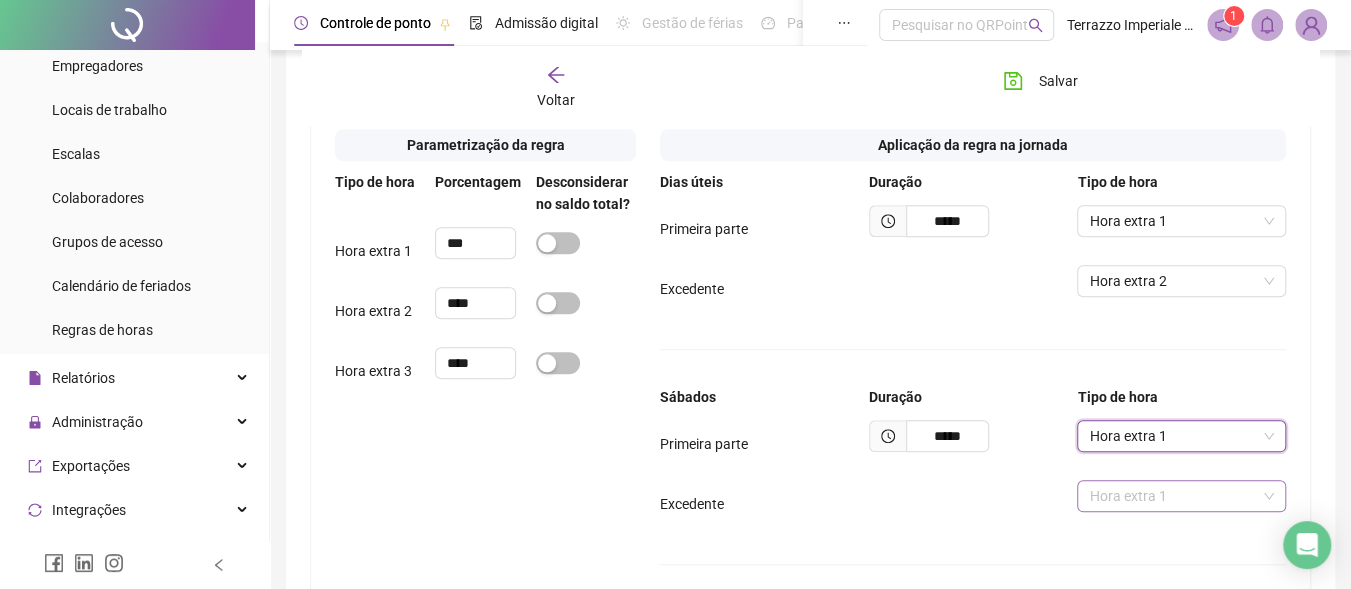 click on "Hora extra 1" at bounding box center (1181, 496) 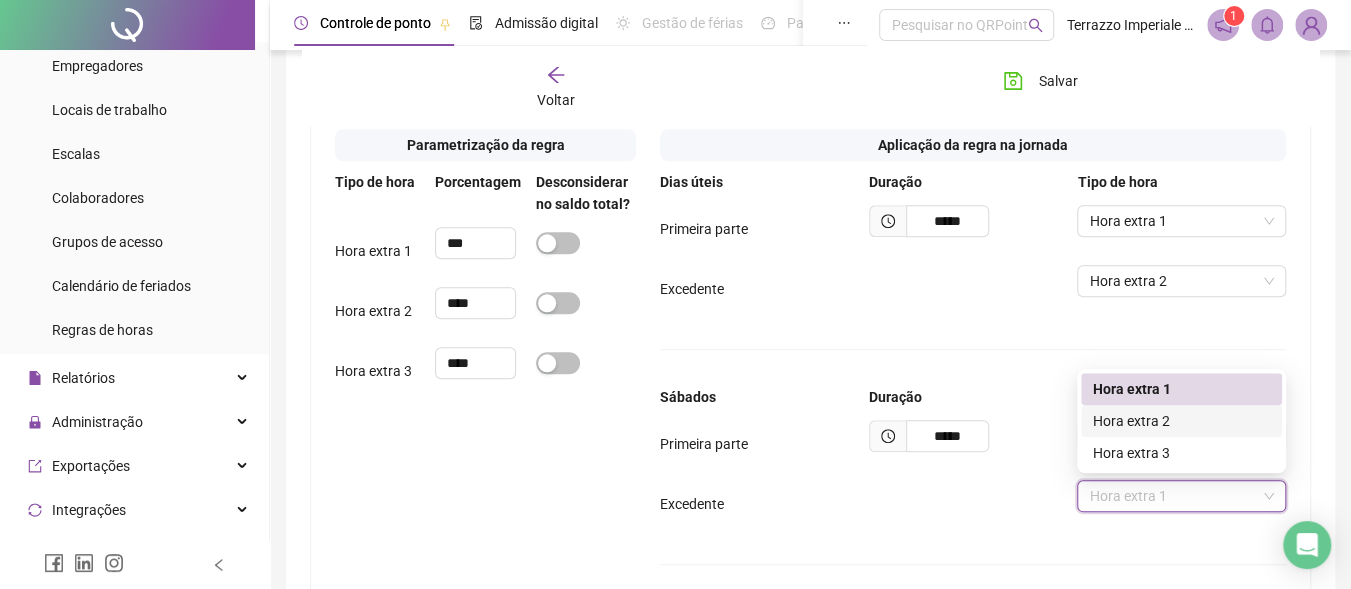 click on "Hora extra 2" at bounding box center (1181, 421) 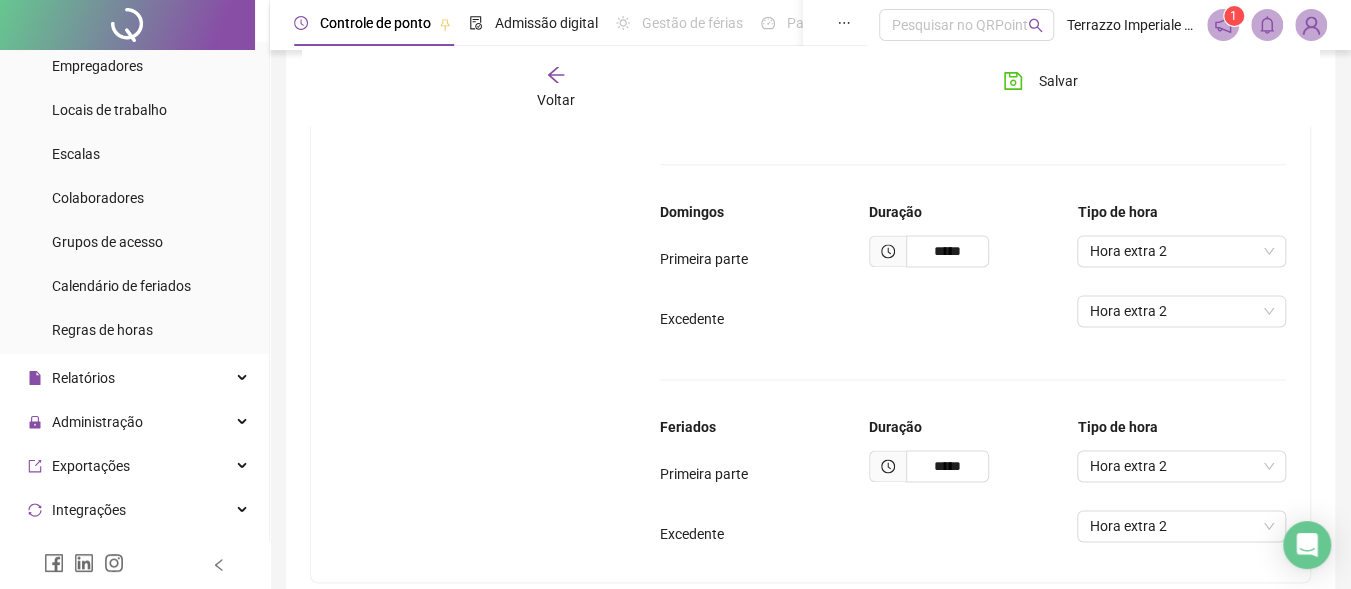scroll, scrollTop: 1439, scrollLeft: 0, axis: vertical 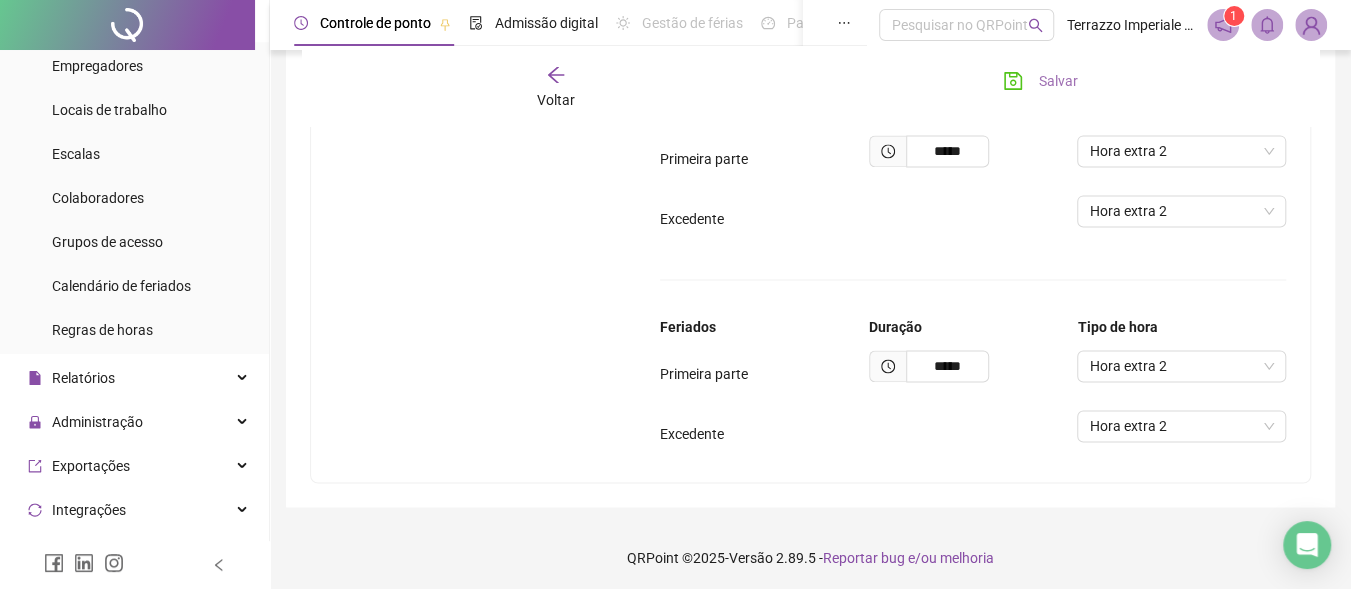 click on "Salvar" at bounding box center [1040, 81] 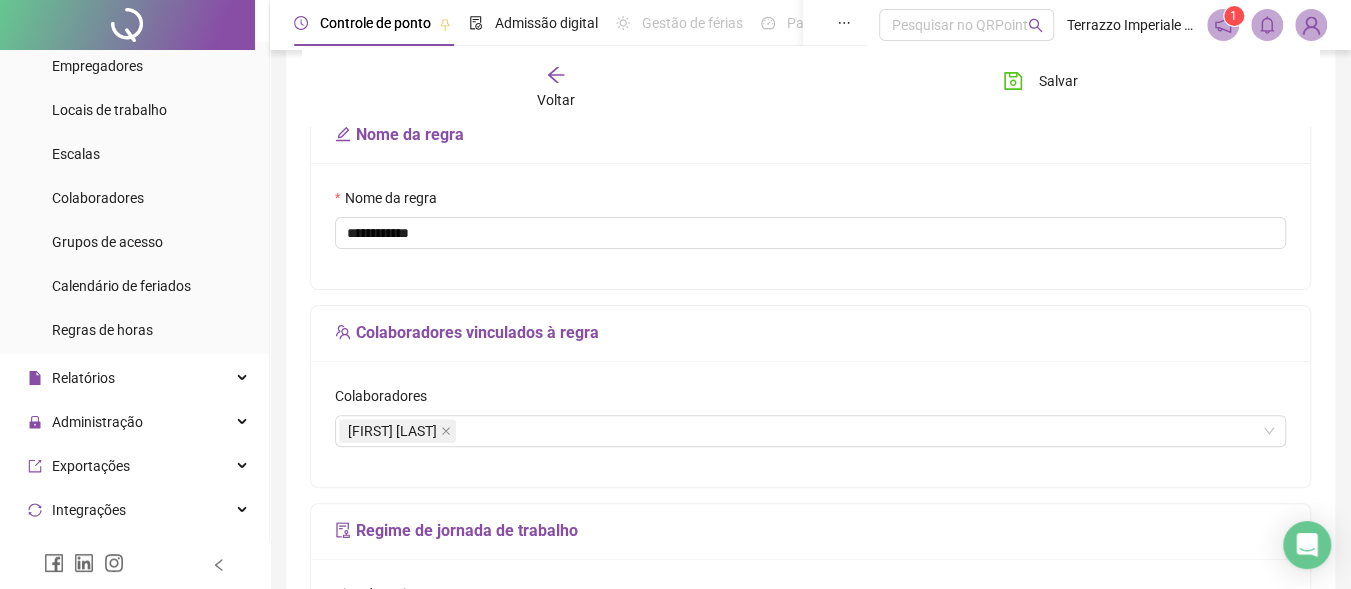 scroll, scrollTop: 0, scrollLeft: 0, axis: both 